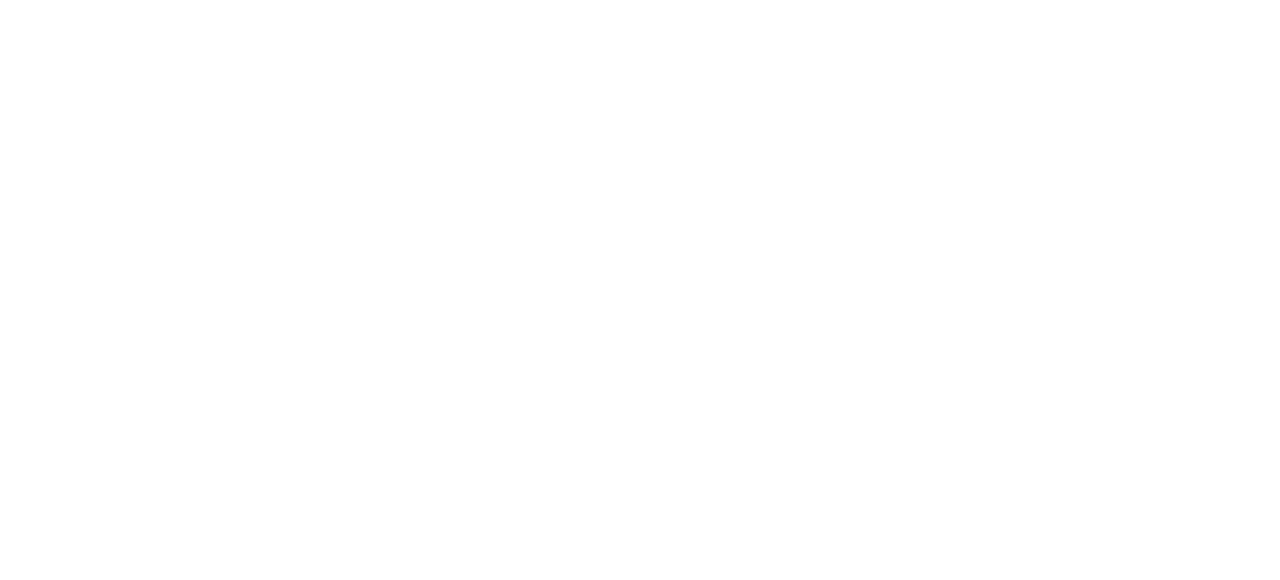 scroll, scrollTop: 0, scrollLeft: 0, axis: both 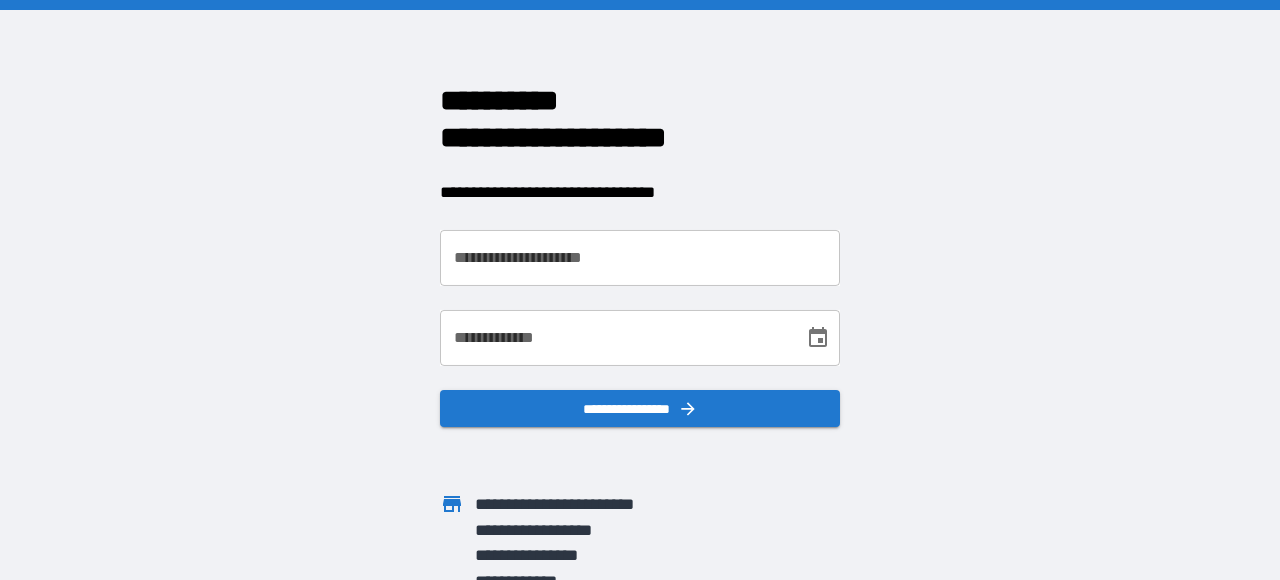 click on "**********" at bounding box center (640, 258) 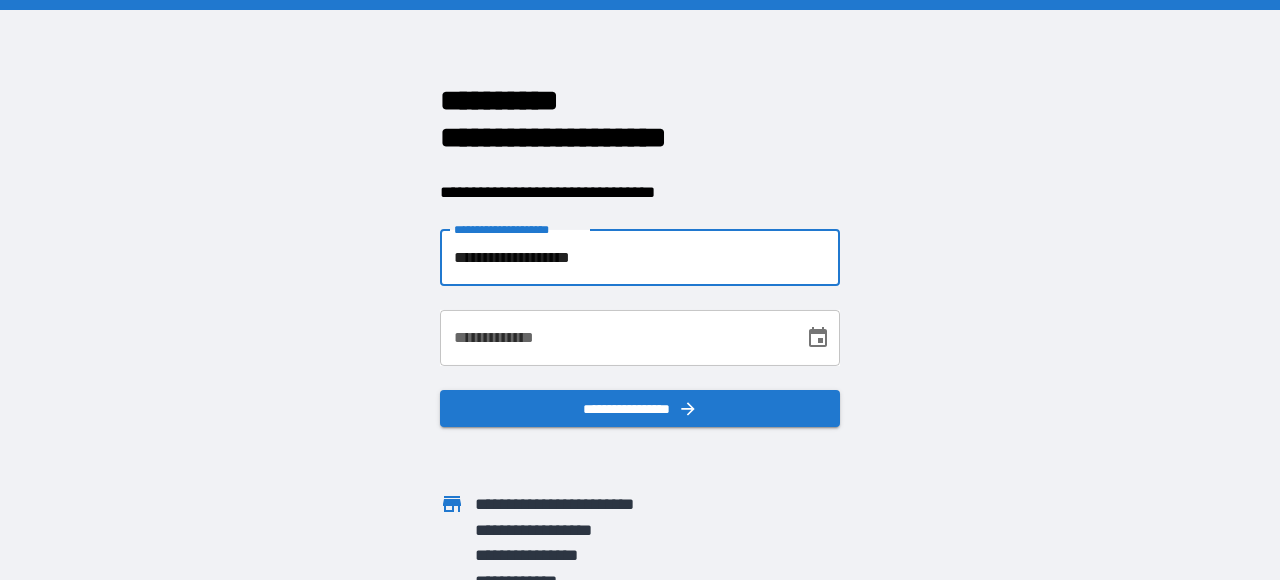 type on "**********" 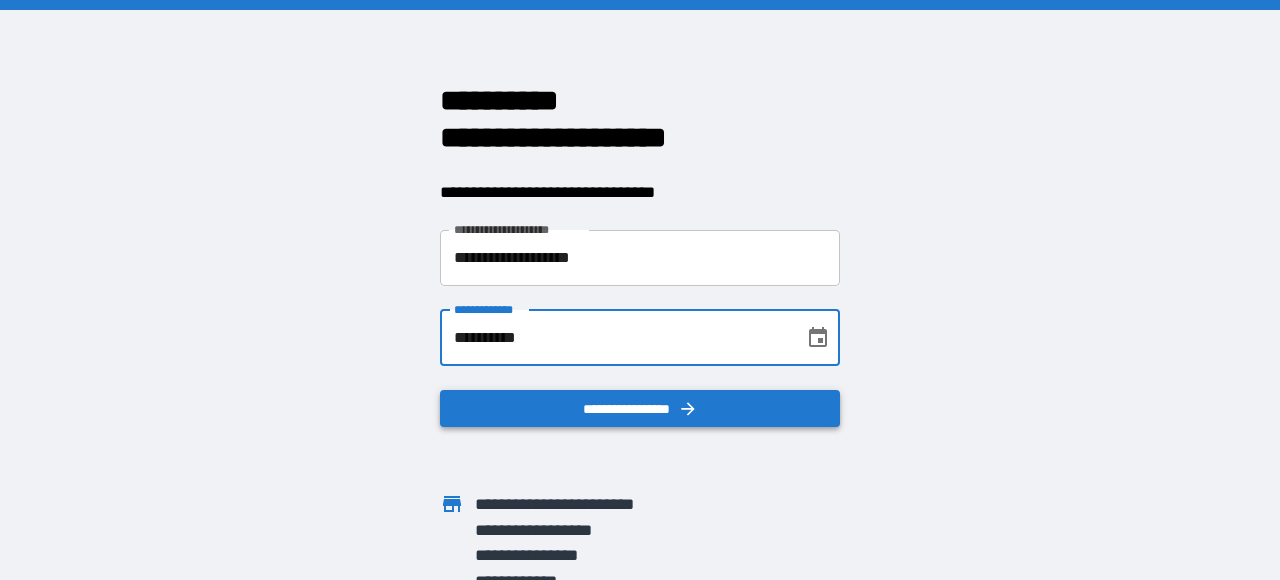 type on "**********" 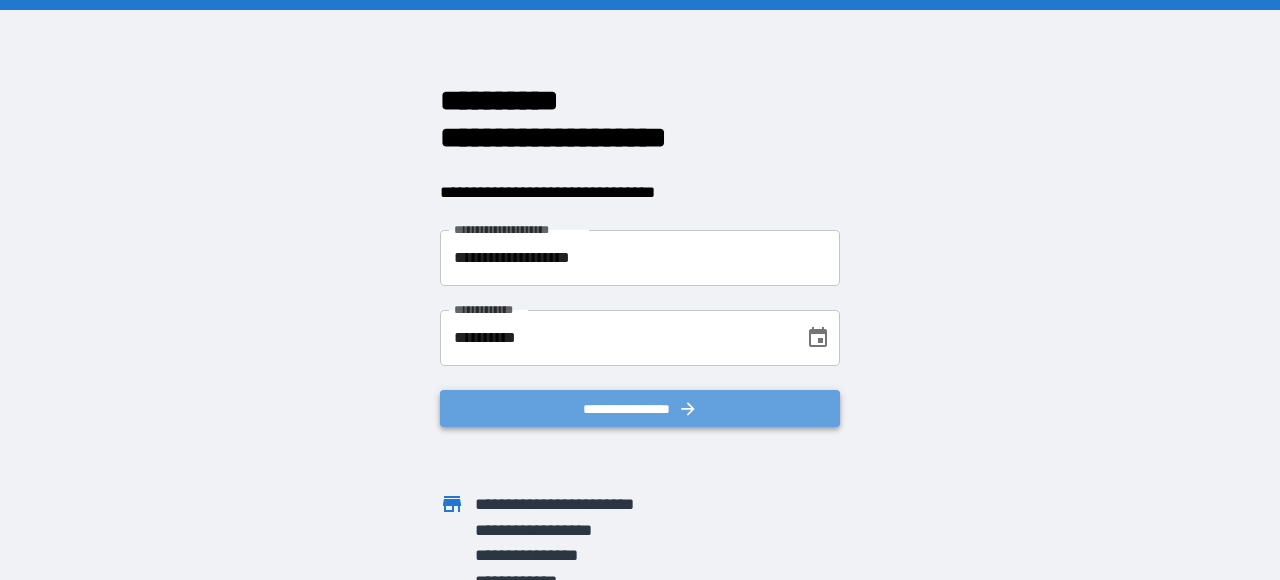 click on "**********" at bounding box center (640, 409) 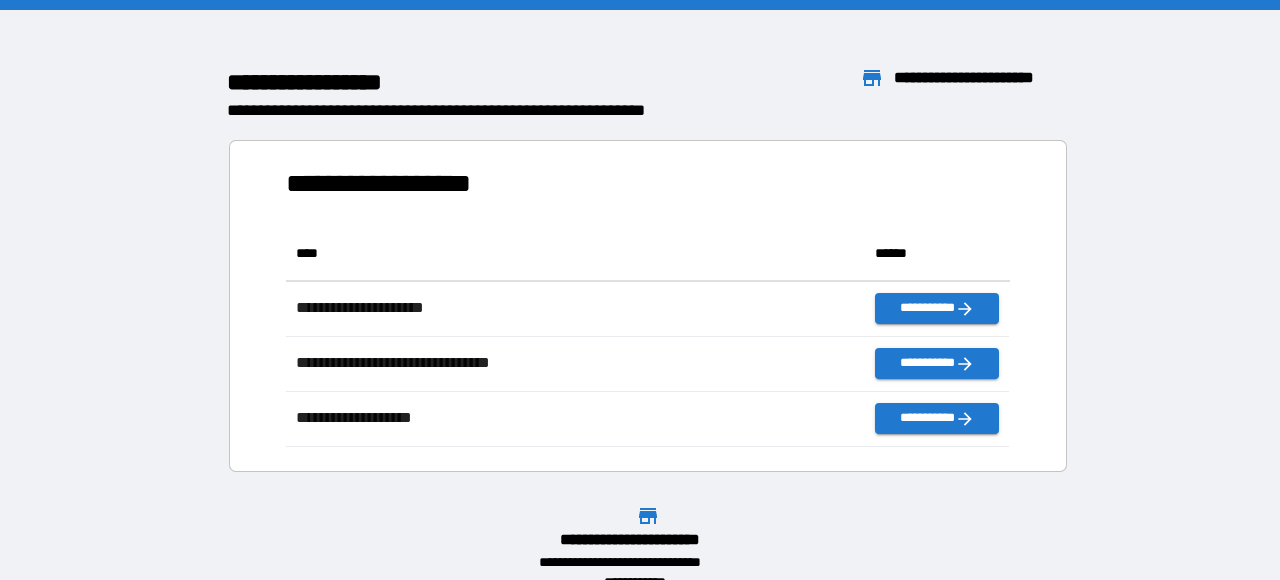 scroll, scrollTop: 1, scrollLeft: 0, axis: vertical 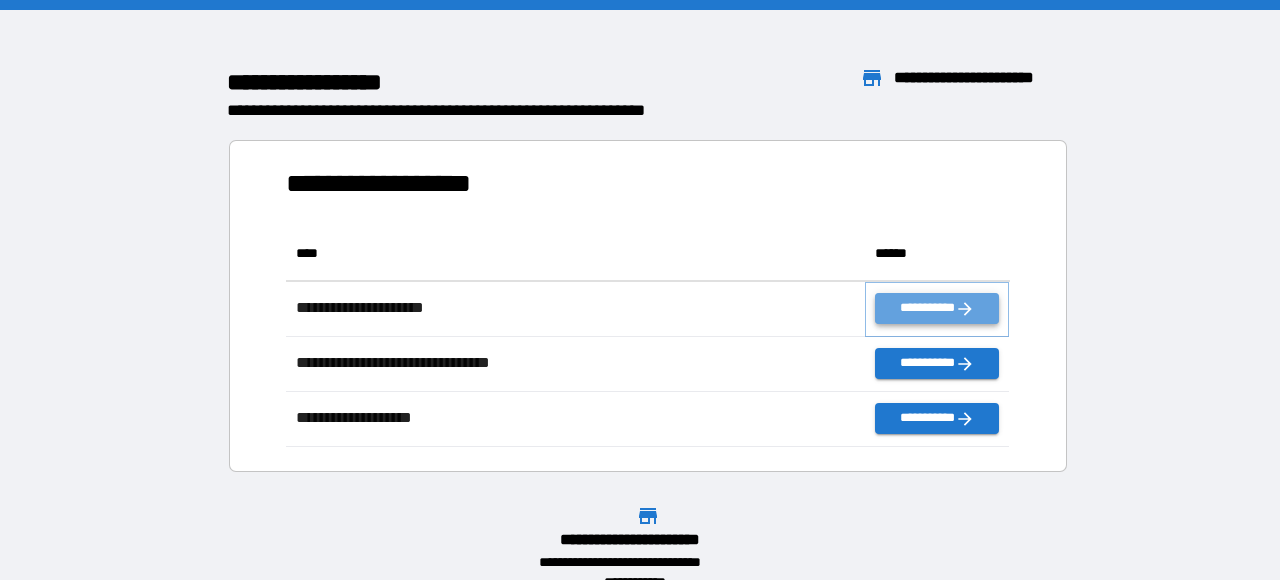 click 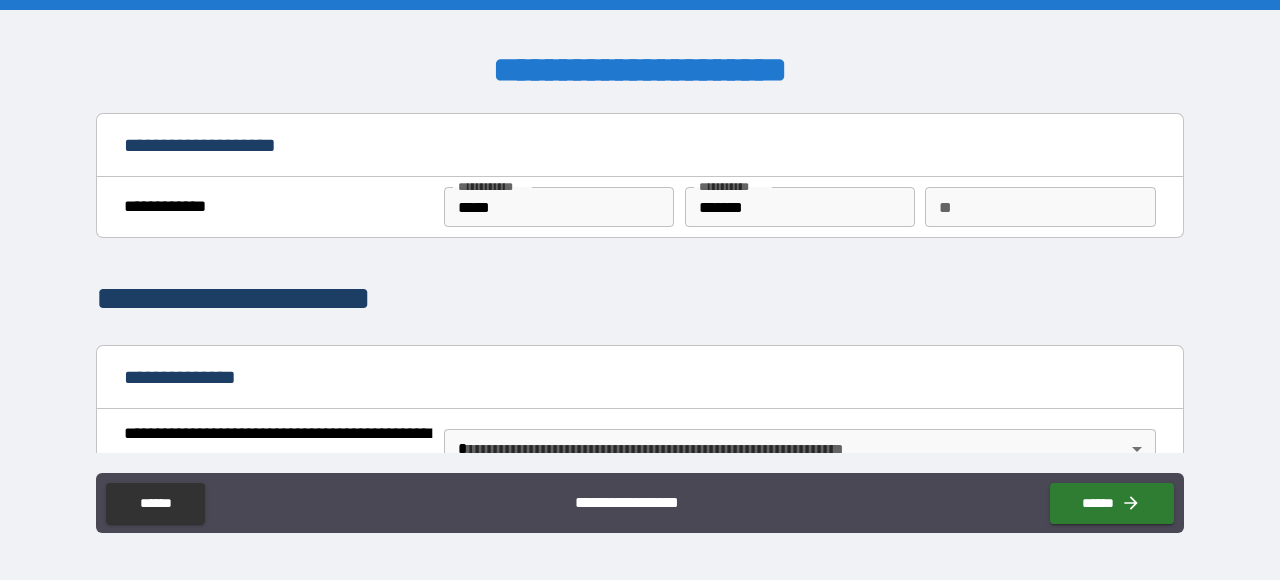 click on "**" at bounding box center (1040, 207) 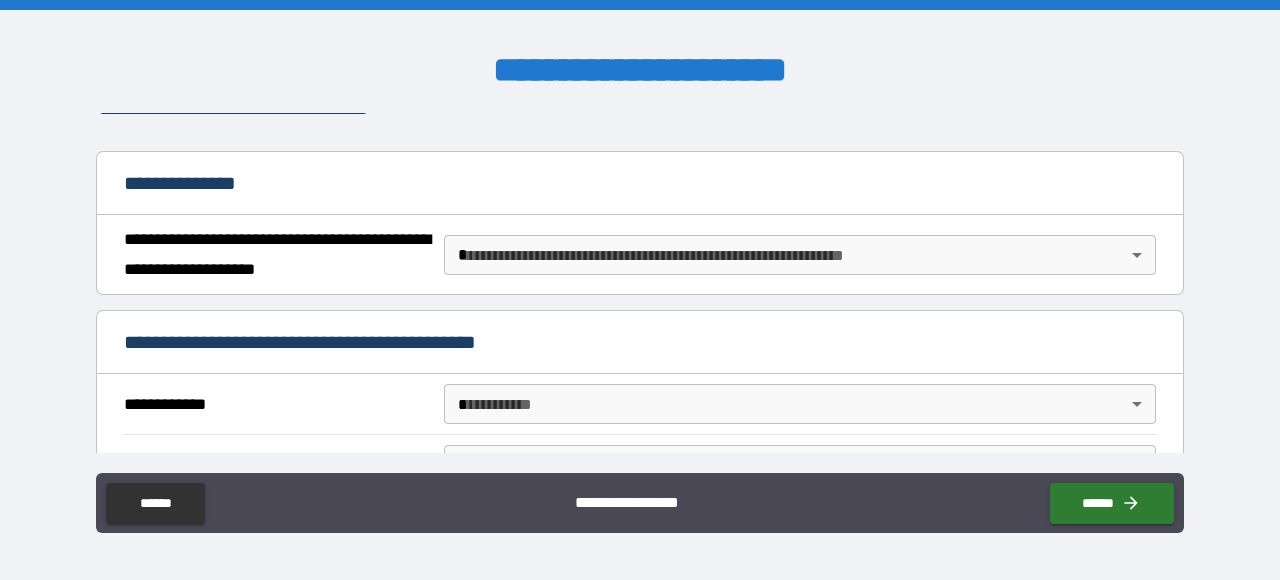 scroll, scrollTop: 228, scrollLeft: 0, axis: vertical 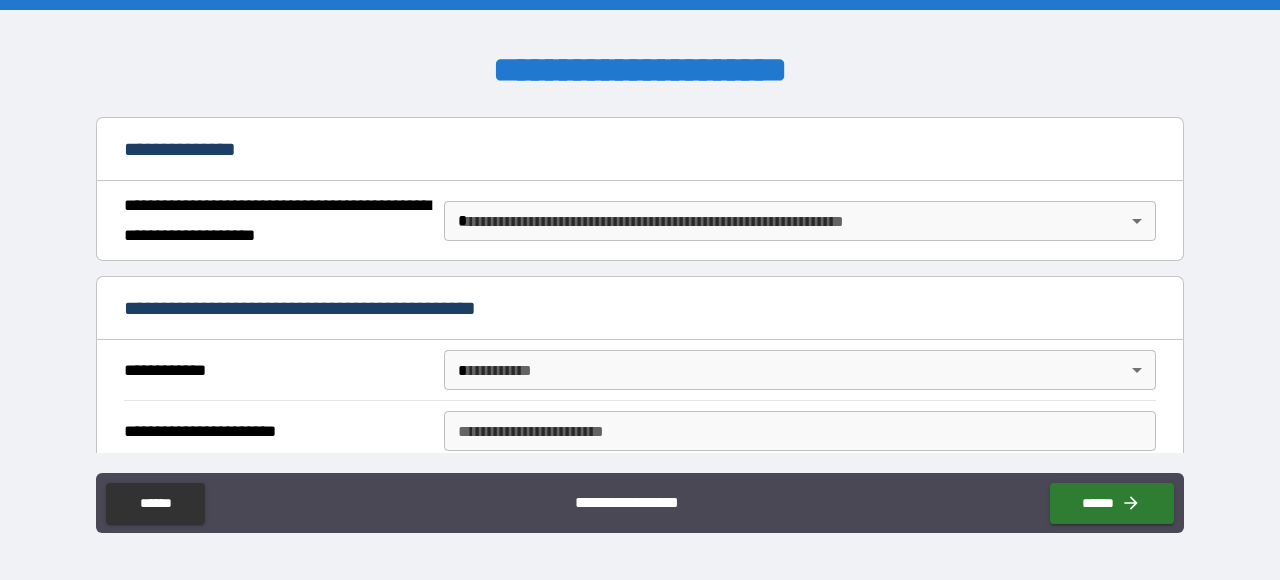 type on "*" 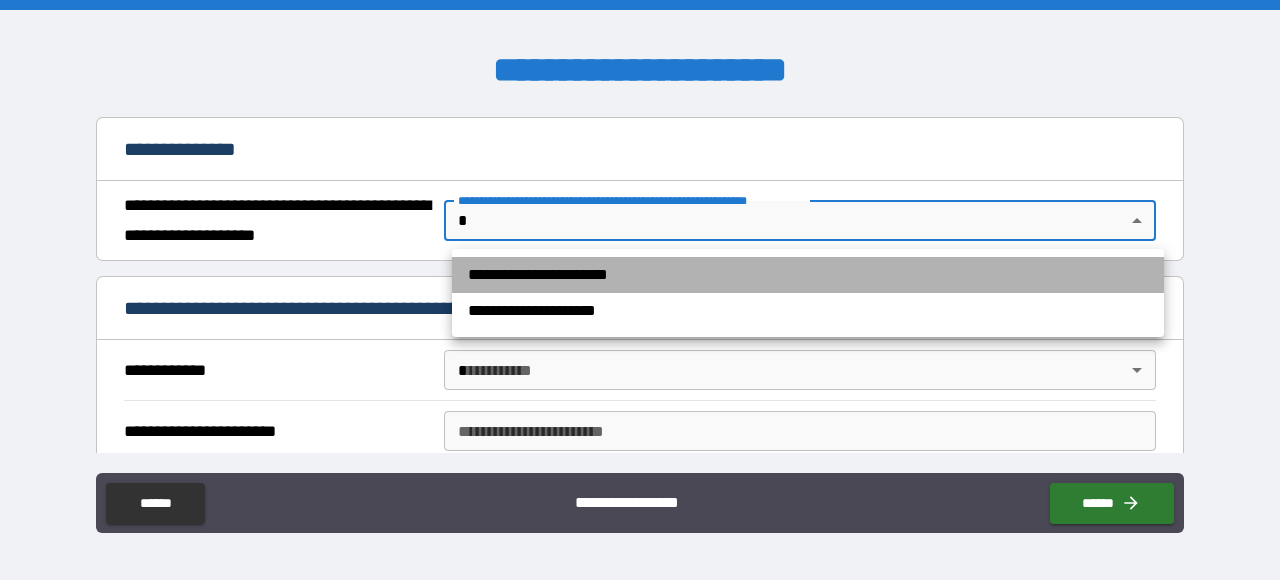 click on "**********" at bounding box center [808, 275] 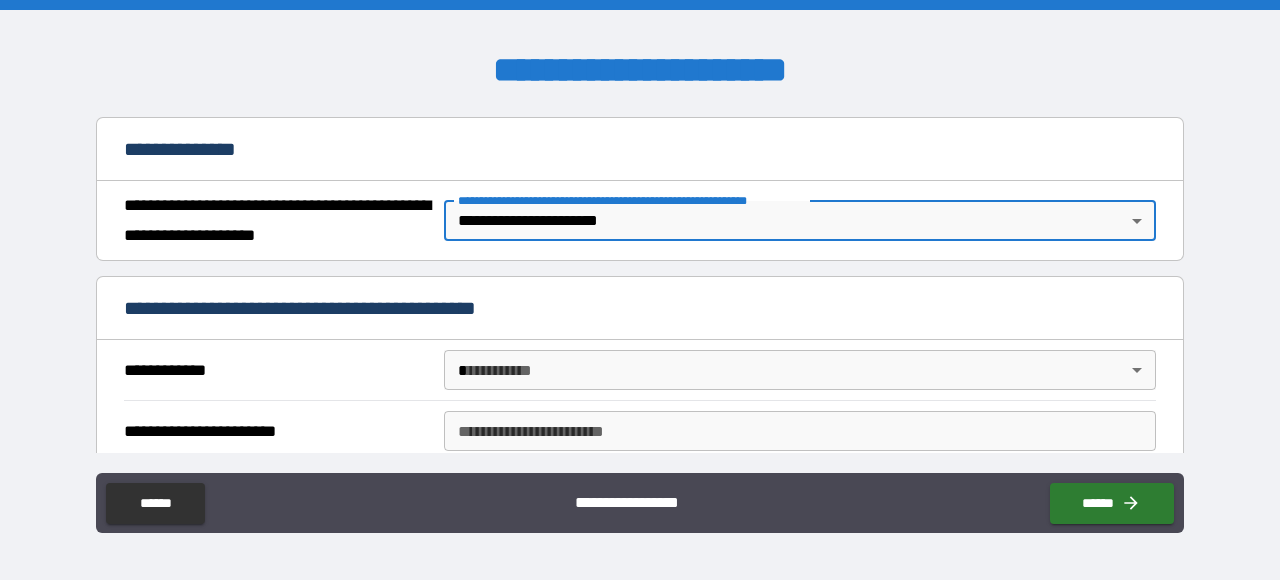 type on "*" 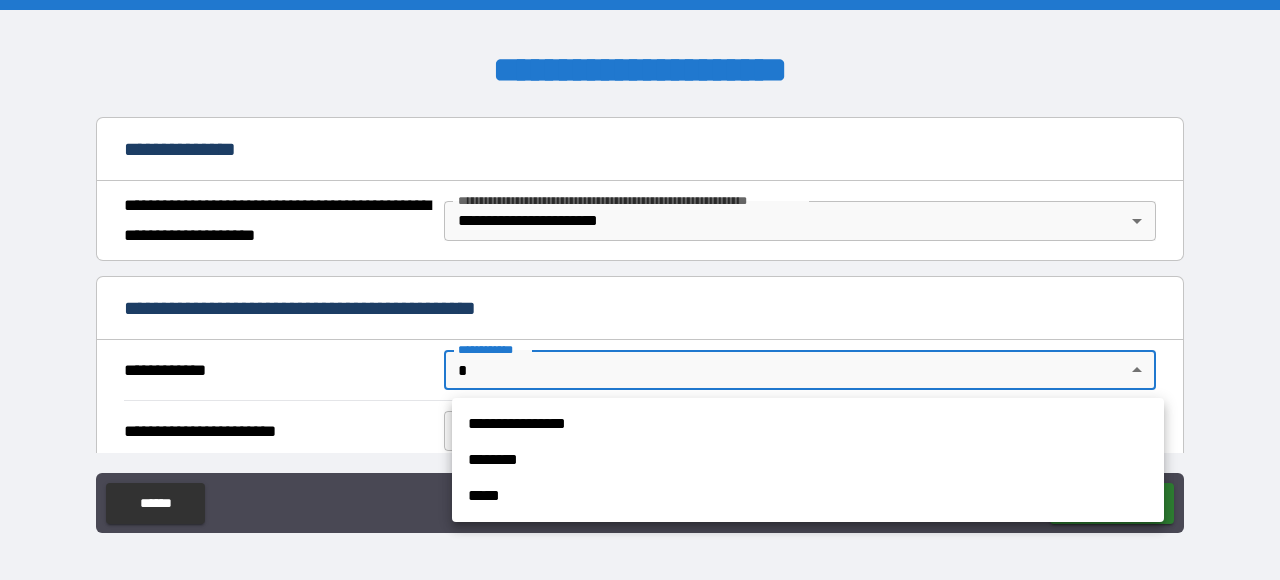 click on "********" at bounding box center [808, 460] 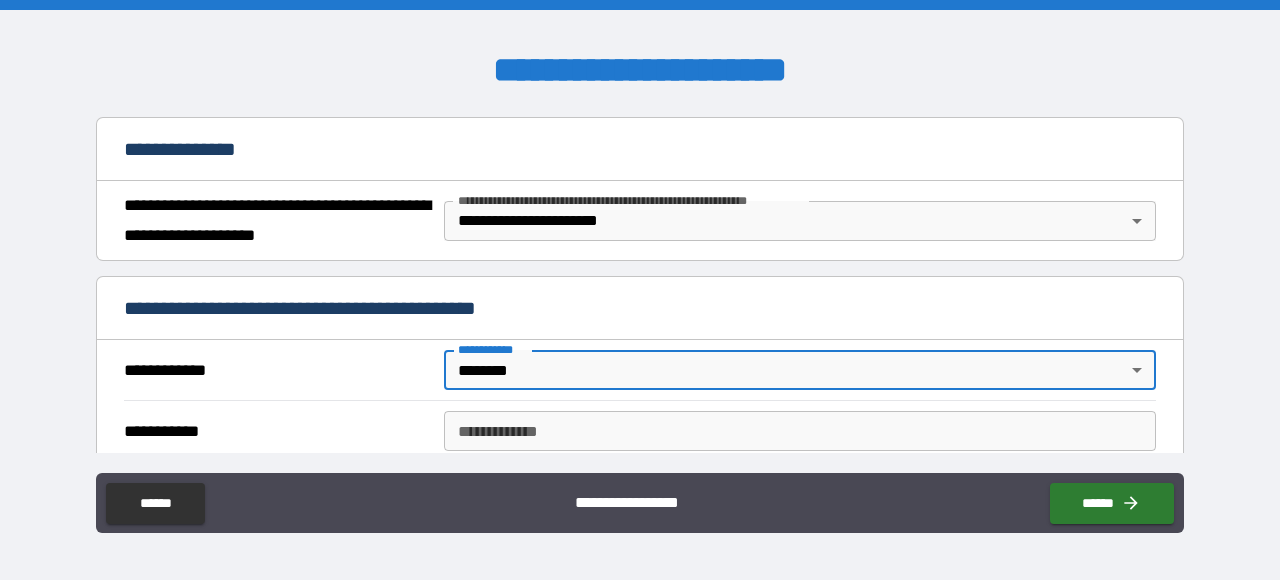 click on "**********" at bounding box center [640, 290] 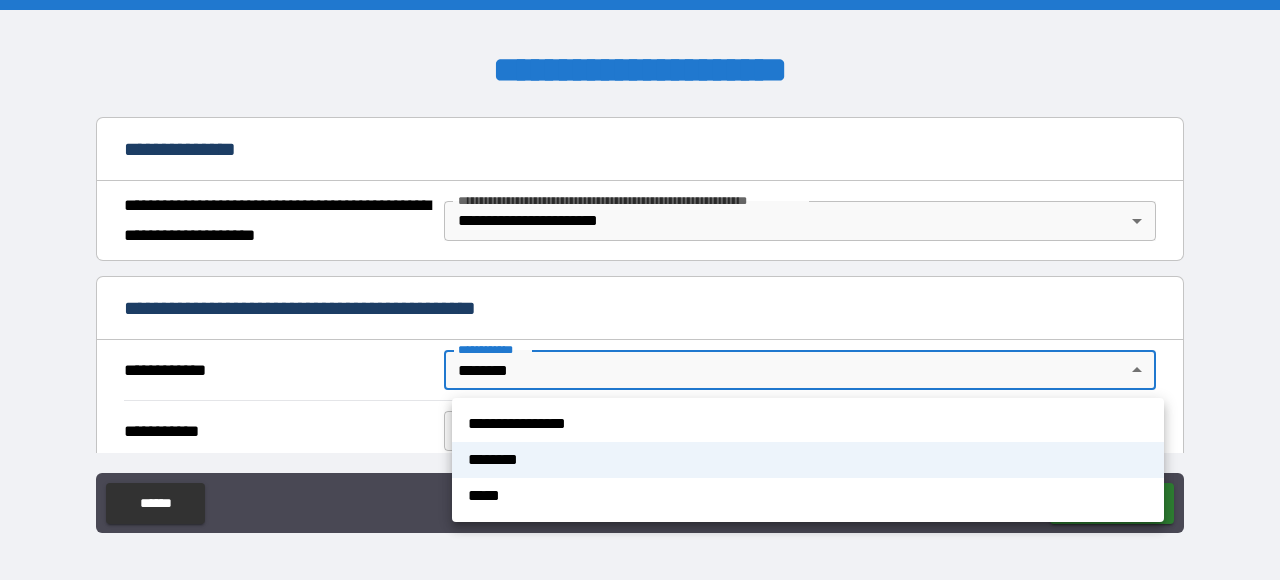 click on "**********" at bounding box center [808, 424] 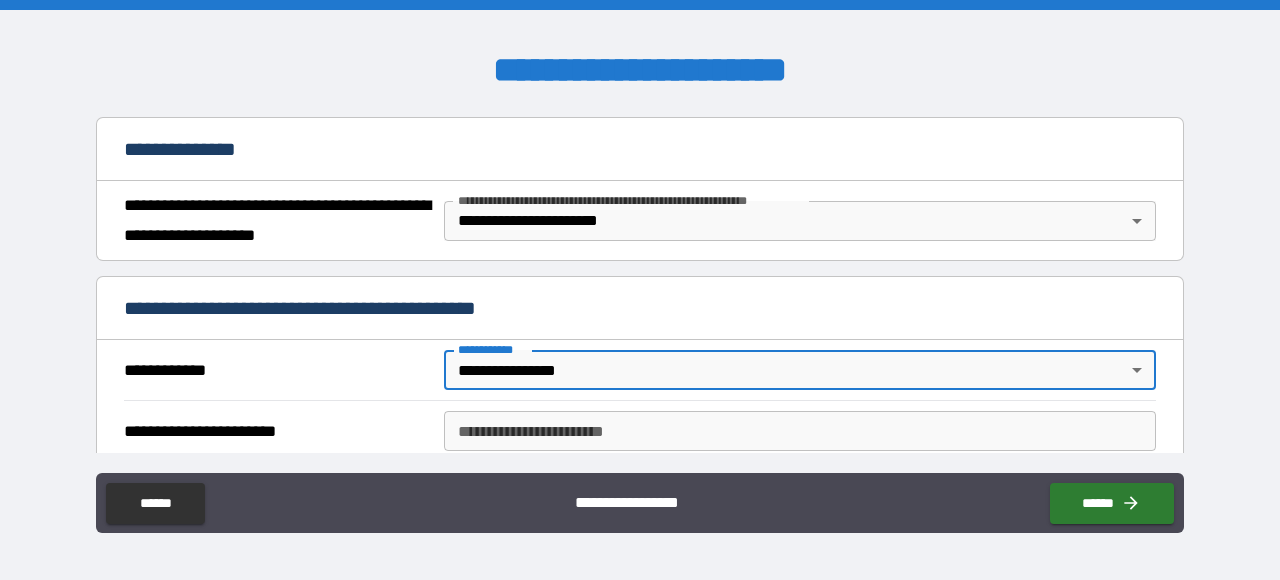 type on "*" 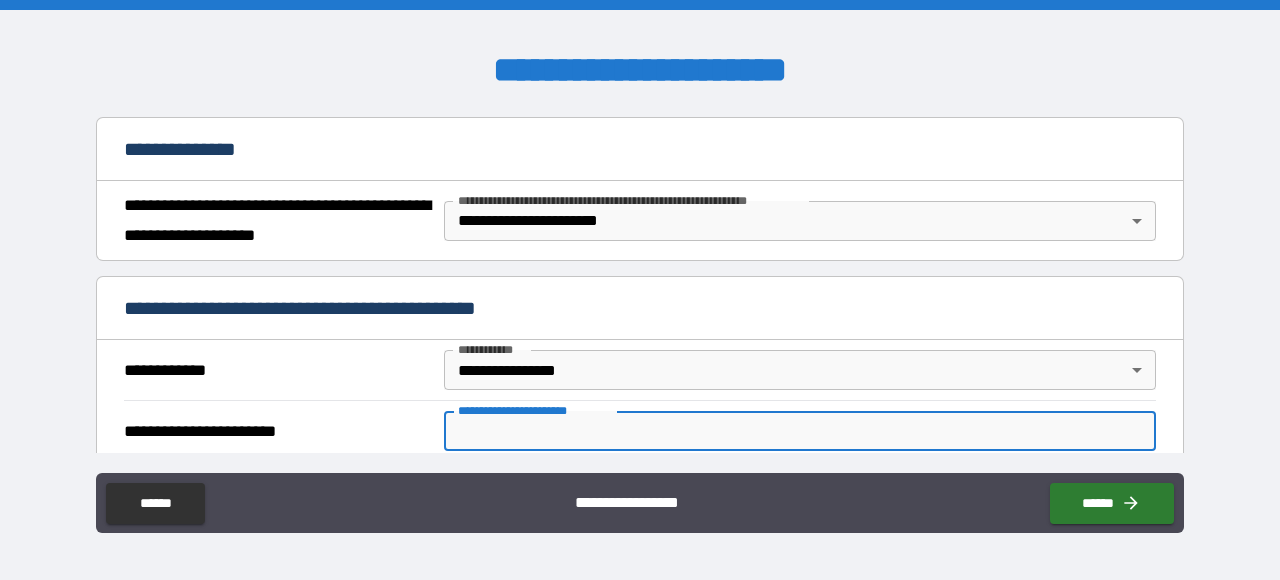 click on "**********" at bounding box center (800, 431) 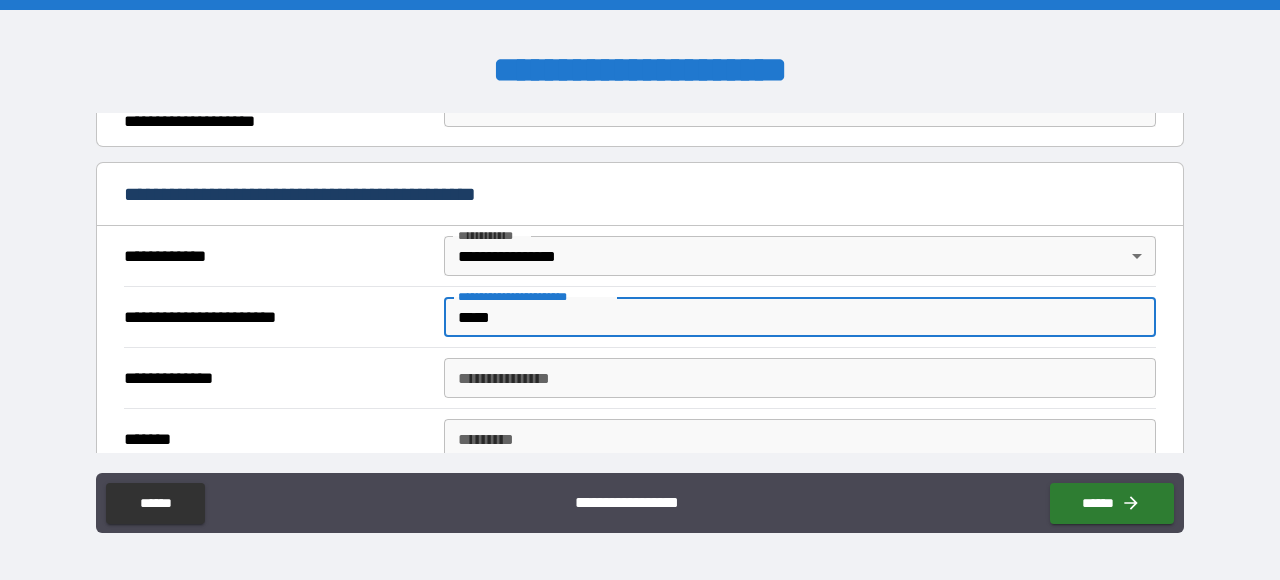 scroll, scrollTop: 456, scrollLeft: 0, axis: vertical 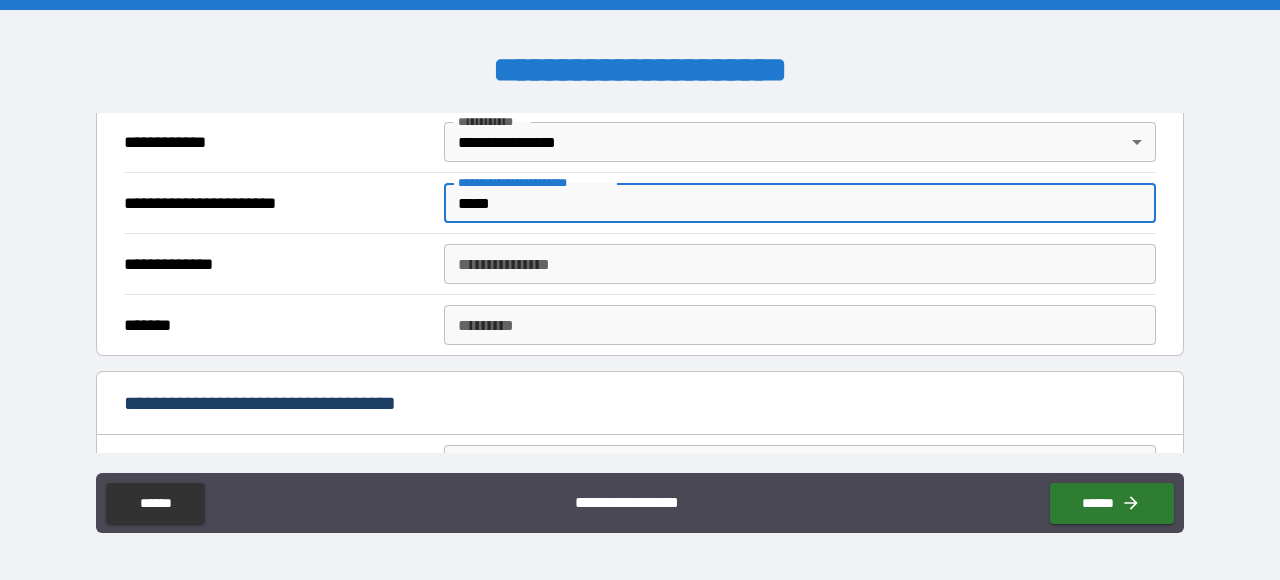 type on "*****" 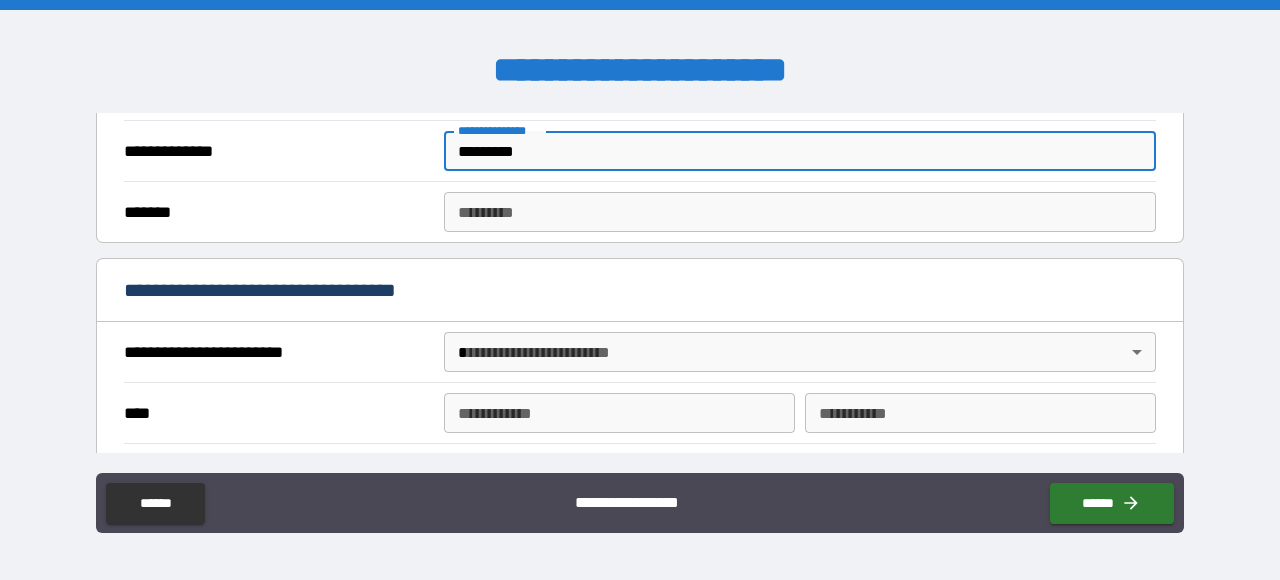 scroll, scrollTop: 570, scrollLeft: 0, axis: vertical 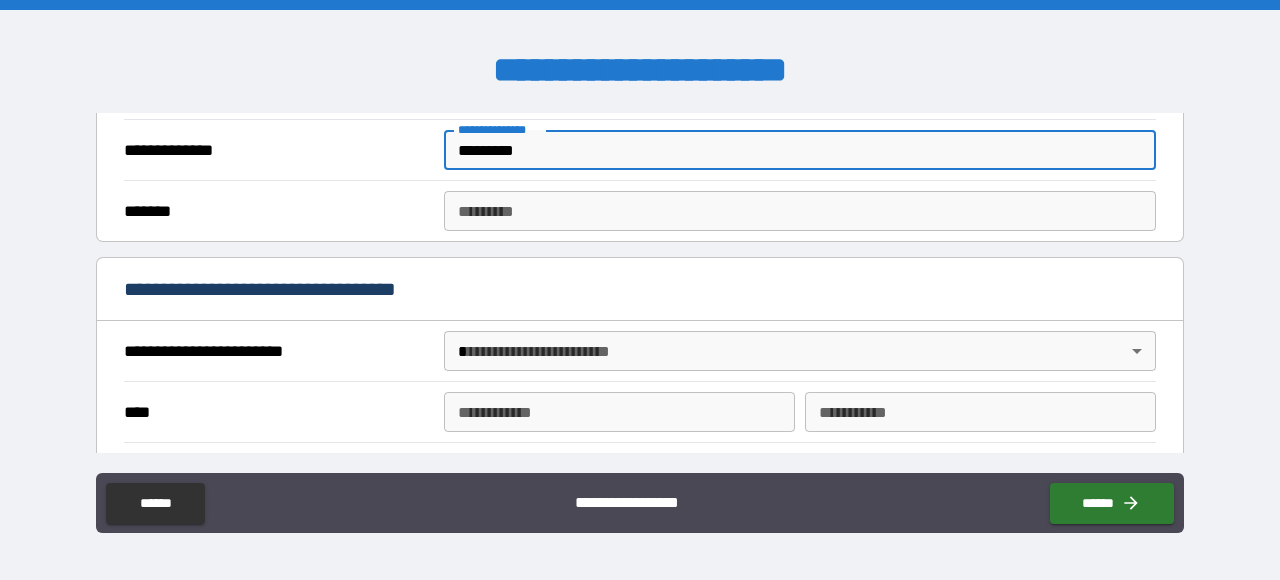 type on "*********" 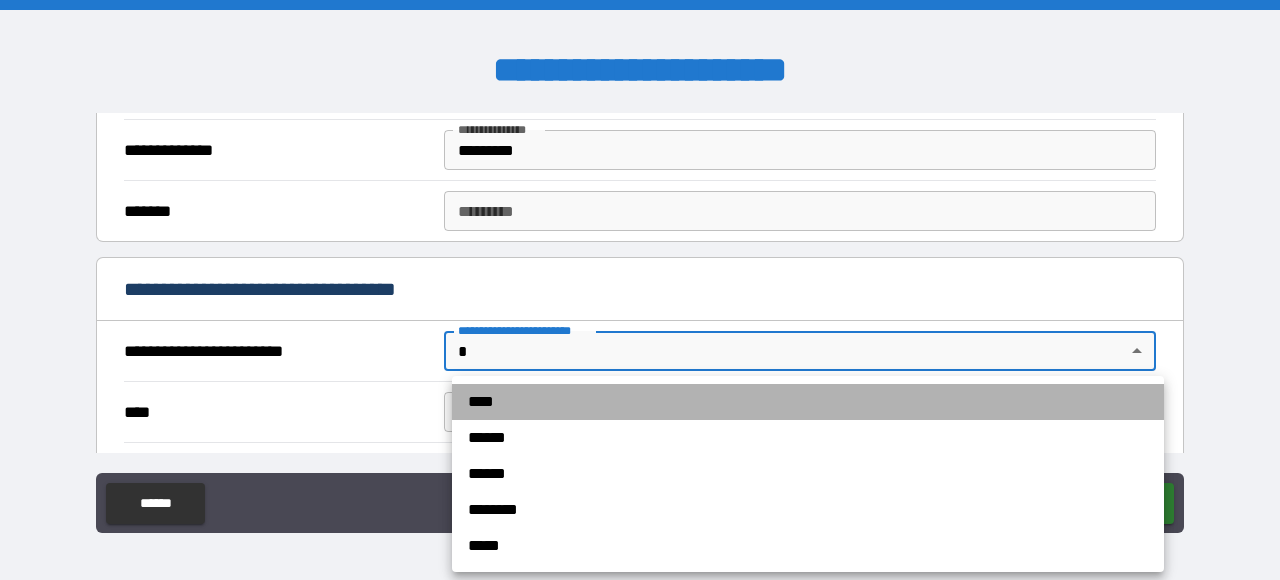 drag, startPoint x: 477, startPoint y: 400, endPoint x: 463, endPoint y: 416, distance: 21.260292 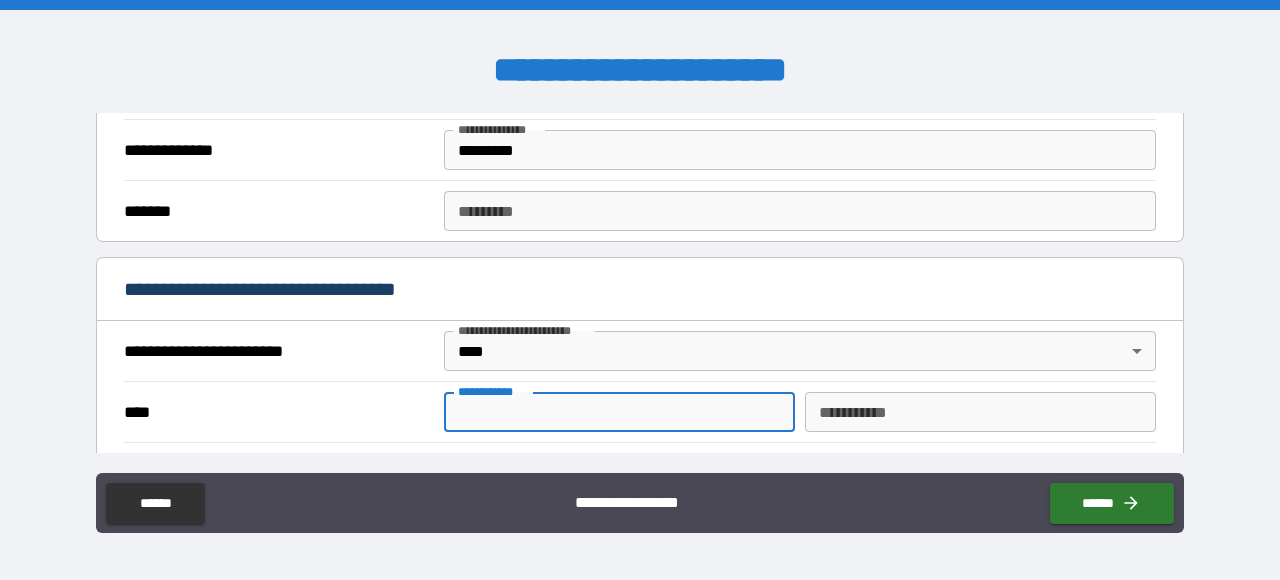 click on "**********" at bounding box center [619, 412] 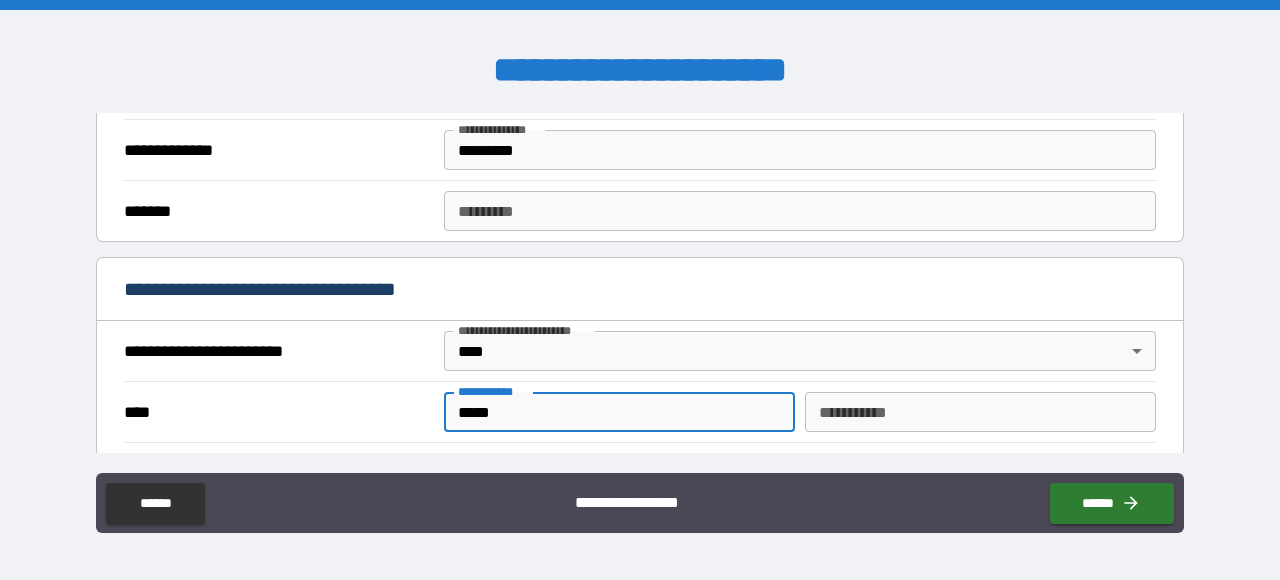 type on "*****" 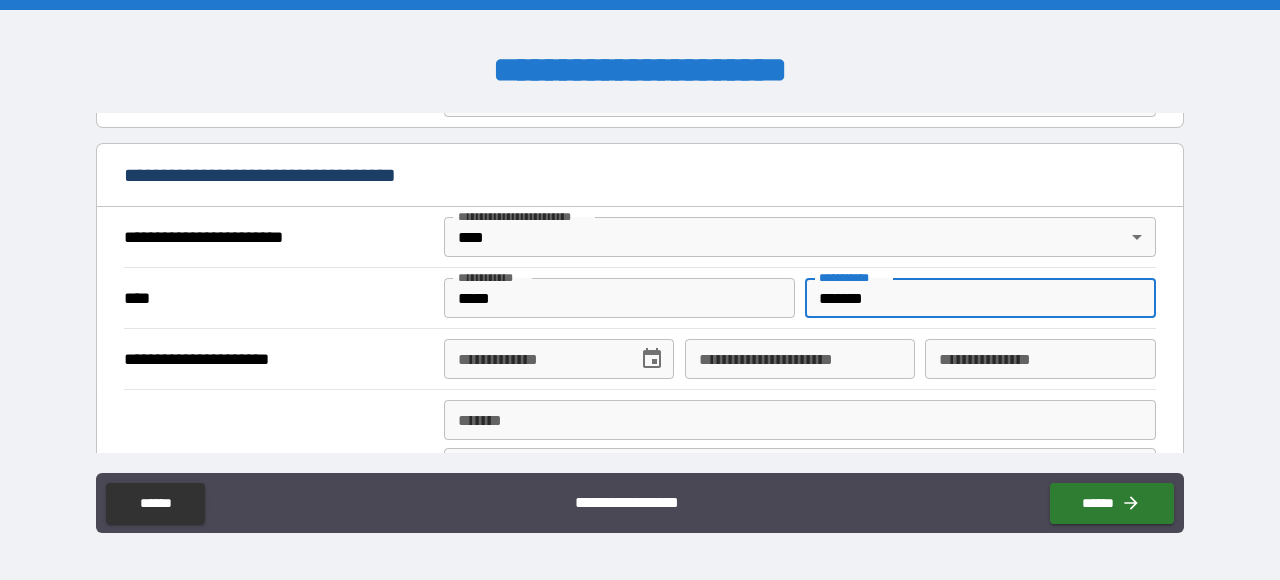 scroll, scrollTop: 798, scrollLeft: 0, axis: vertical 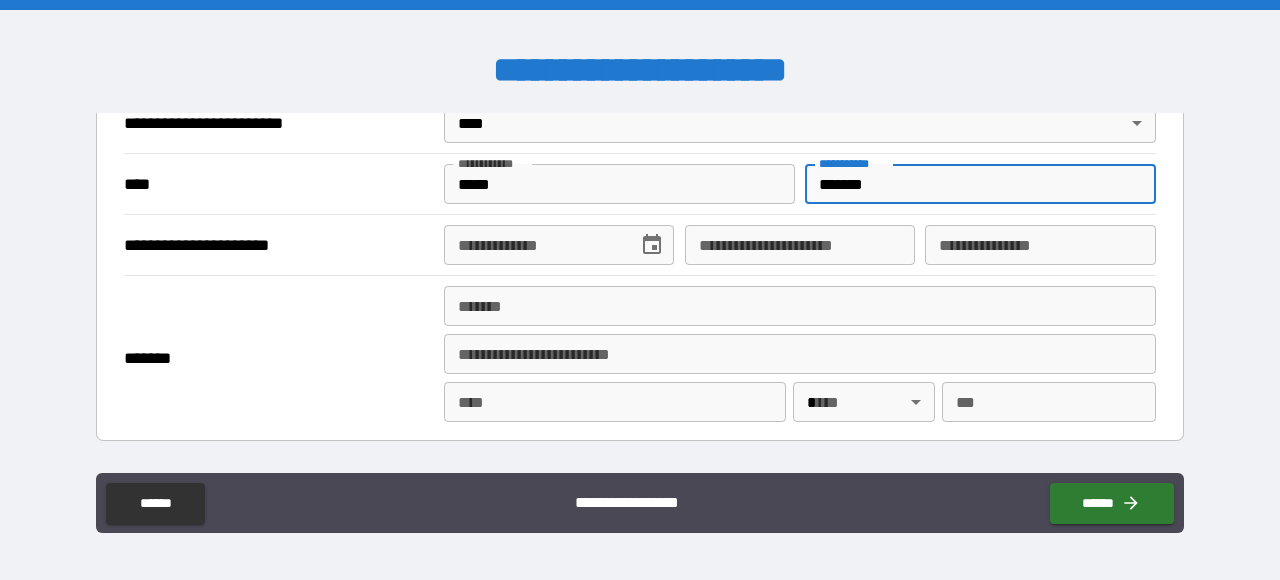 type on "*******" 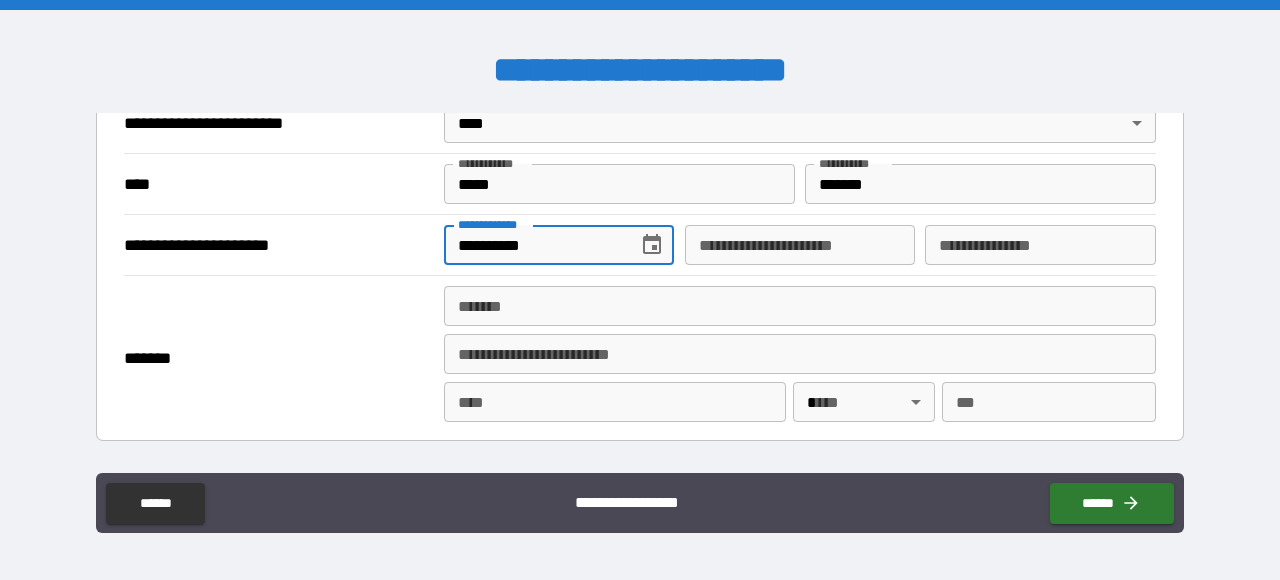 type on "**********" 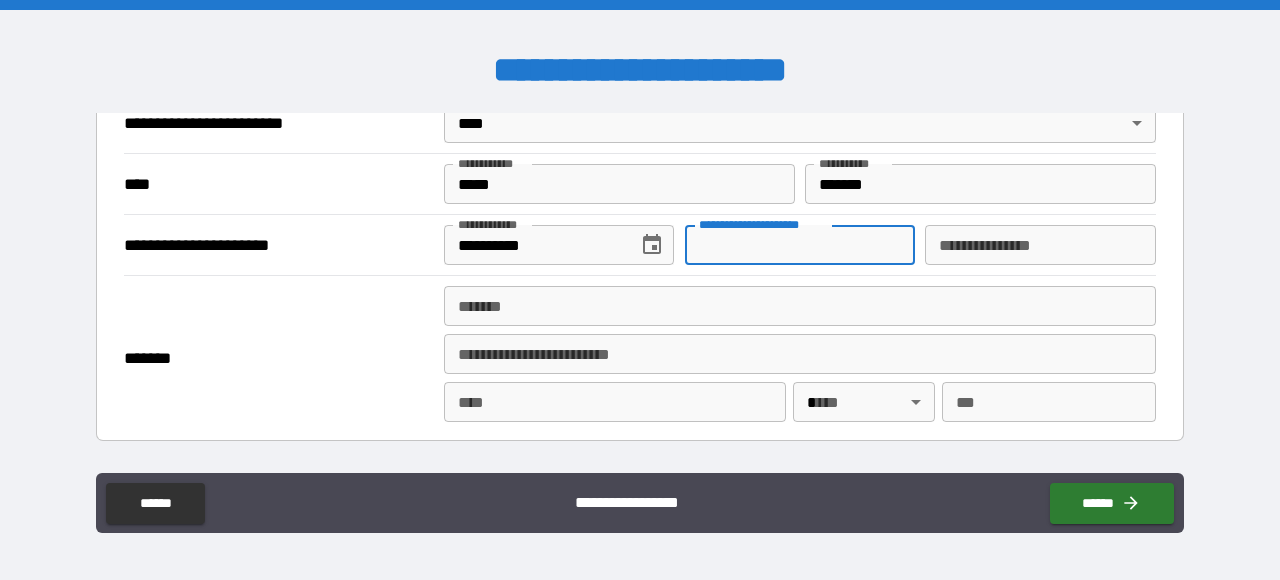 click on "**********" at bounding box center (800, 245) 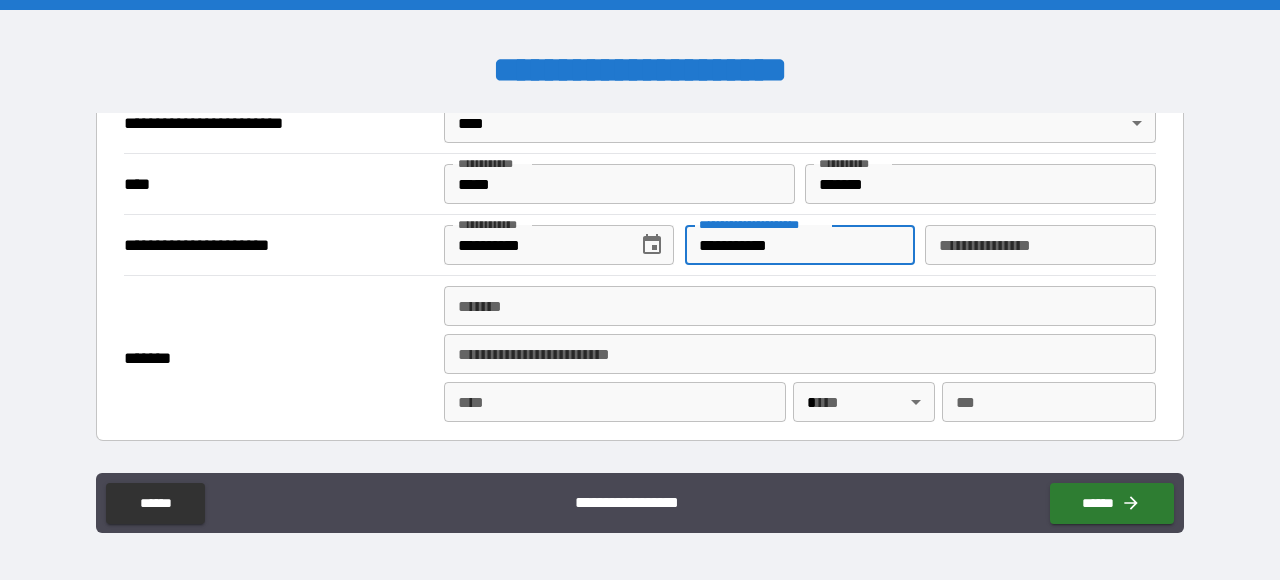 type on "**********" 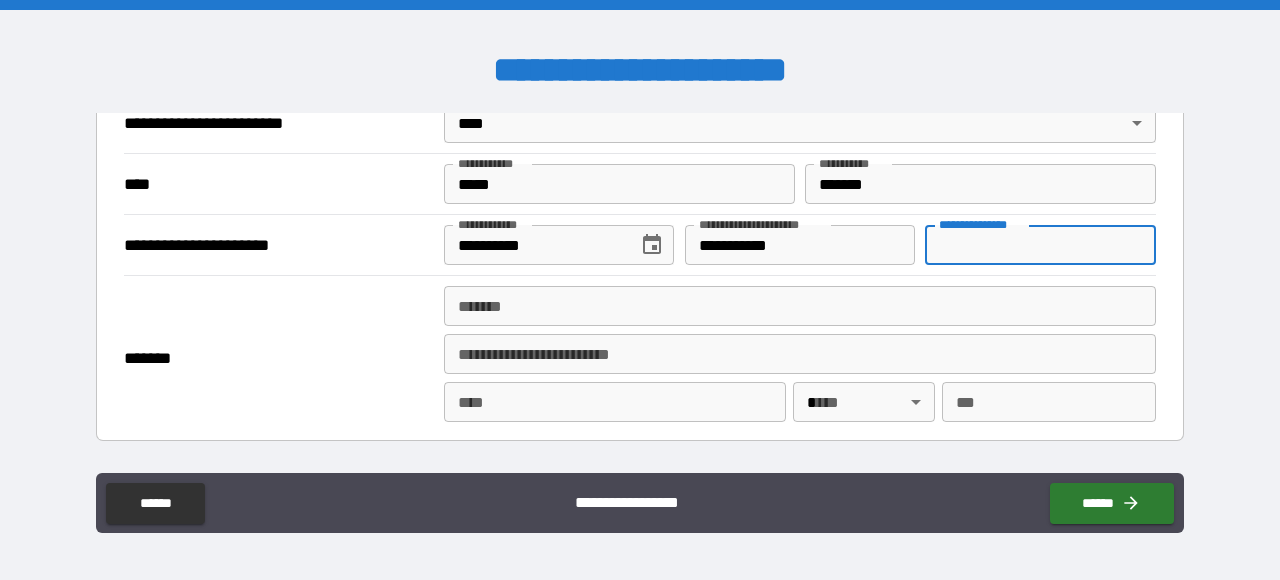 click on "**********" at bounding box center [1040, 245] 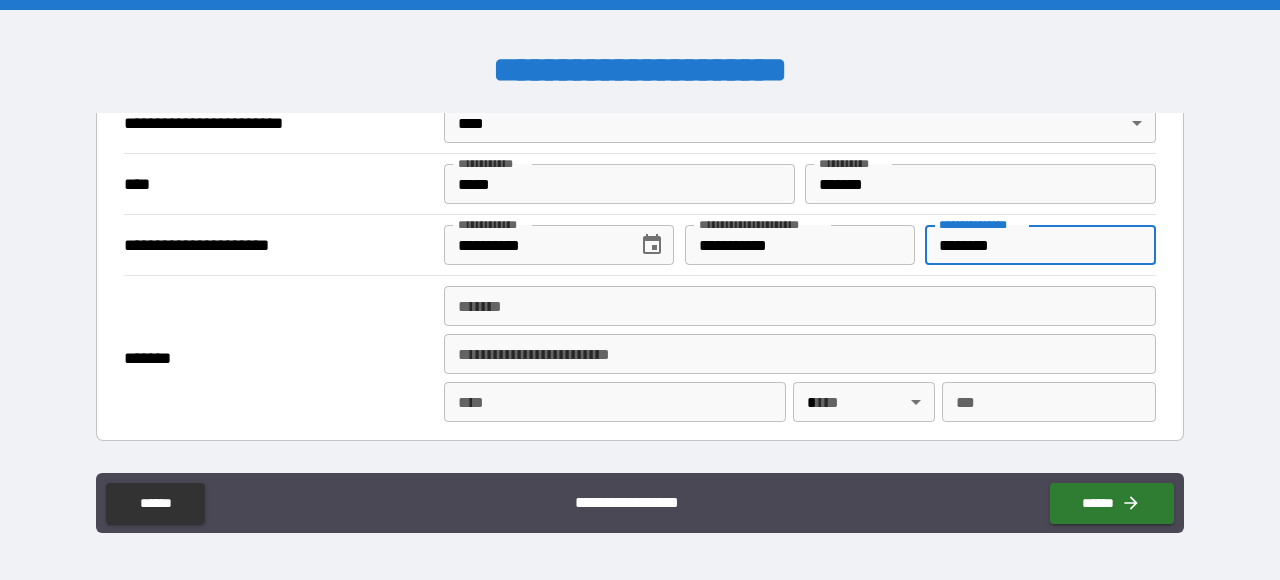 type on "********" 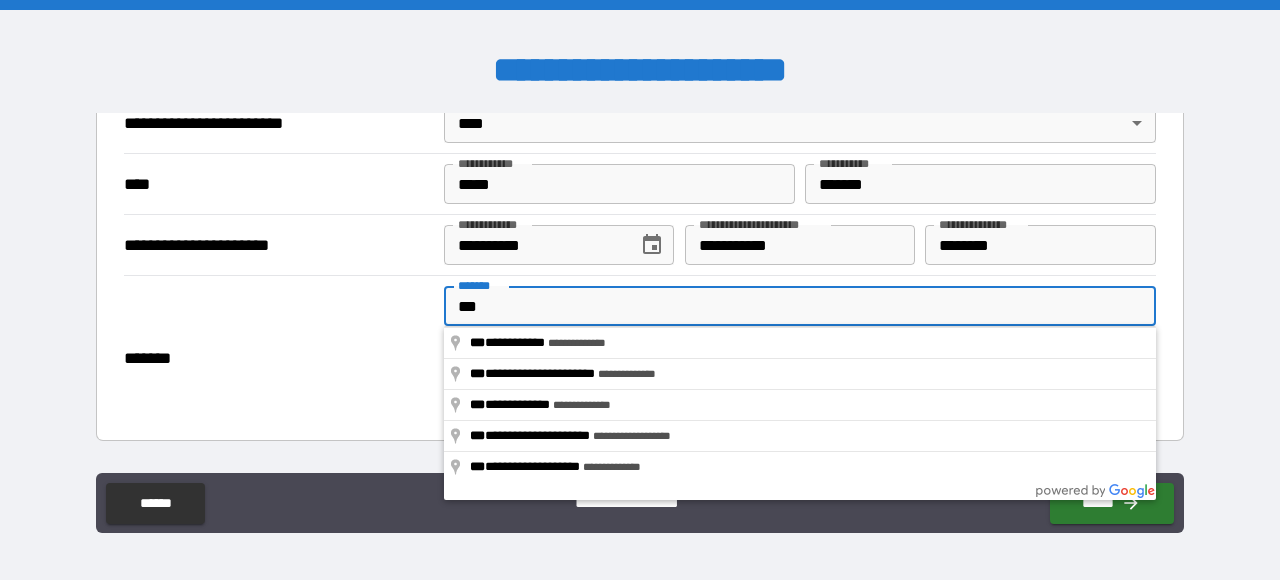 type on "**********" 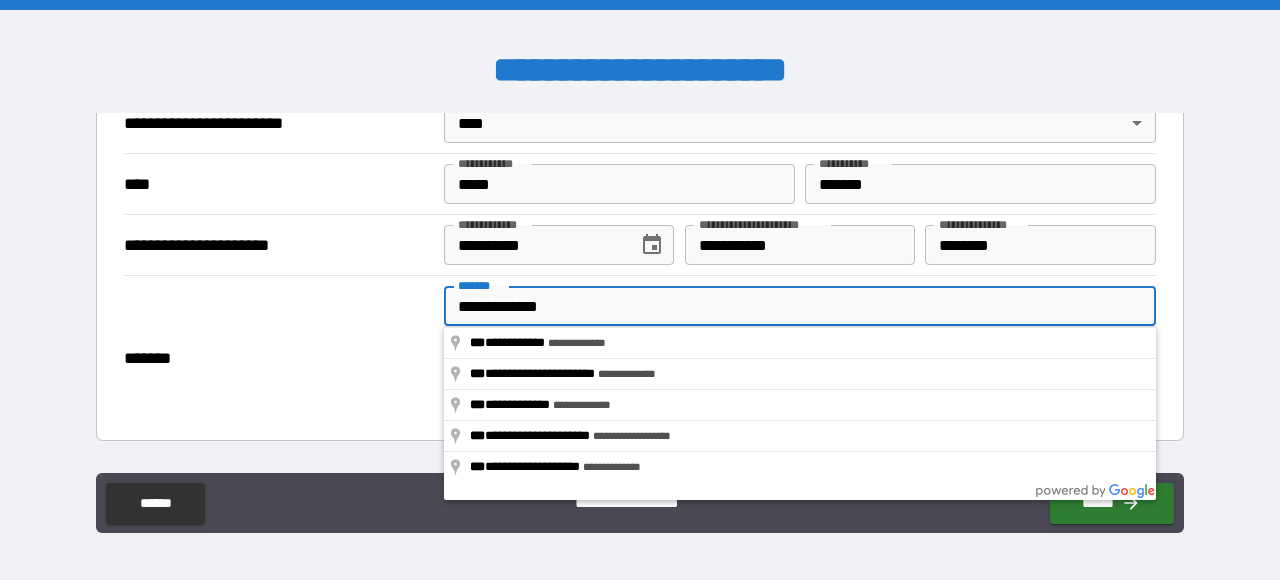 type on "**********" 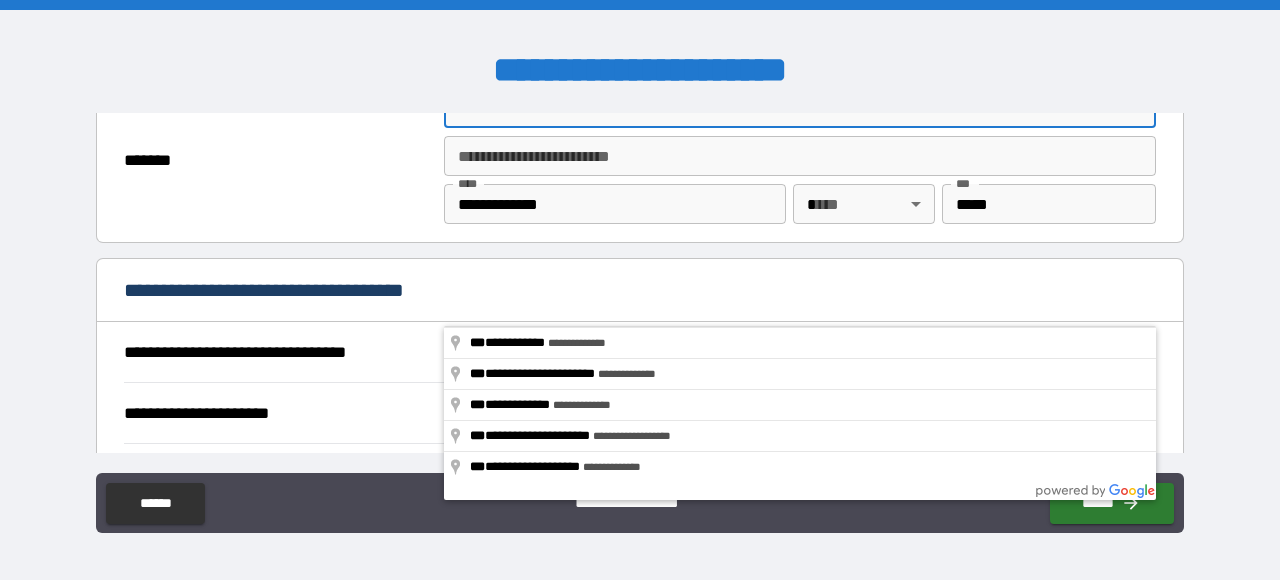 scroll, scrollTop: 1026, scrollLeft: 0, axis: vertical 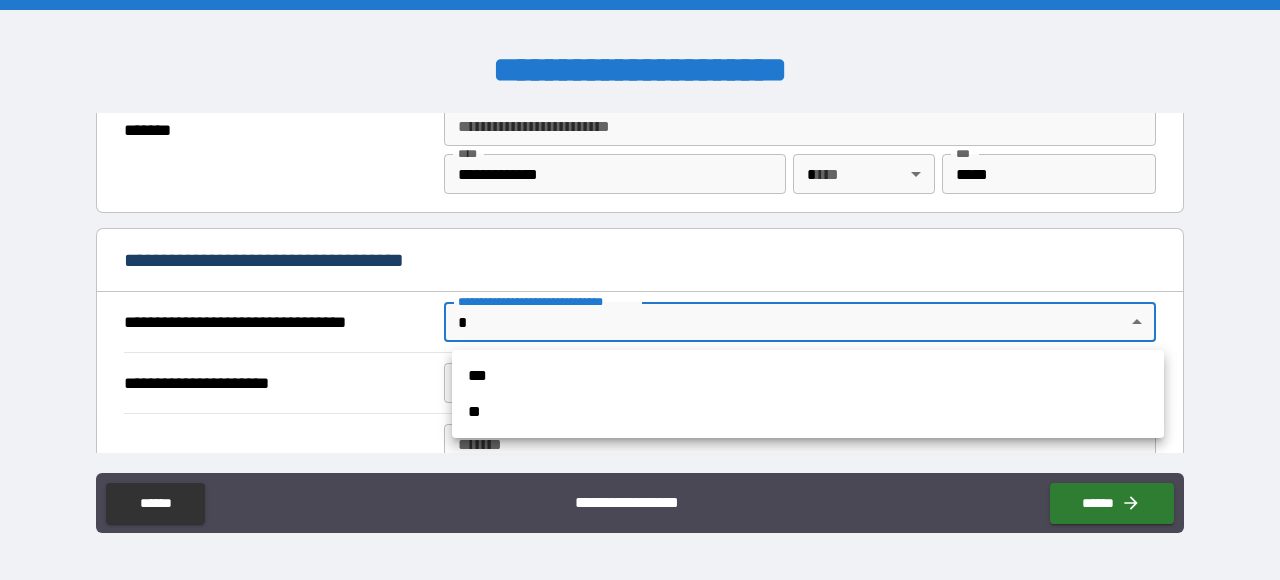 click on "**********" at bounding box center [640, 290] 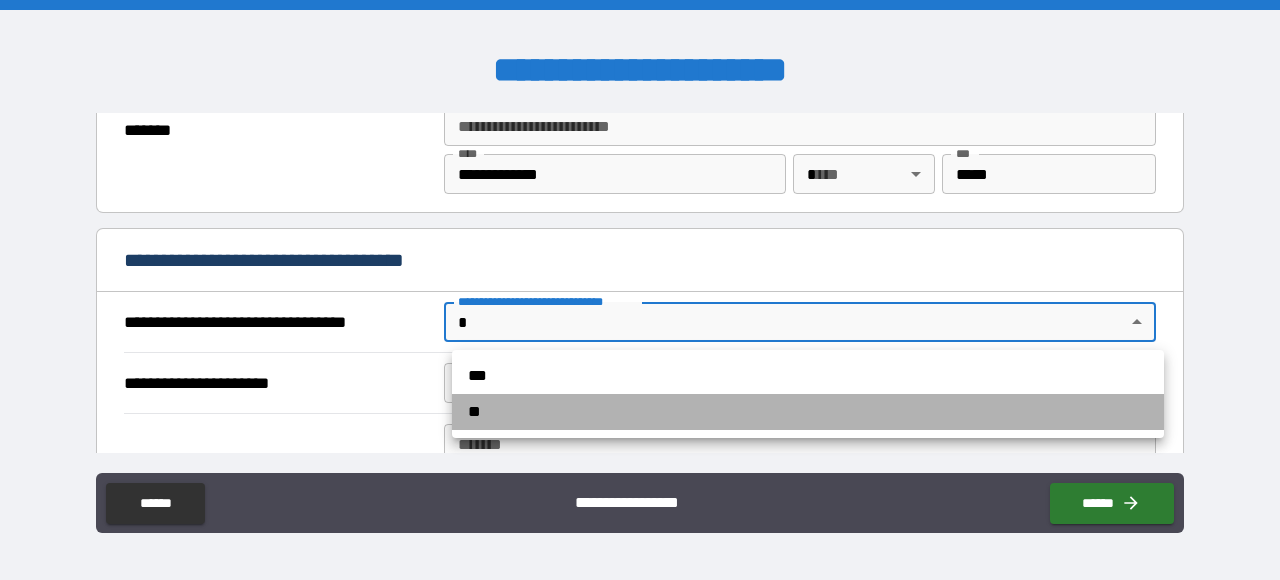click on "**" at bounding box center [808, 412] 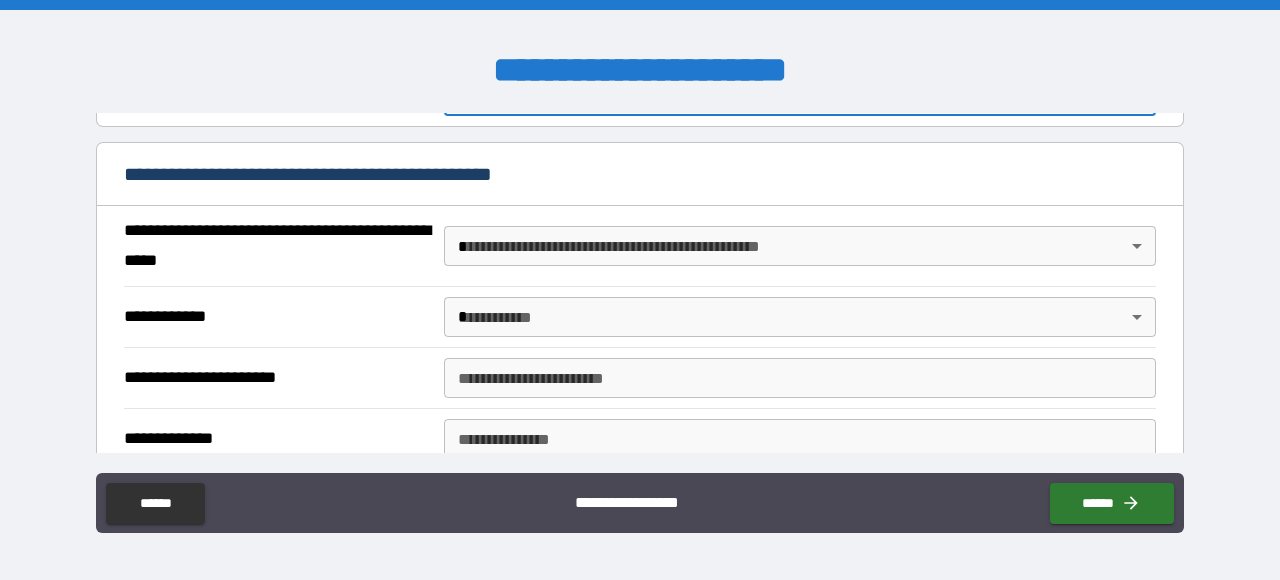 scroll, scrollTop: 1254, scrollLeft: 0, axis: vertical 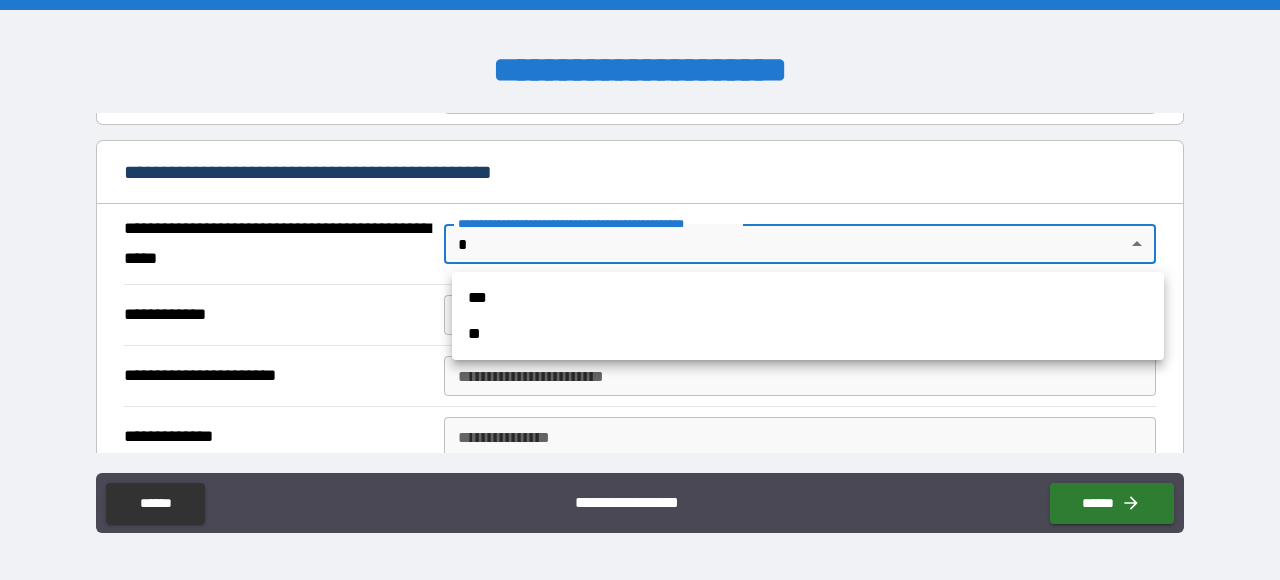 click on "**********" at bounding box center [640, 290] 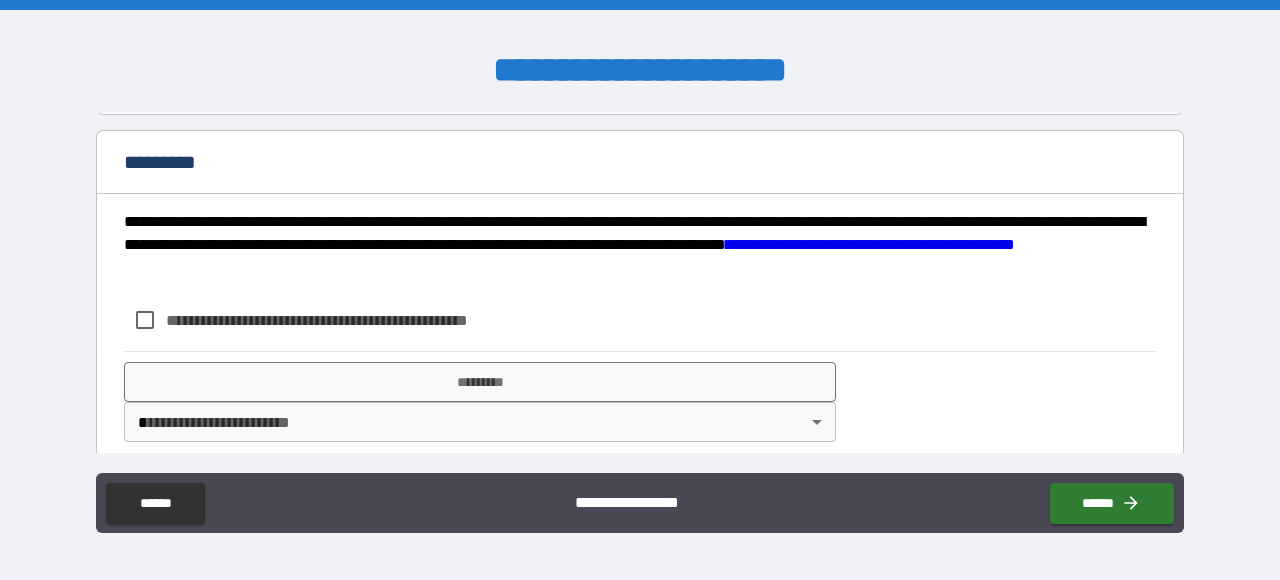 scroll, scrollTop: 1444, scrollLeft: 0, axis: vertical 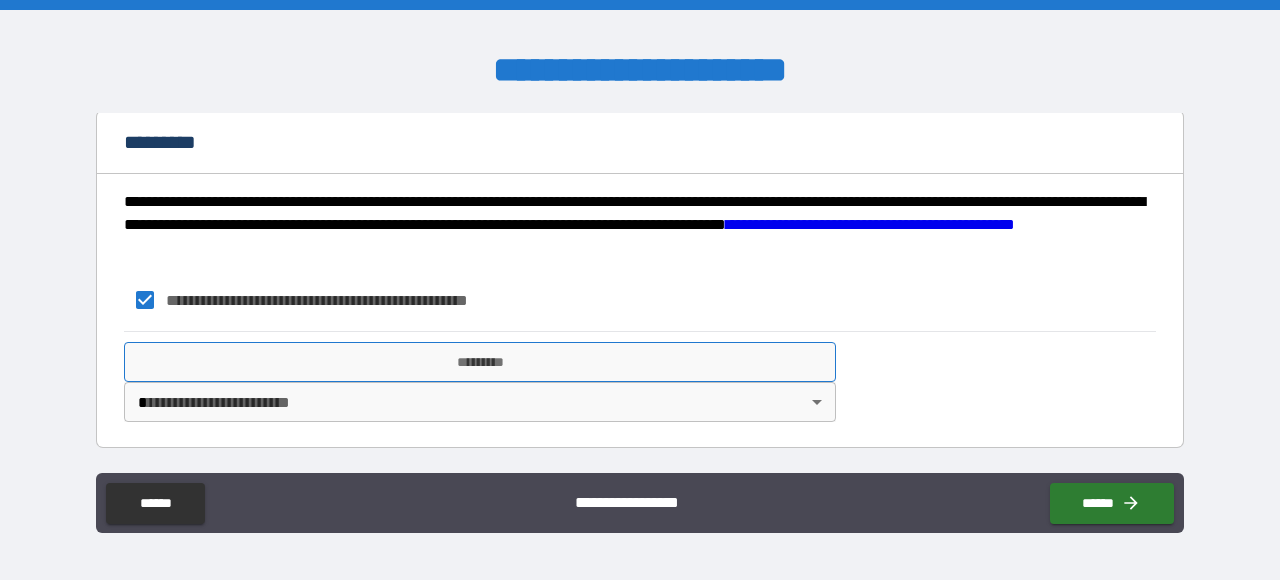 click on "*********" at bounding box center (480, 362) 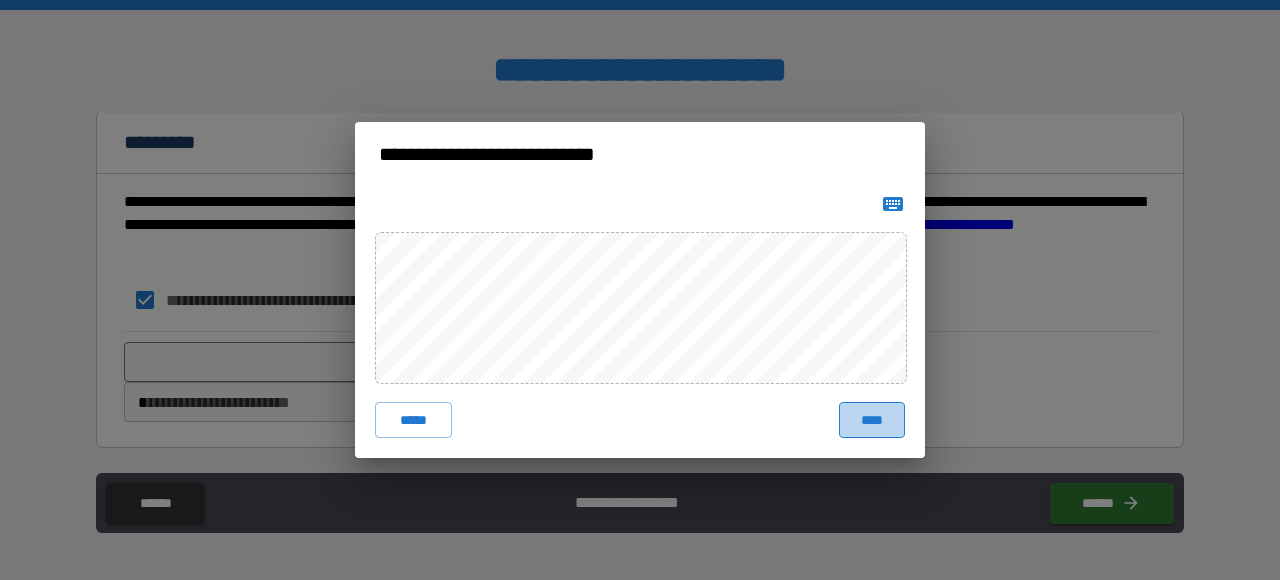 click on "****" at bounding box center [872, 420] 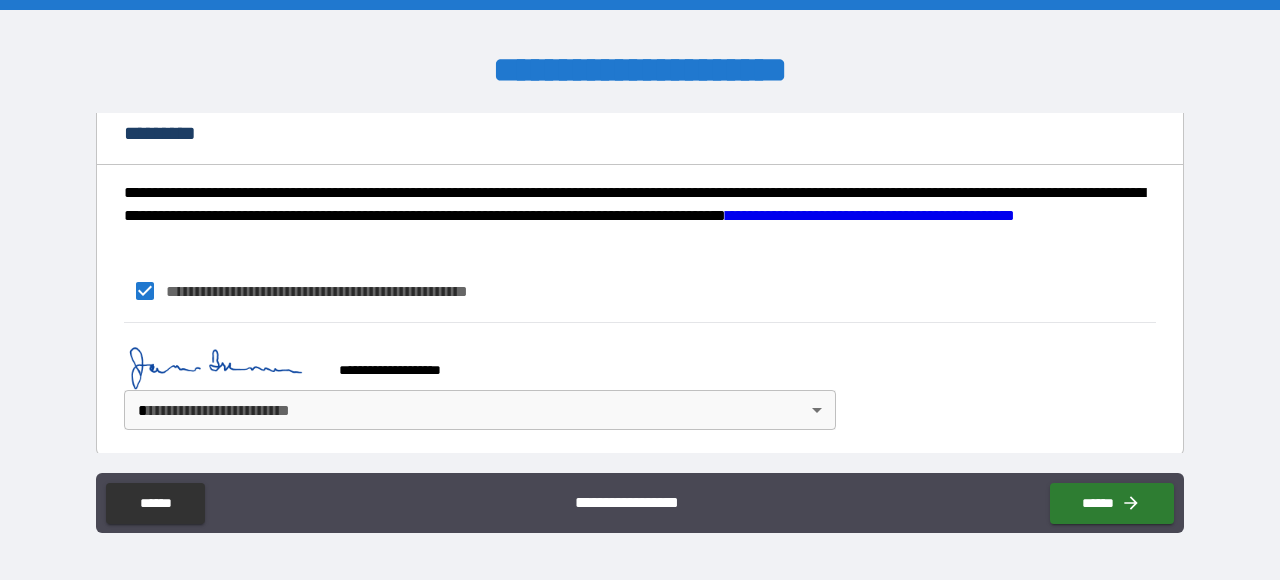 scroll, scrollTop: 1461, scrollLeft: 0, axis: vertical 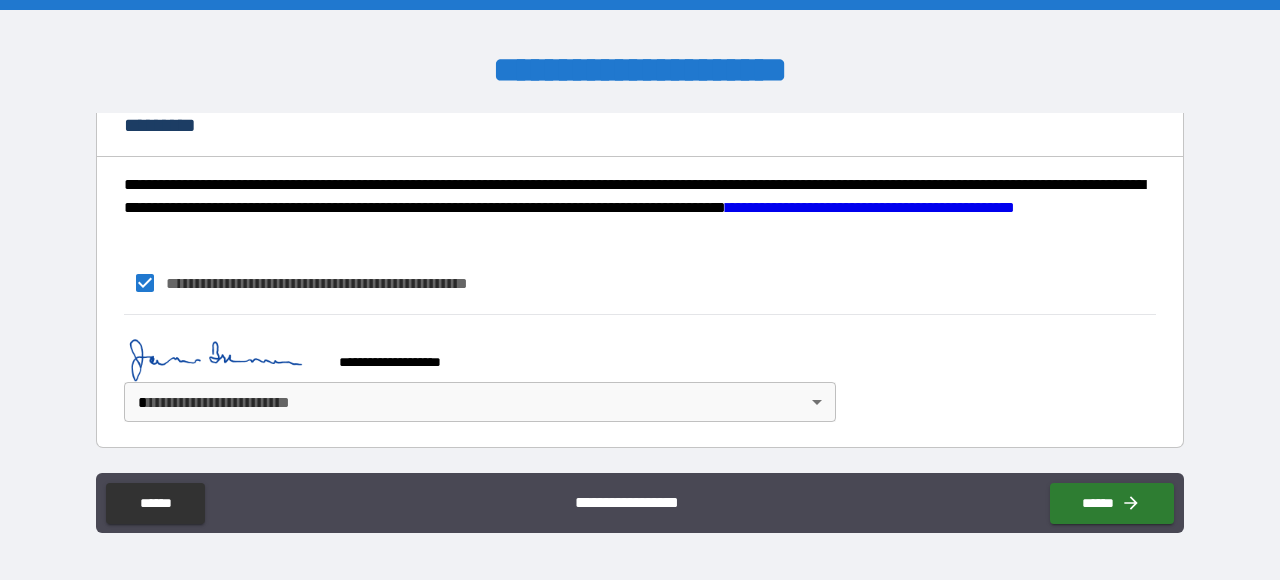 click on "**********" at bounding box center (640, 290) 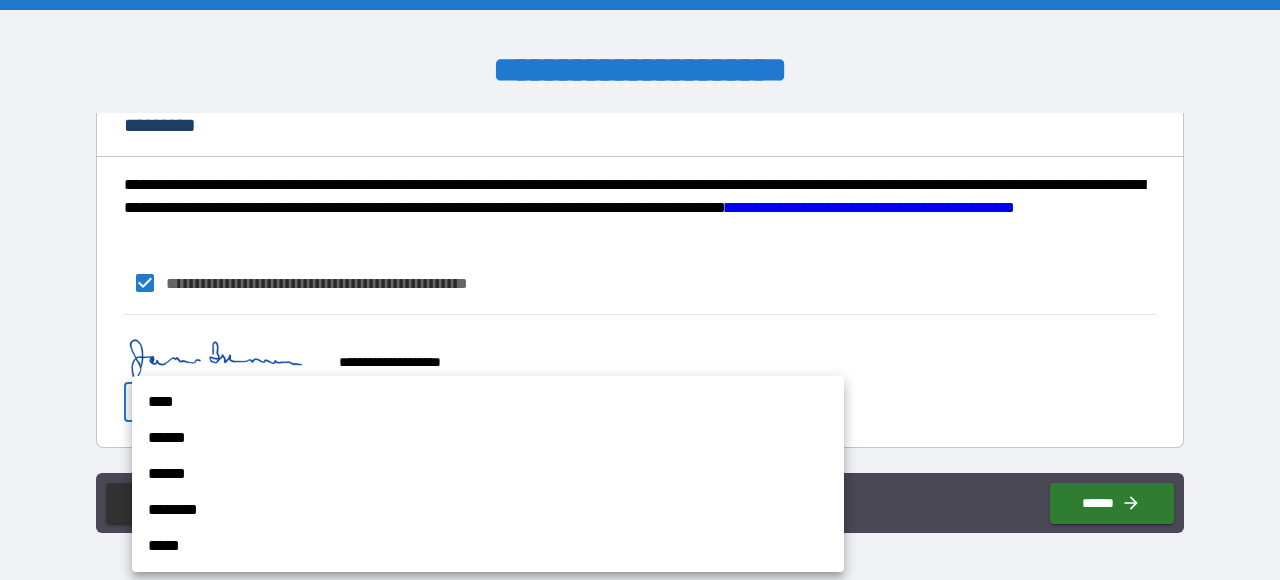 click on "****" at bounding box center [488, 402] 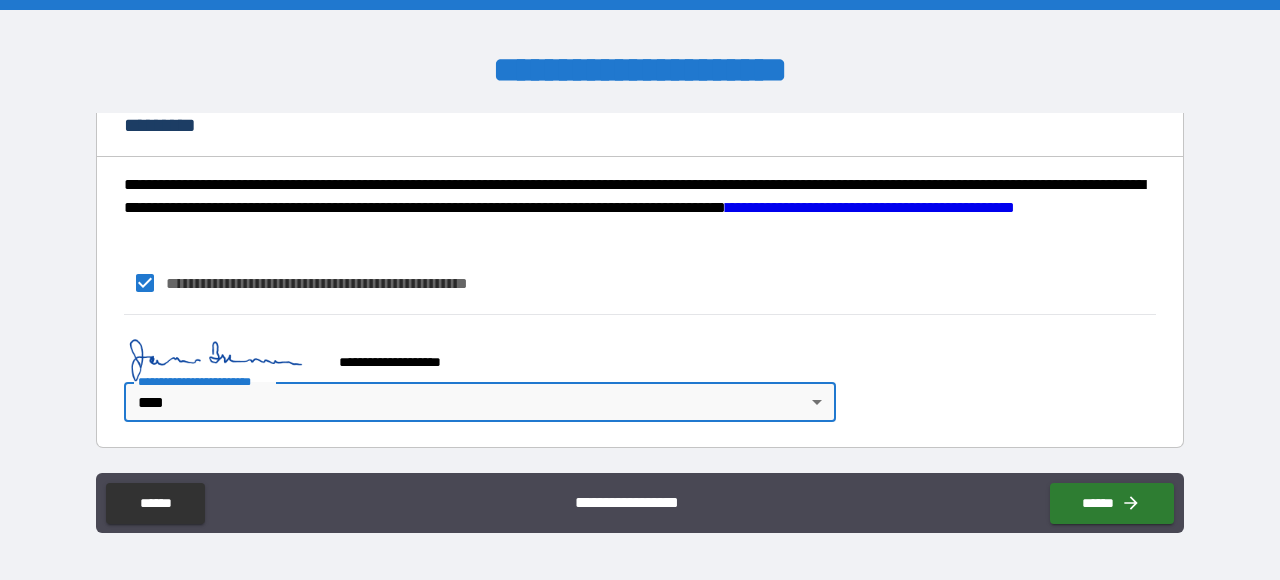 type on "*" 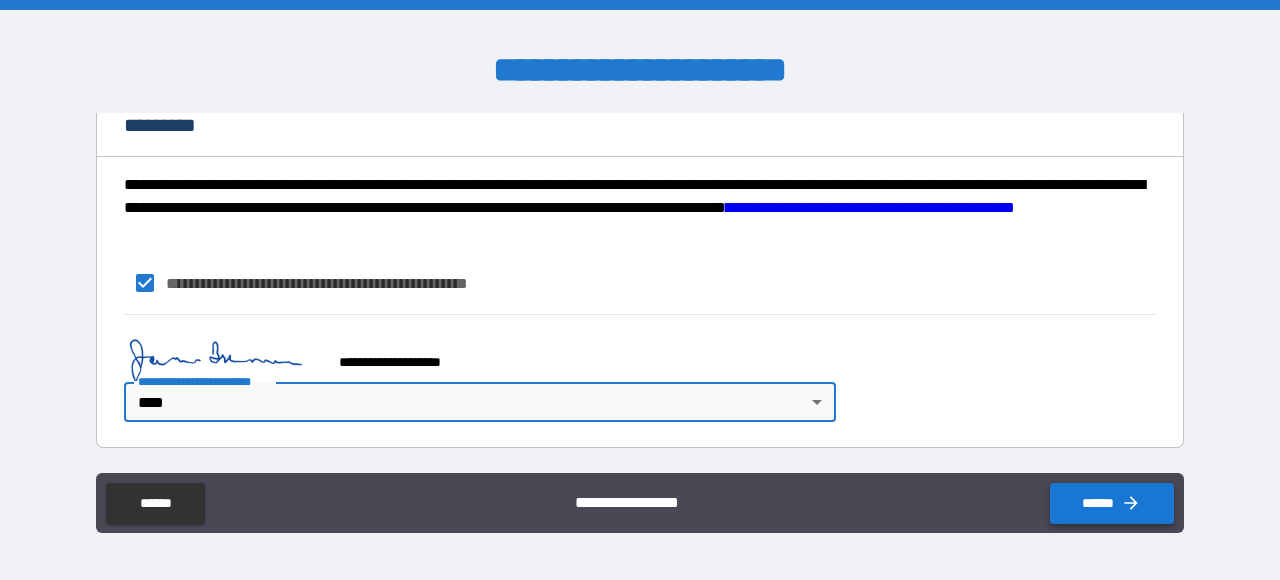 click on "******" at bounding box center (1112, 503) 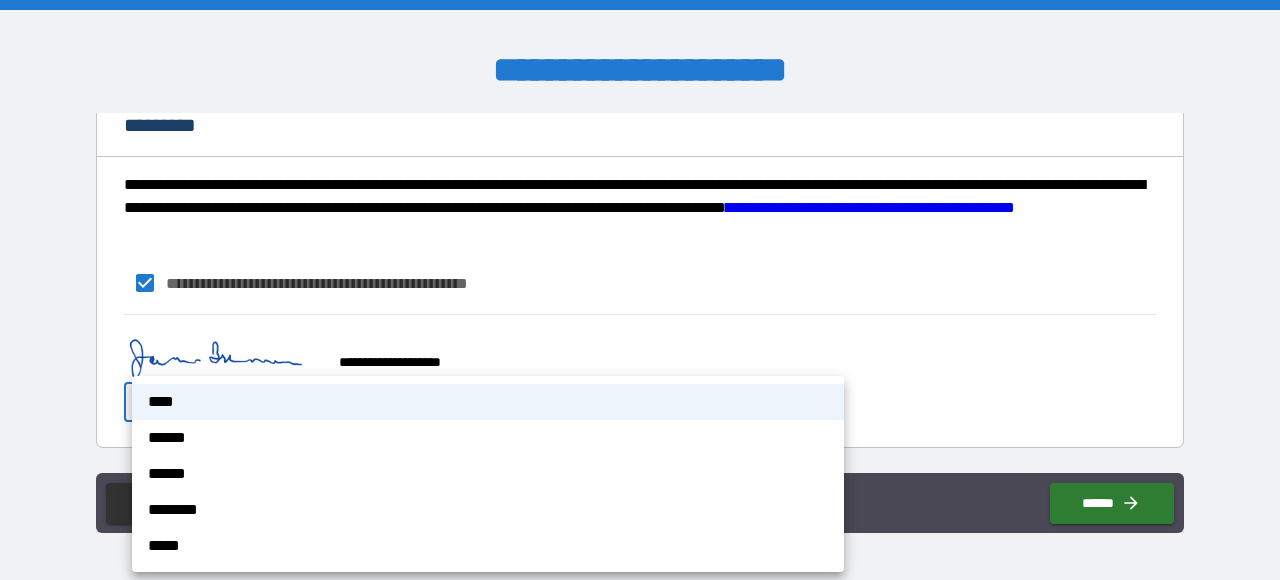 click on "**********" at bounding box center (640, 290) 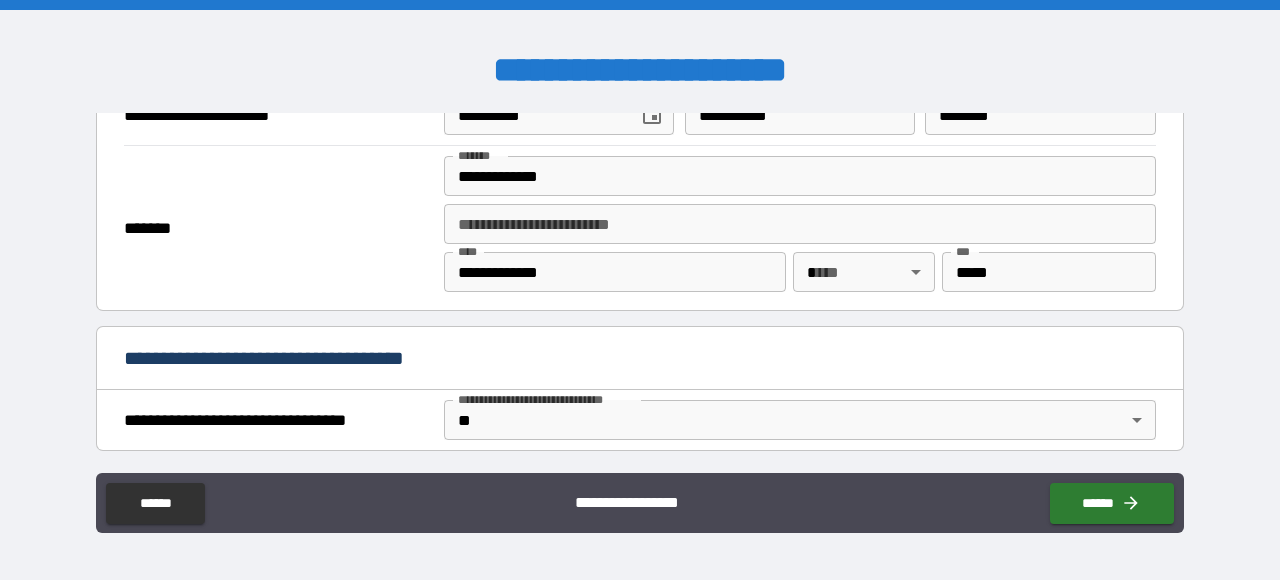 scroll, scrollTop: 891, scrollLeft: 0, axis: vertical 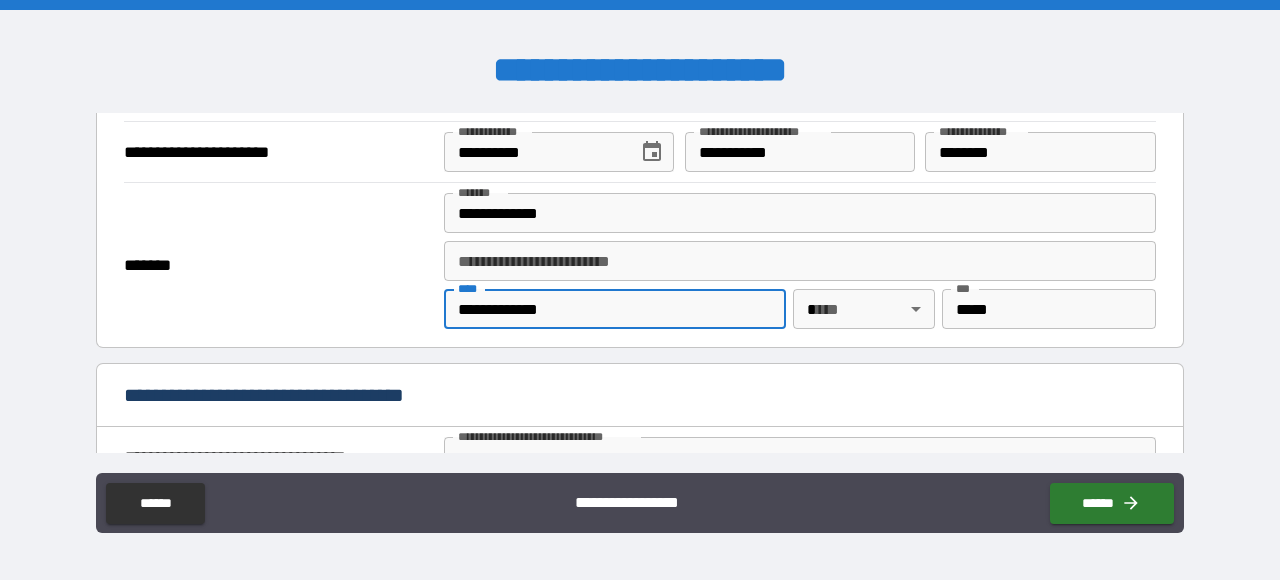 click on "**********" at bounding box center [615, 309] 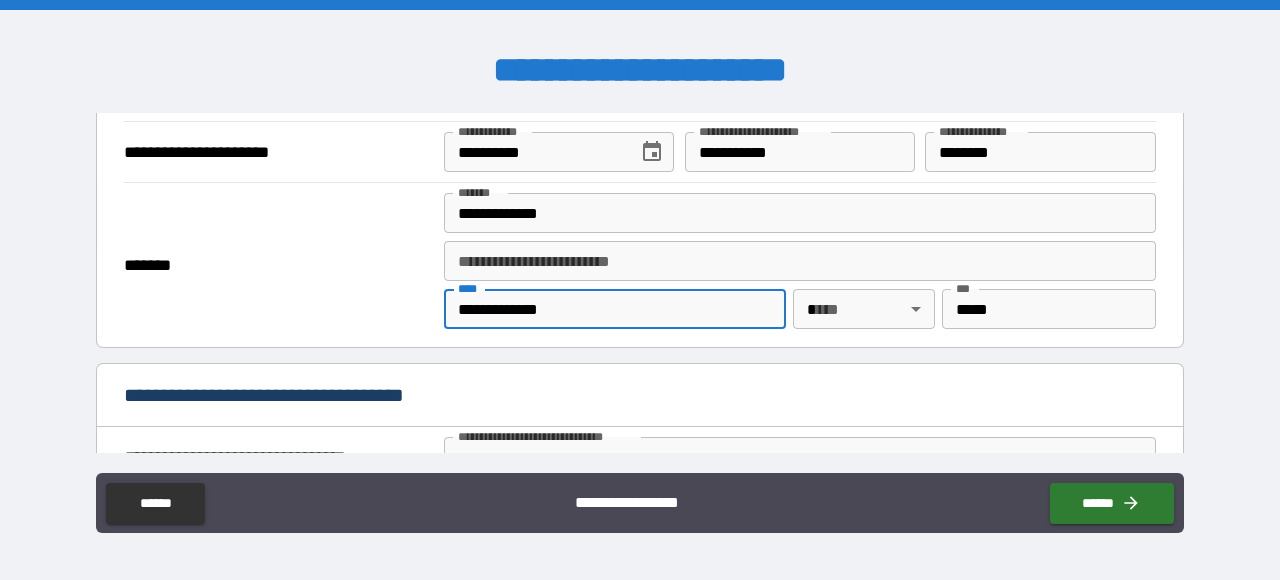 type 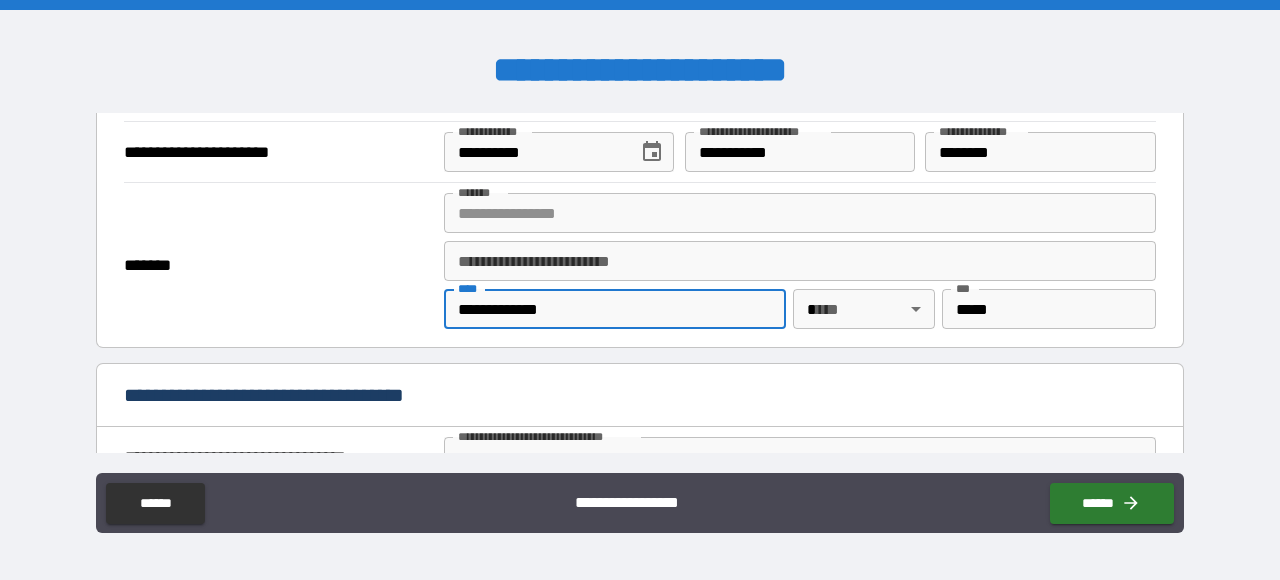 type 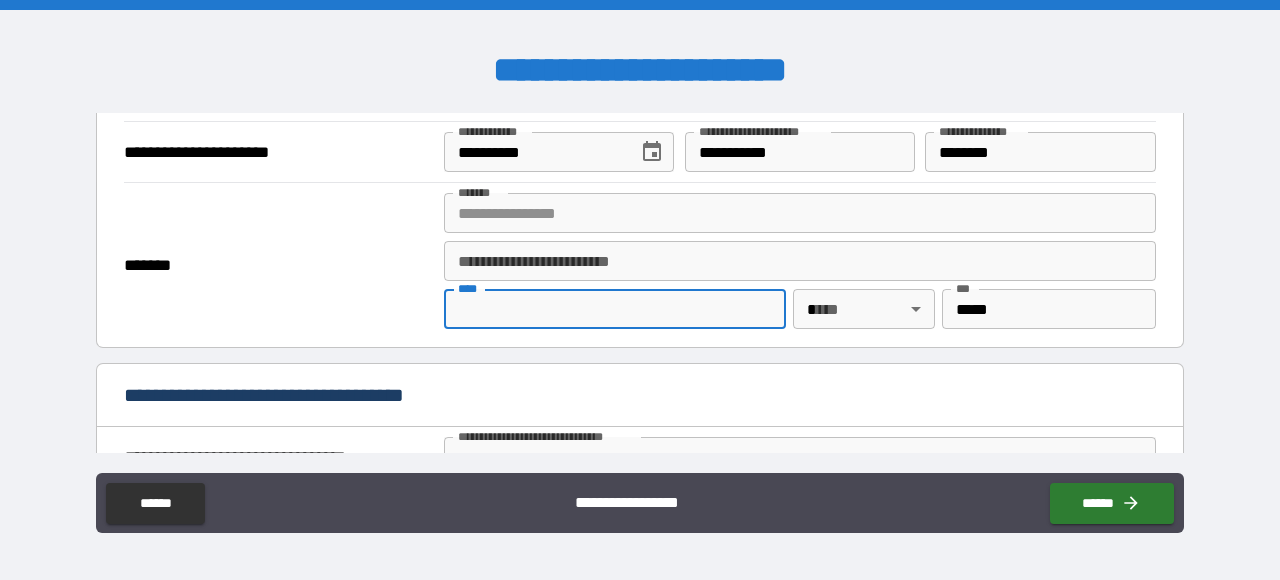 type 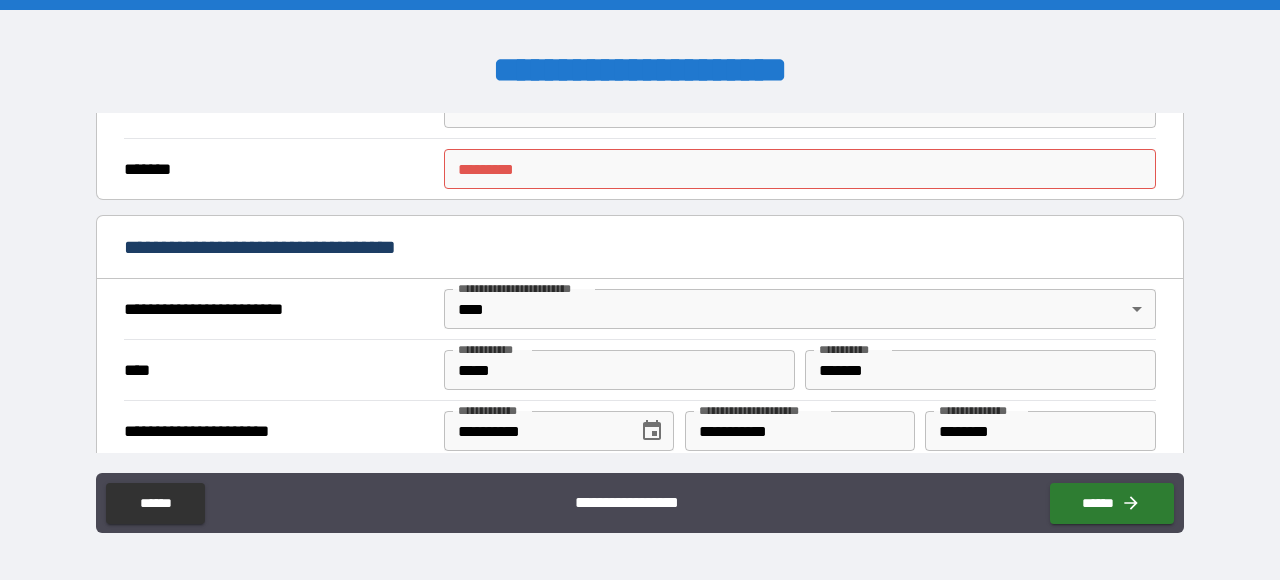 scroll, scrollTop: 549, scrollLeft: 0, axis: vertical 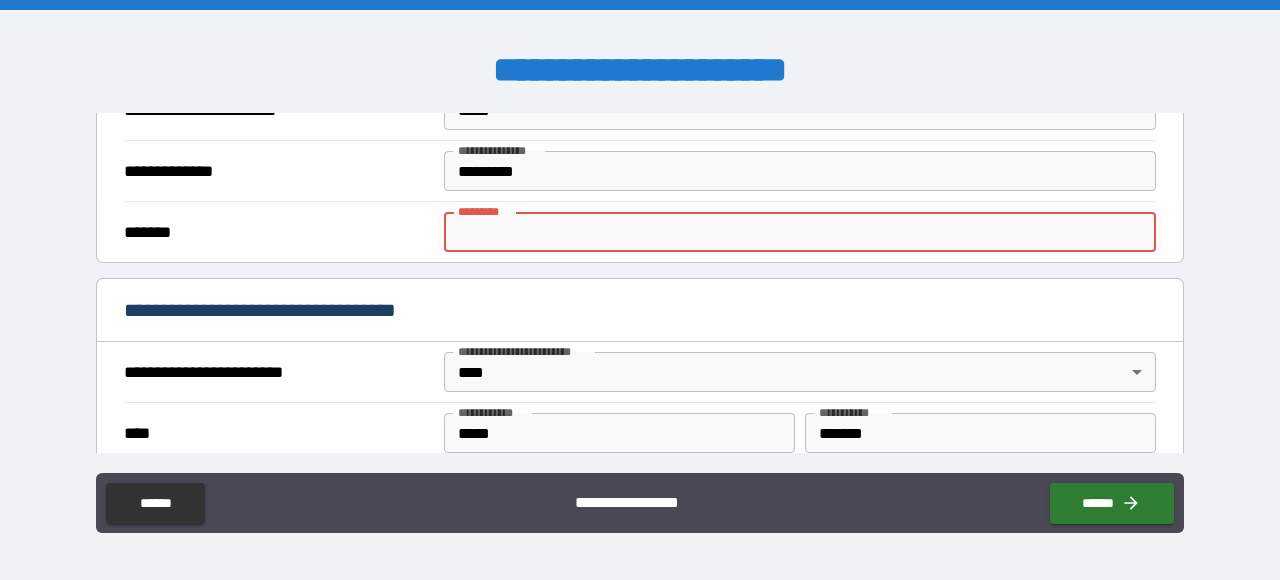 click on "*******   *" at bounding box center [800, 232] 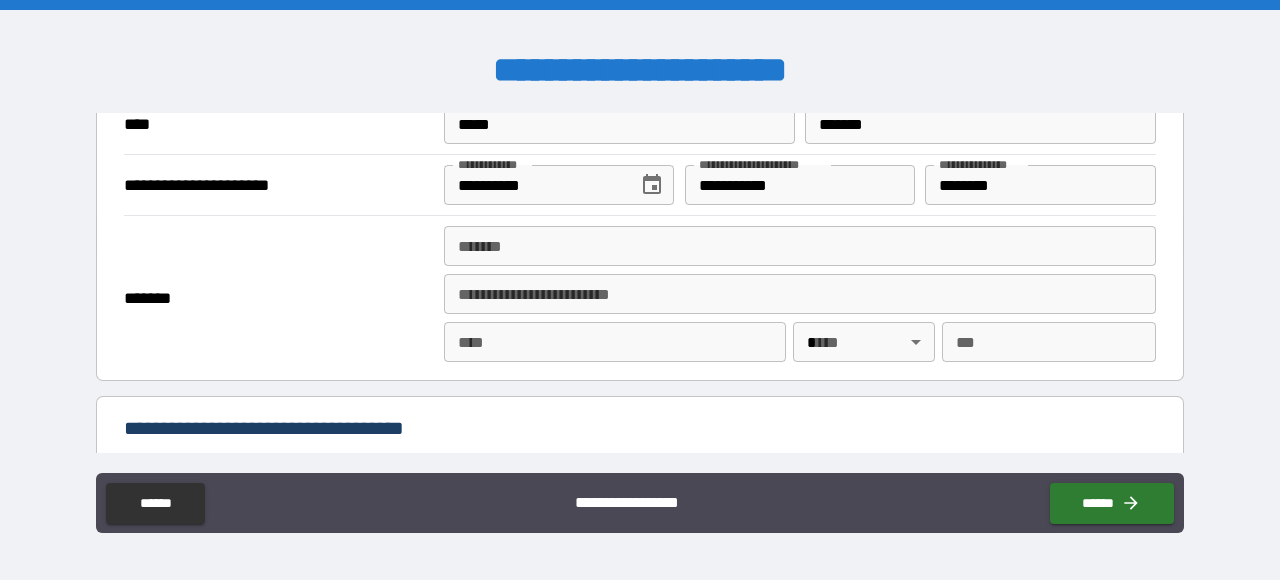 scroll, scrollTop: 891, scrollLeft: 0, axis: vertical 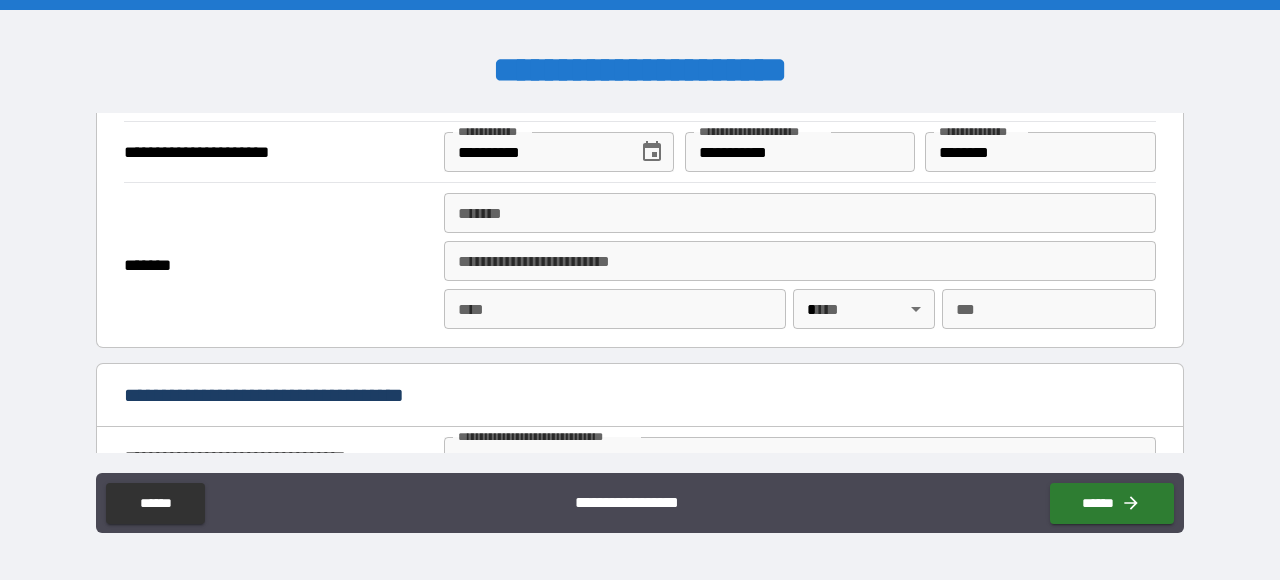 type on "****" 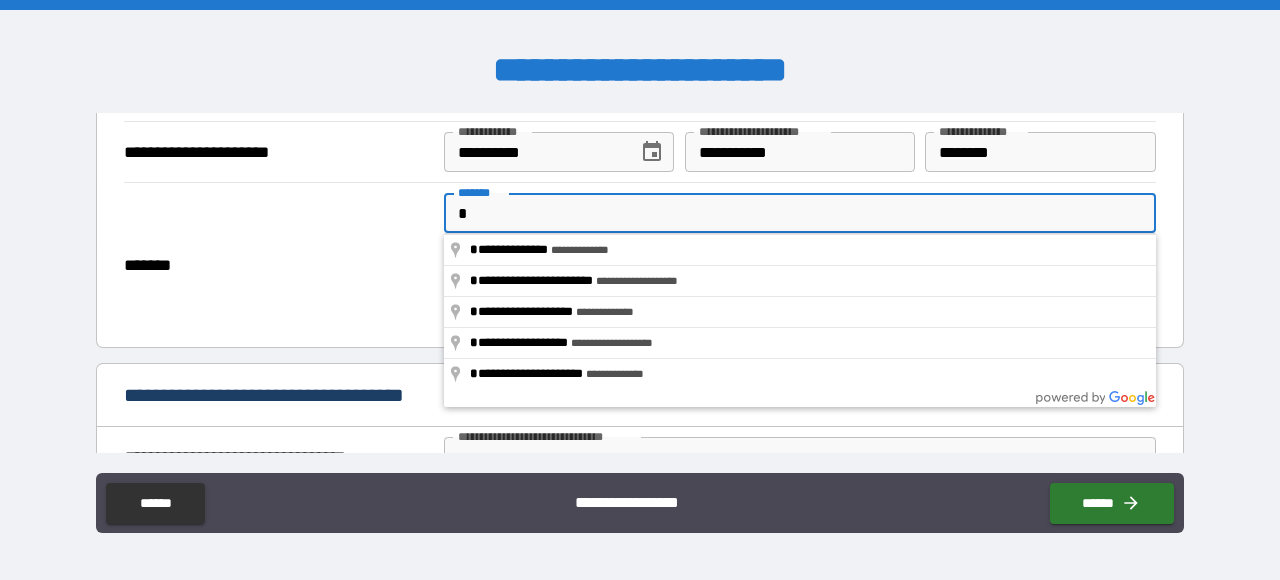 type on "**********" 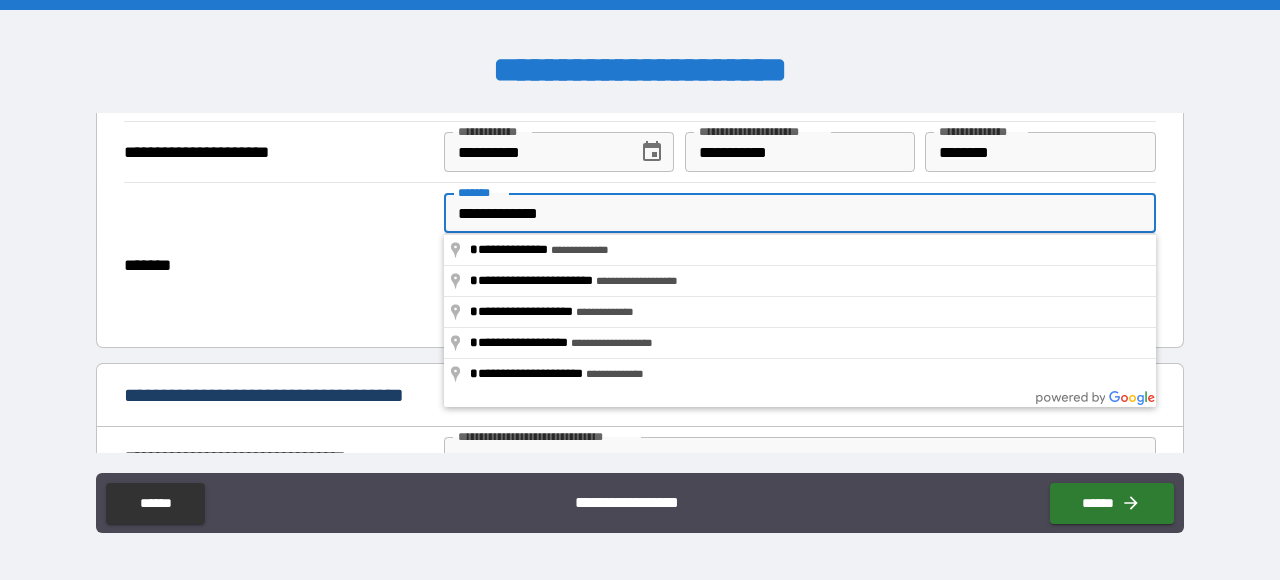 type on "**********" 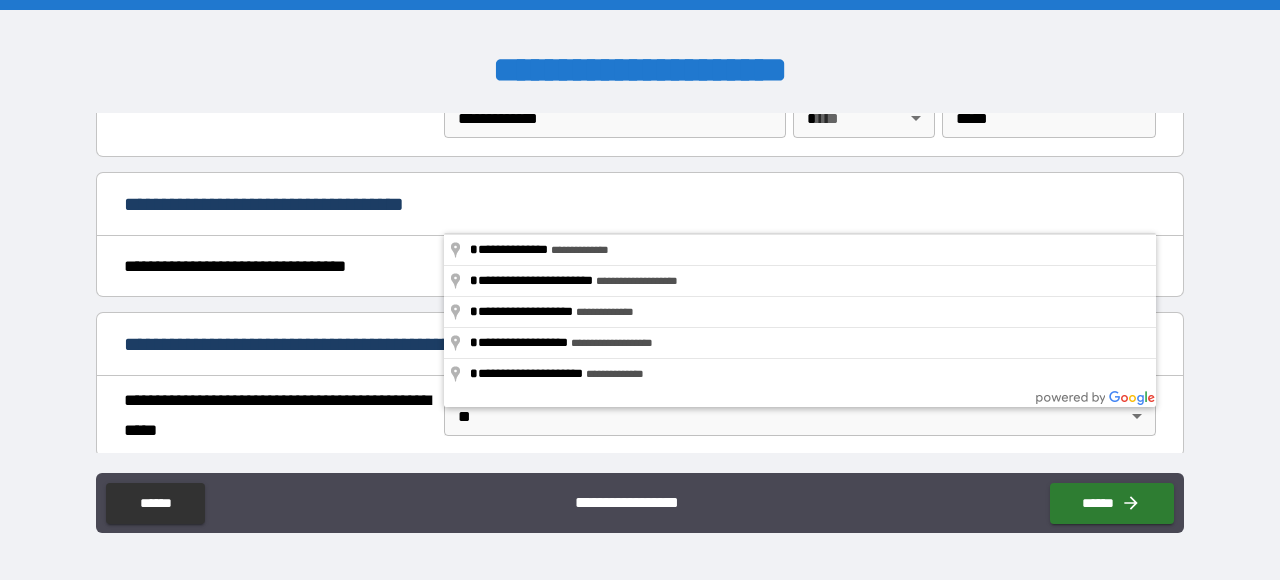 scroll, scrollTop: 1119, scrollLeft: 0, axis: vertical 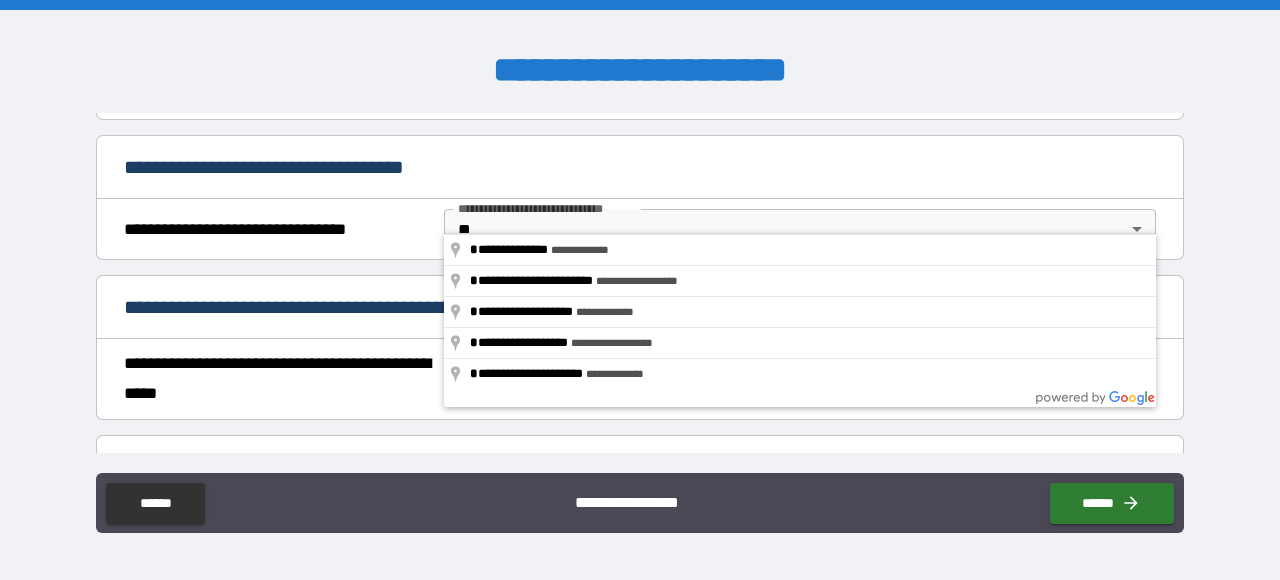 click on "**********" at bounding box center [640, 290] 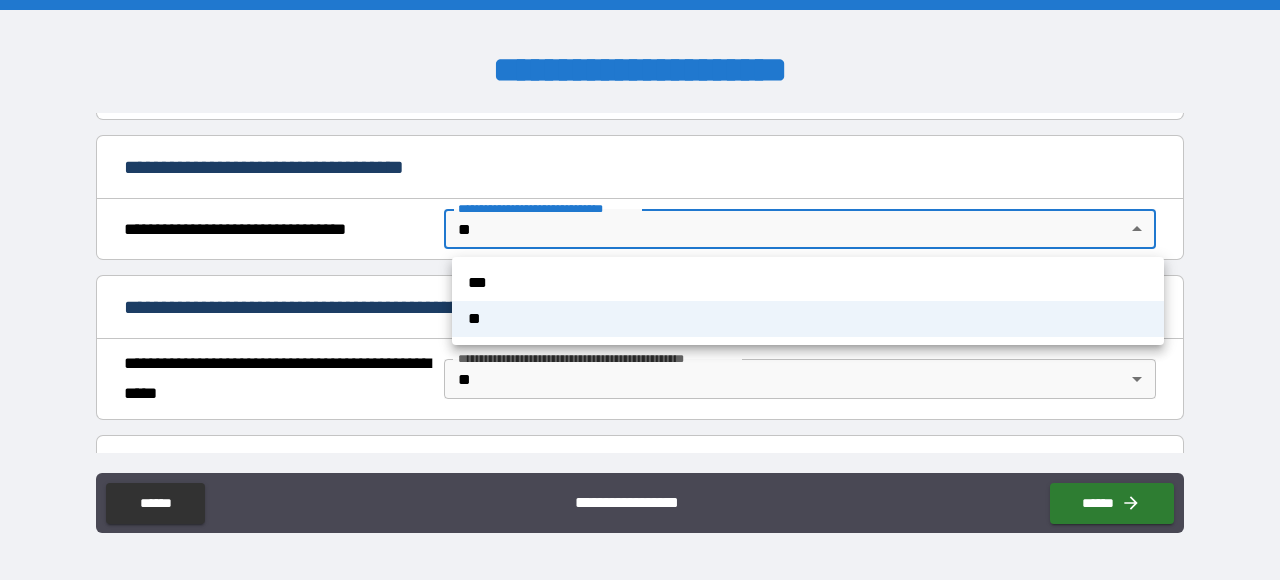 click at bounding box center [640, 290] 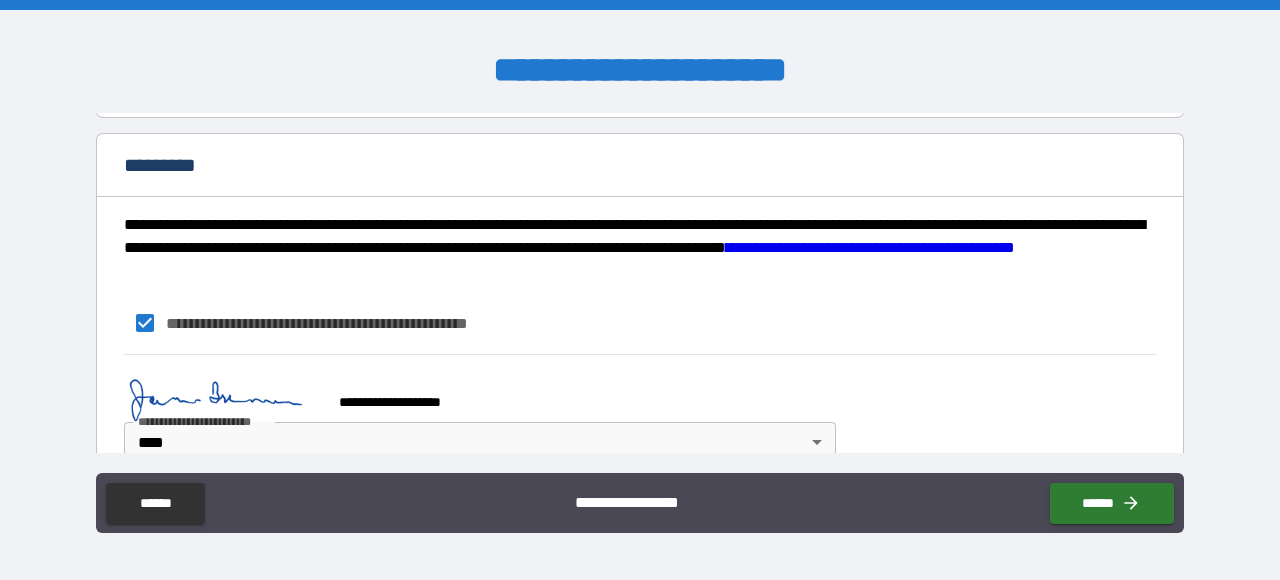 scroll, scrollTop: 1461, scrollLeft: 0, axis: vertical 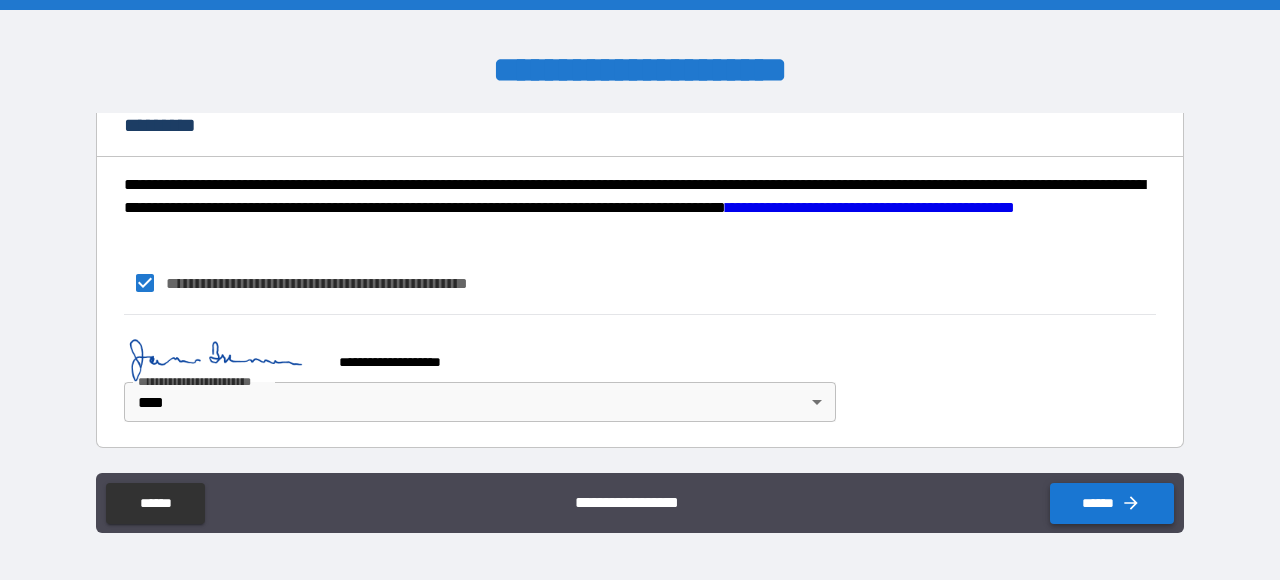 click on "******" at bounding box center [1112, 503] 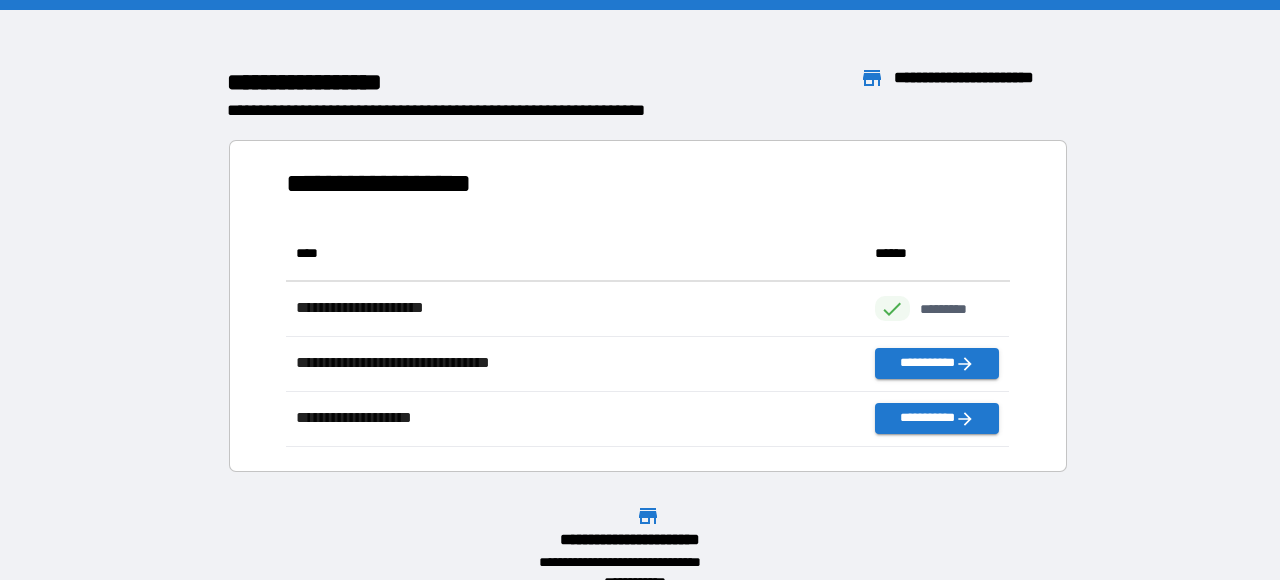 scroll, scrollTop: 1, scrollLeft: 0, axis: vertical 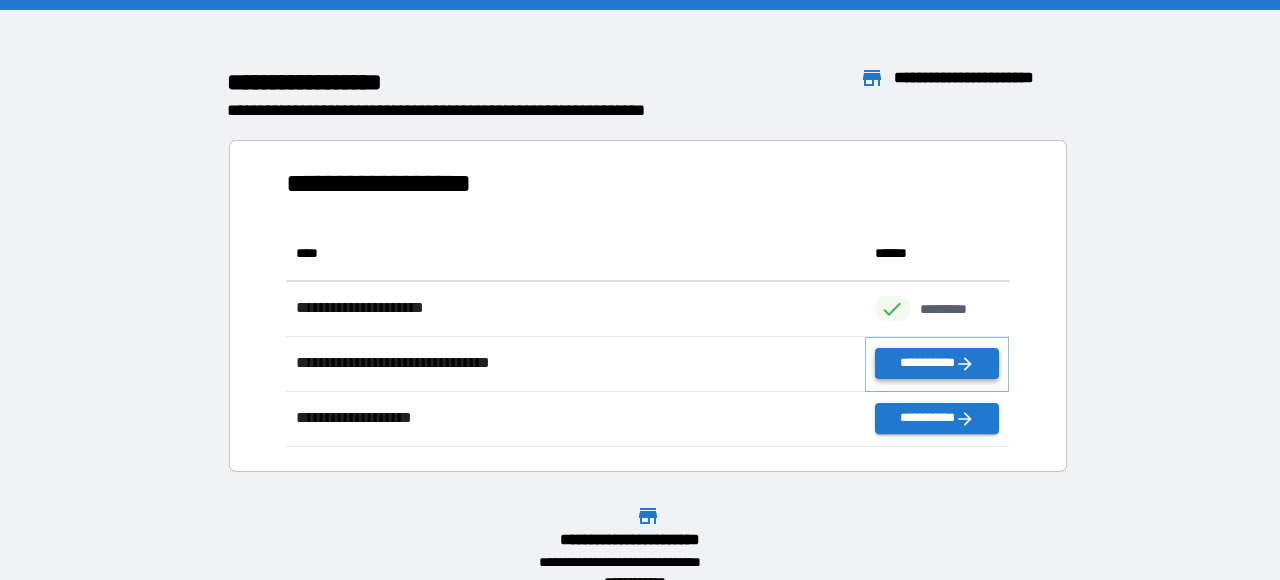 click on "**********" at bounding box center [937, 363] 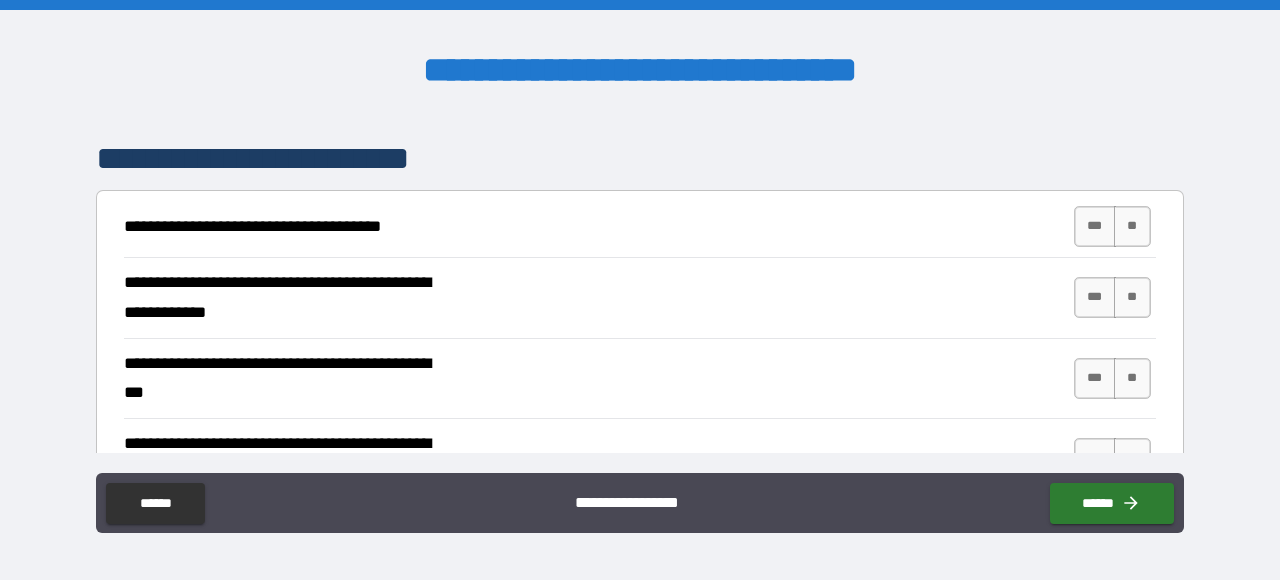 scroll, scrollTop: 342, scrollLeft: 0, axis: vertical 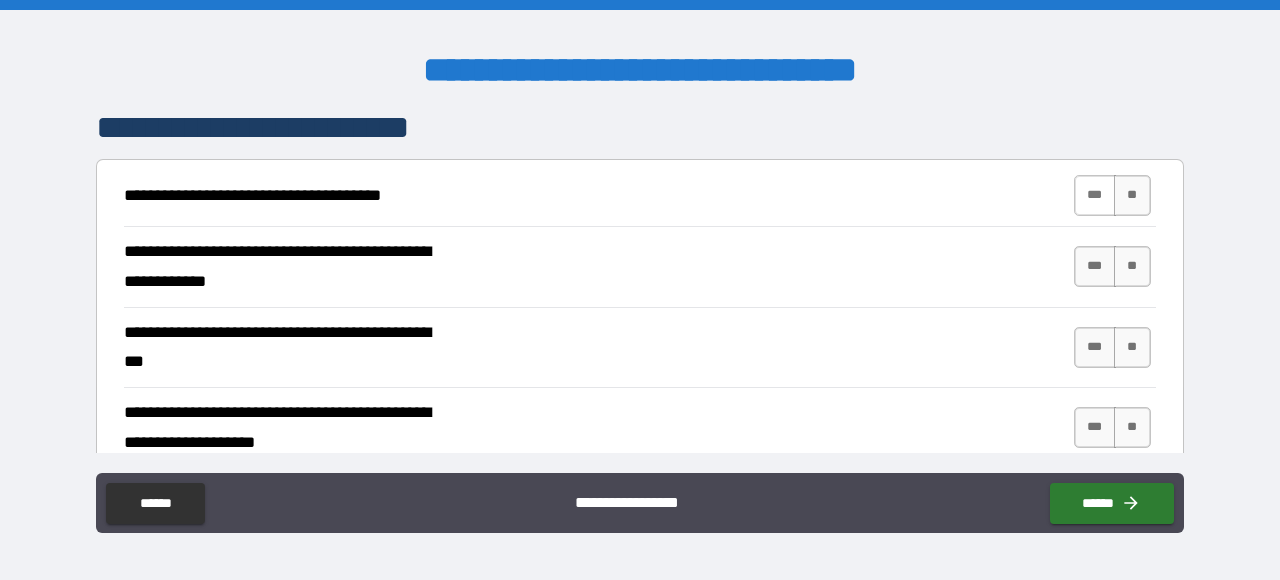 click on "***" at bounding box center (1095, 195) 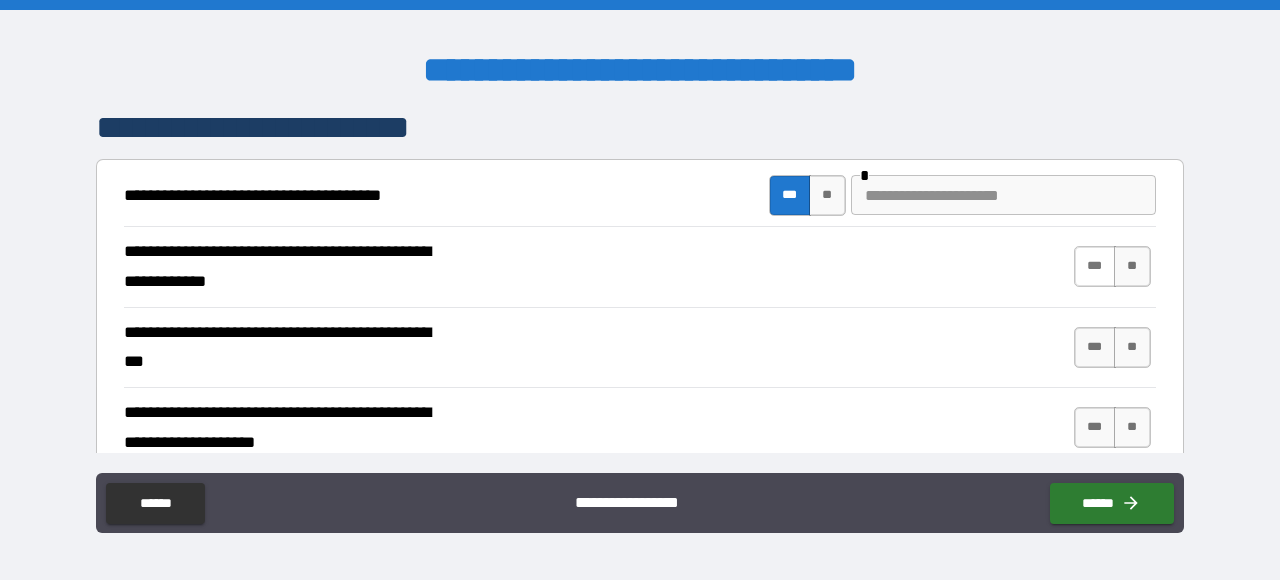 click on "***" at bounding box center (1095, 266) 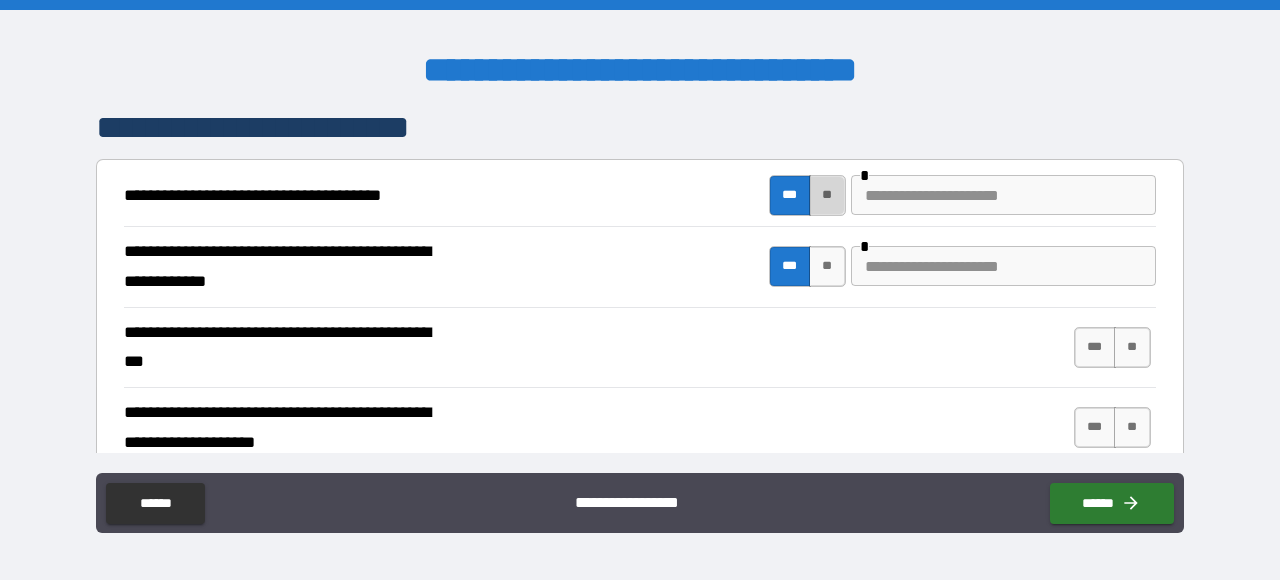 click on "**" at bounding box center [827, 195] 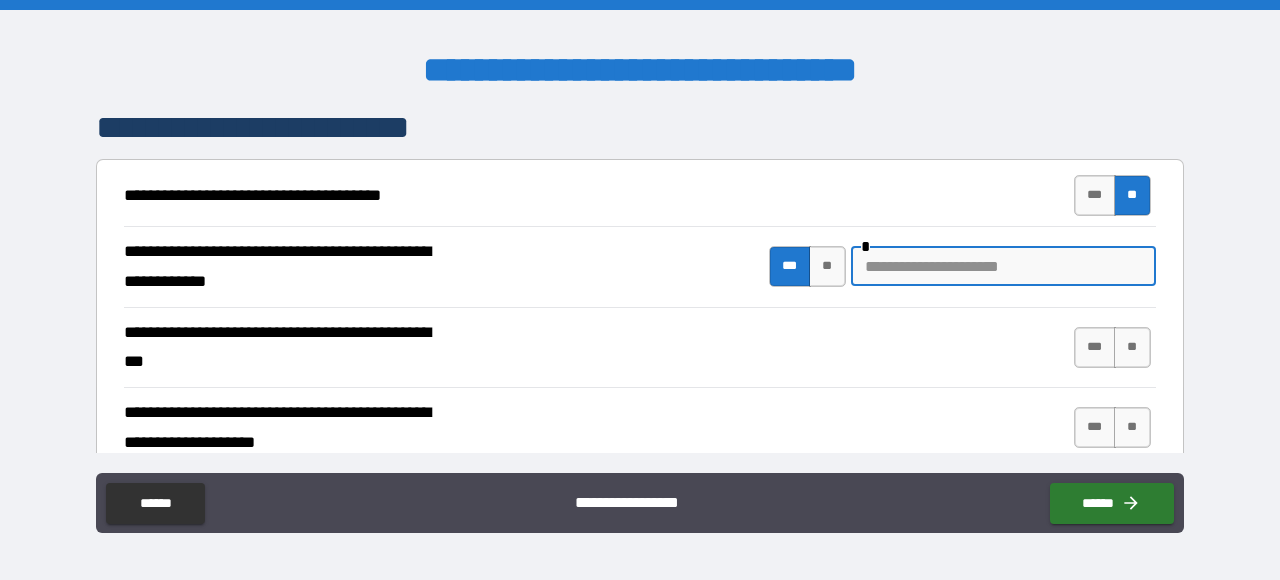 click at bounding box center (1003, 266) 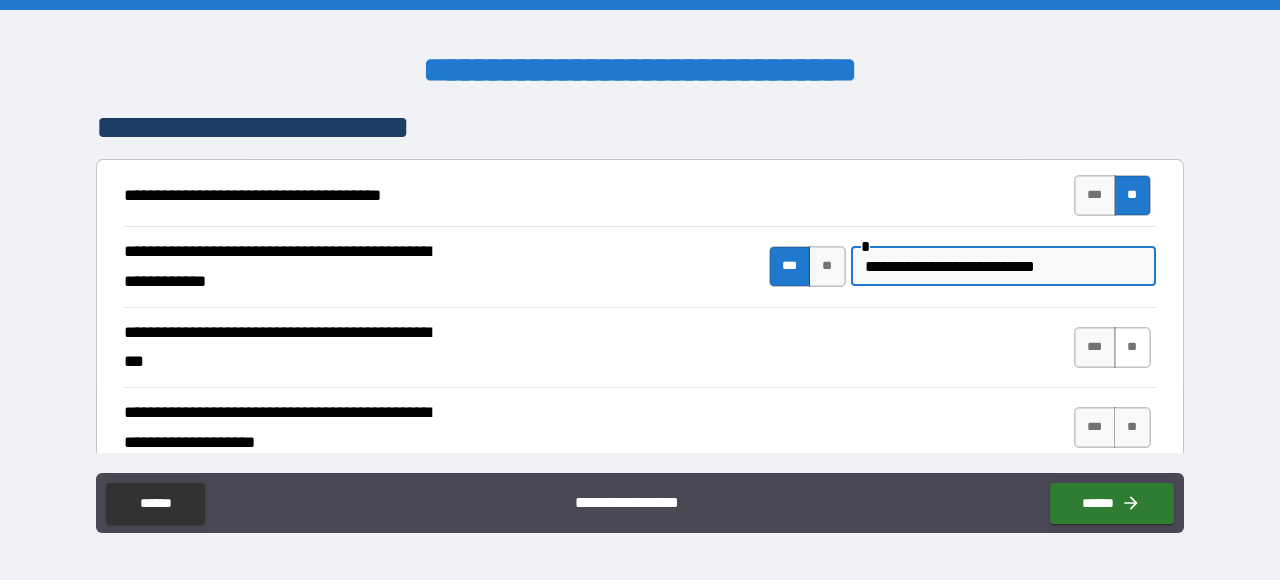 type on "**********" 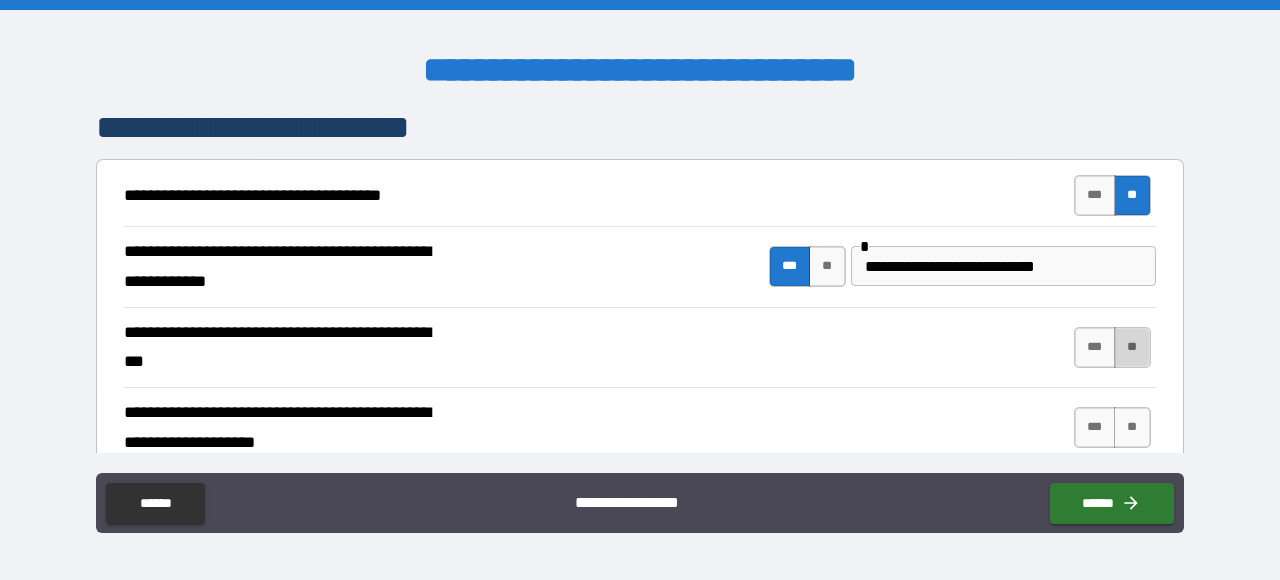 click on "**" at bounding box center [1132, 347] 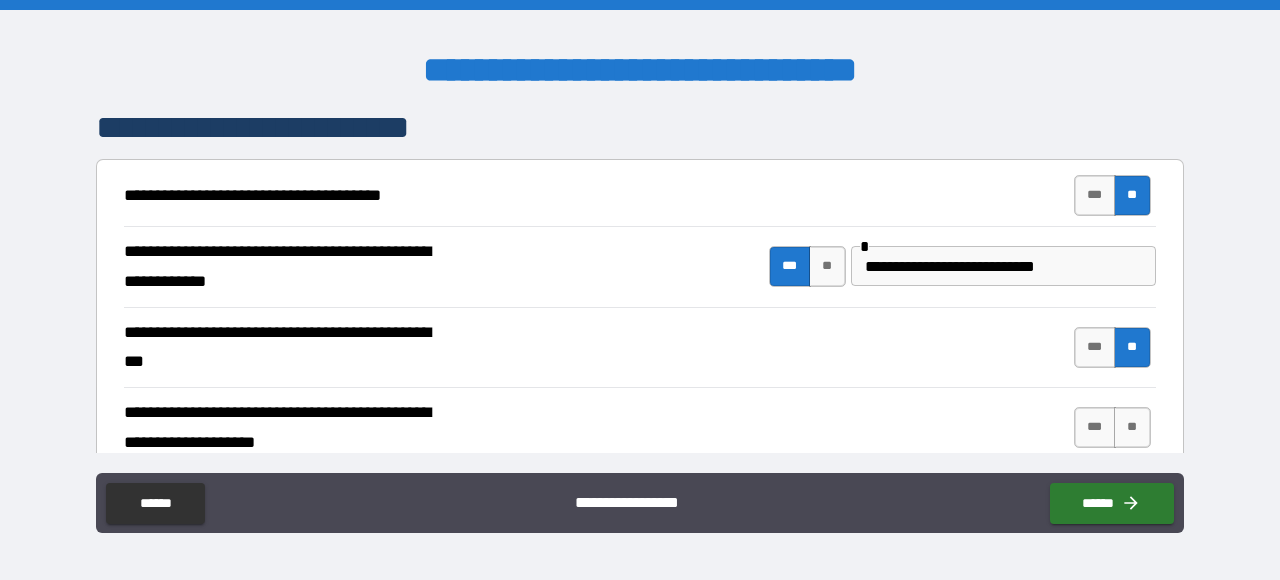 scroll, scrollTop: 456, scrollLeft: 0, axis: vertical 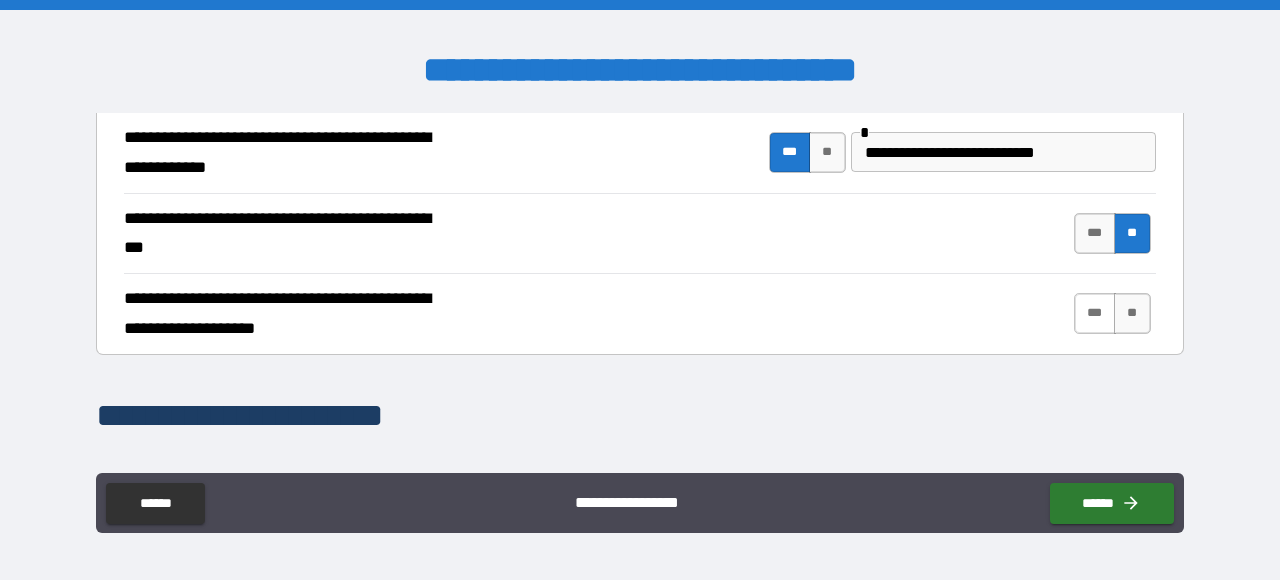 click on "***" at bounding box center [1095, 313] 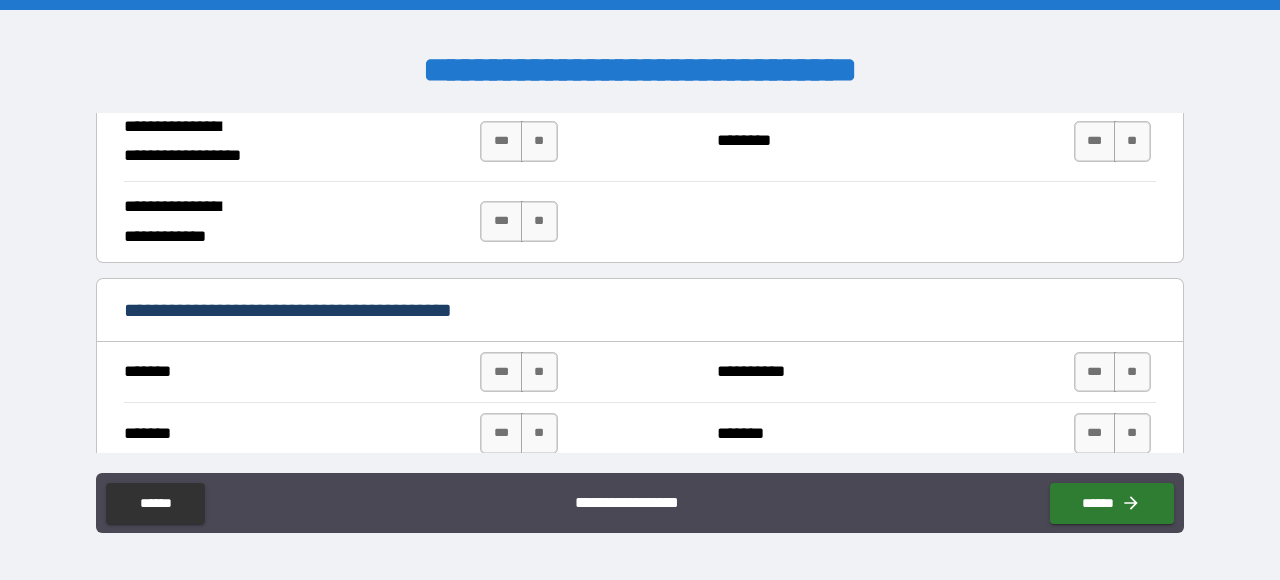 scroll, scrollTop: 912, scrollLeft: 0, axis: vertical 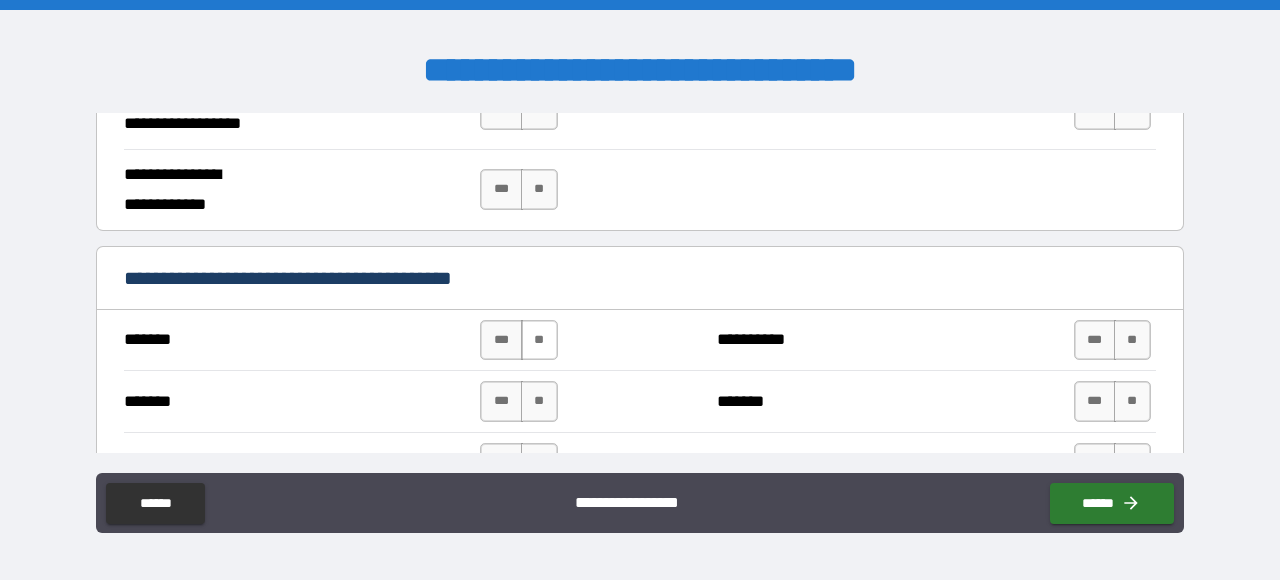 click on "**" at bounding box center [539, 340] 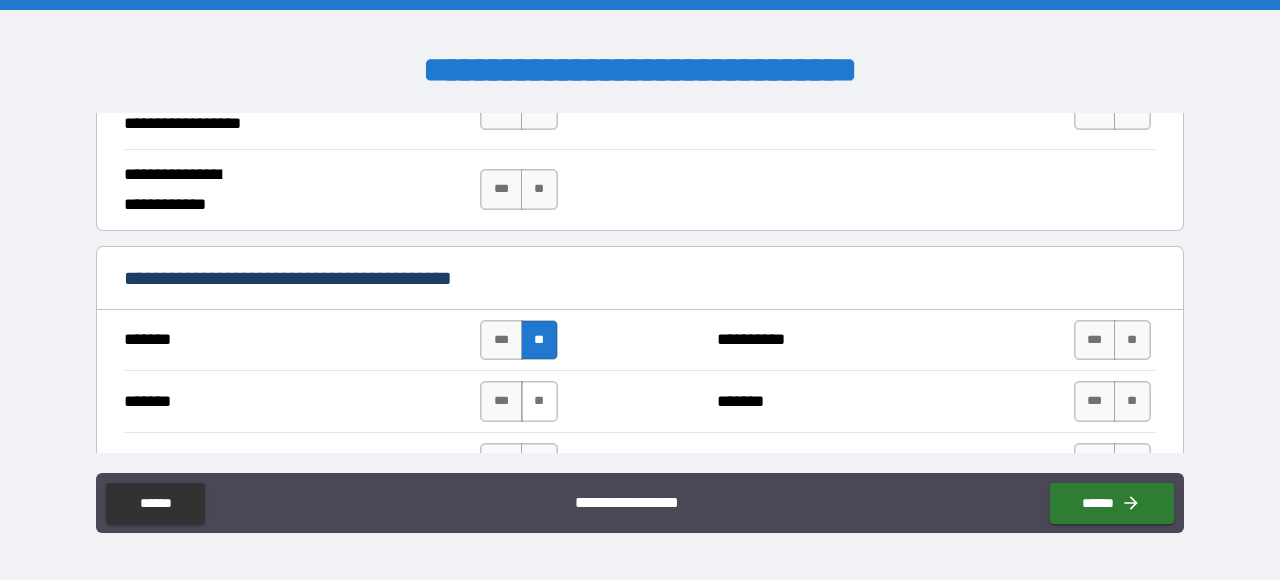 click on "**" at bounding box center (539, 401) 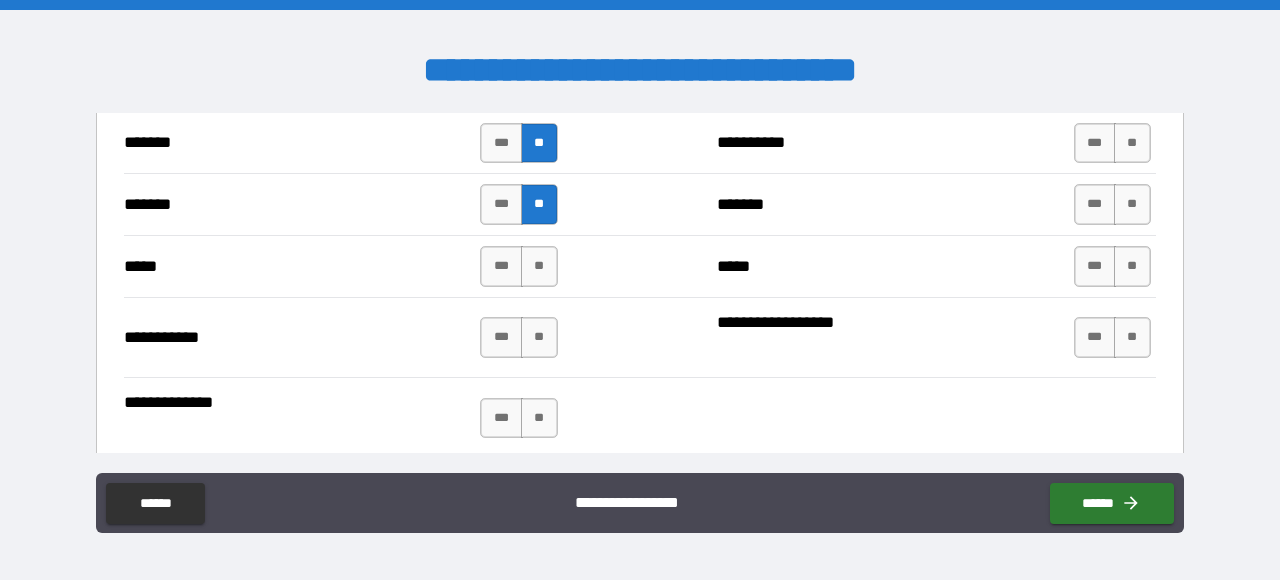 scroll, scrollTop: 1140, scrollLeft: 0, axis: vertical 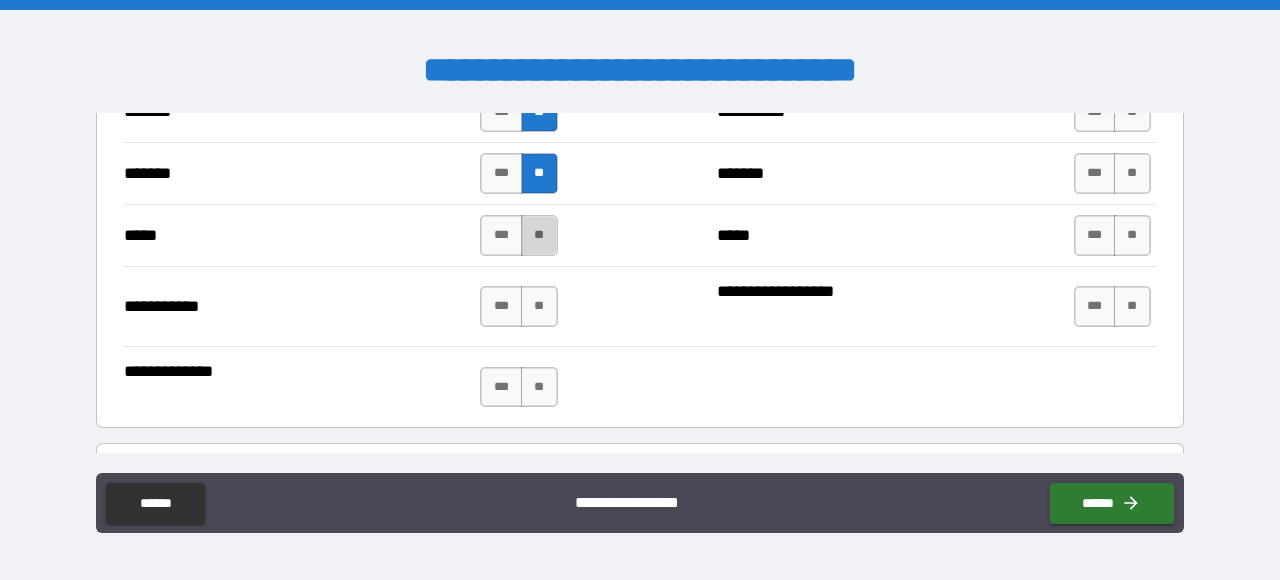 click on "**" at bounding box center (539, 235) 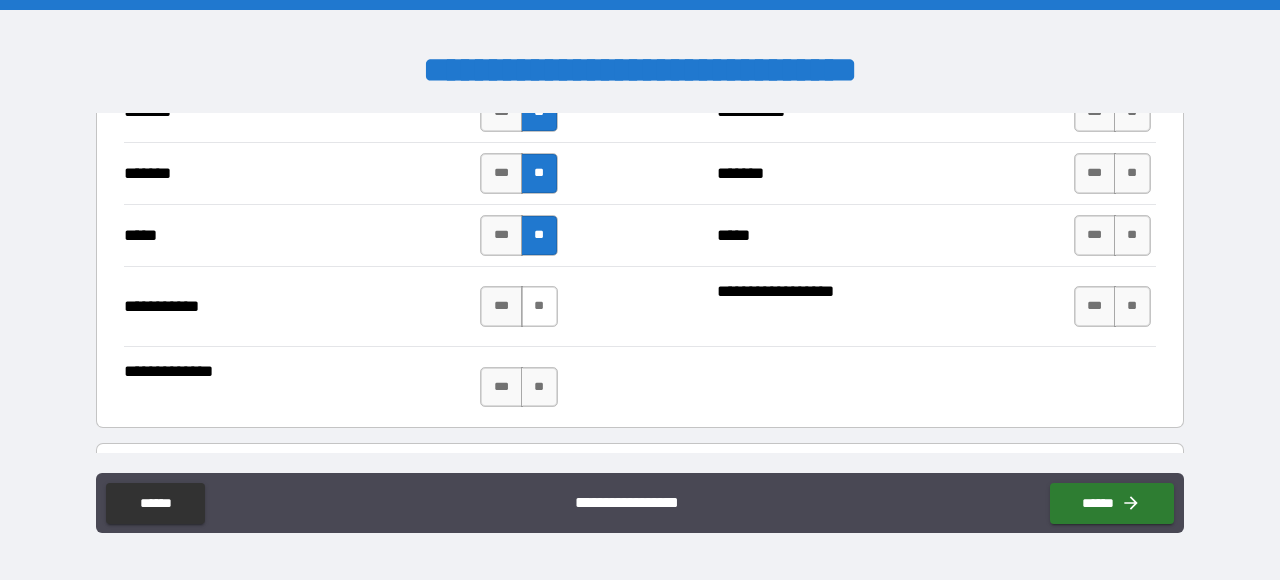 click on "**" at bounding box center (539, 306) 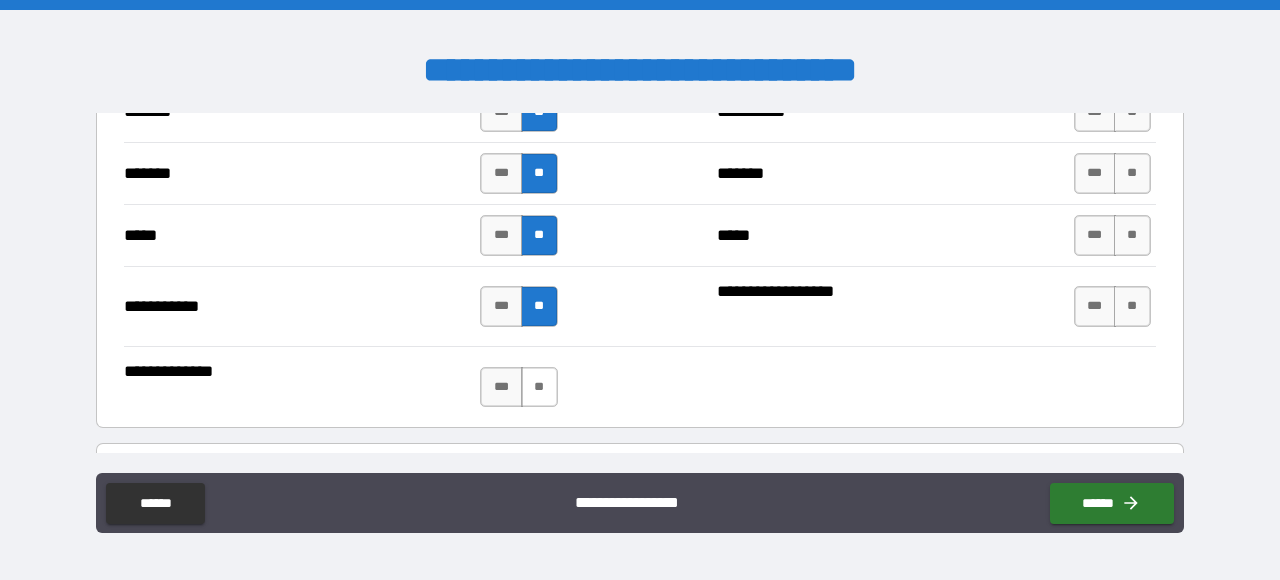 click on "**" at bounding box center (539, 387) 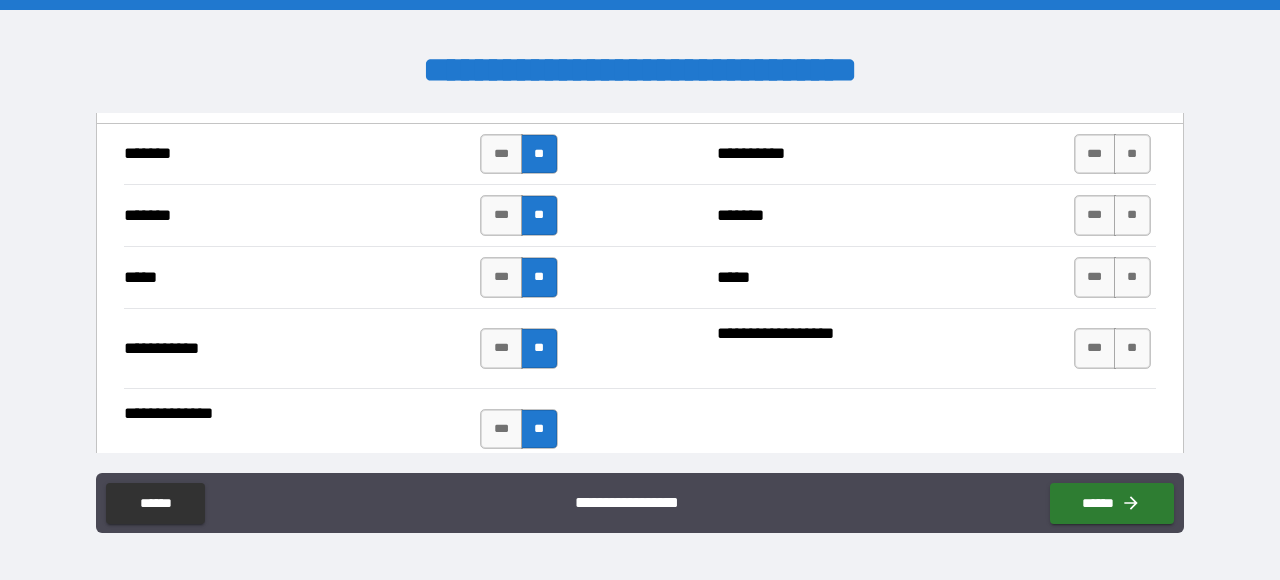 scroll, scrollTop: 1140, scrollLeft: 0, axis: vertical 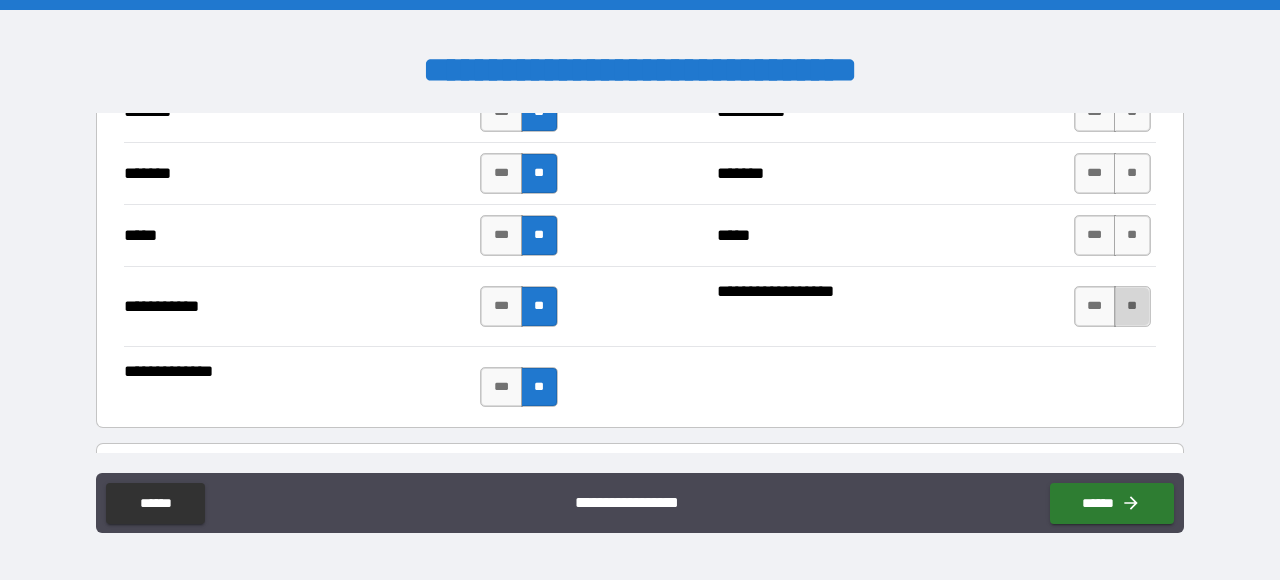 click on "**" at bounding box center (1132, 306) 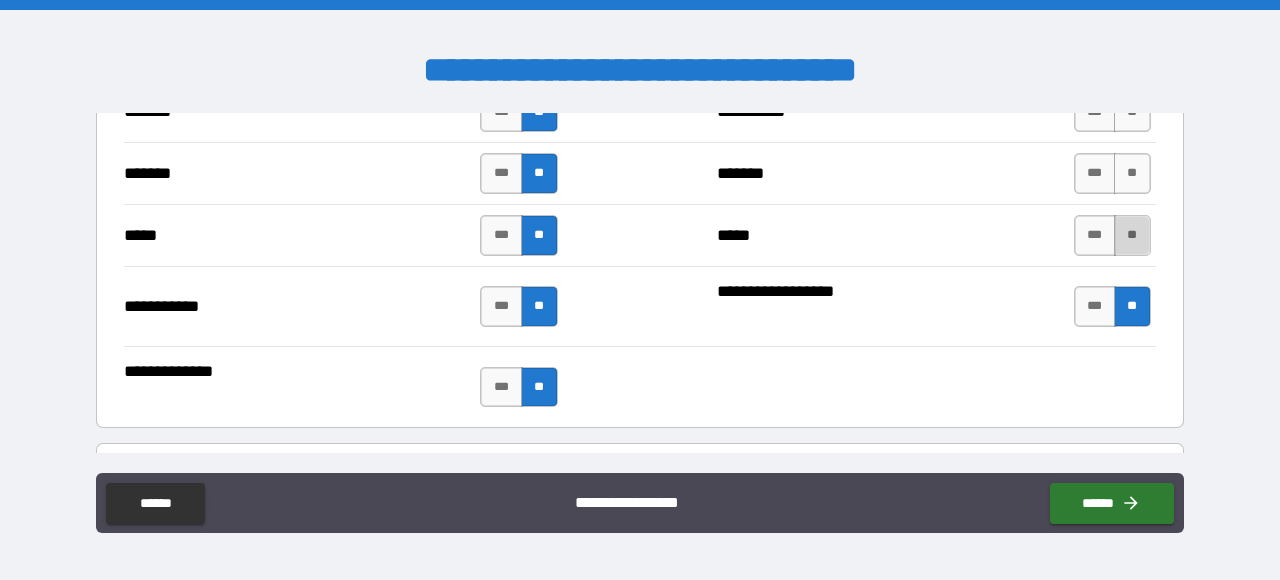click on "**" at bounding box center [1132, 235] 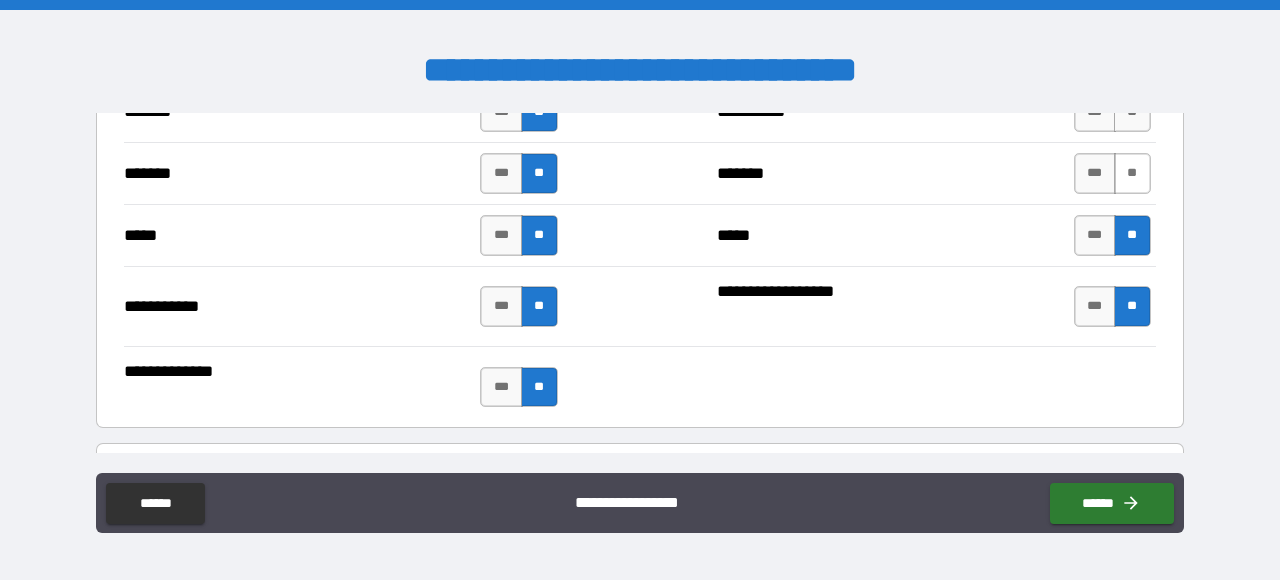 click on "**" at bounding box center [1132, 173] 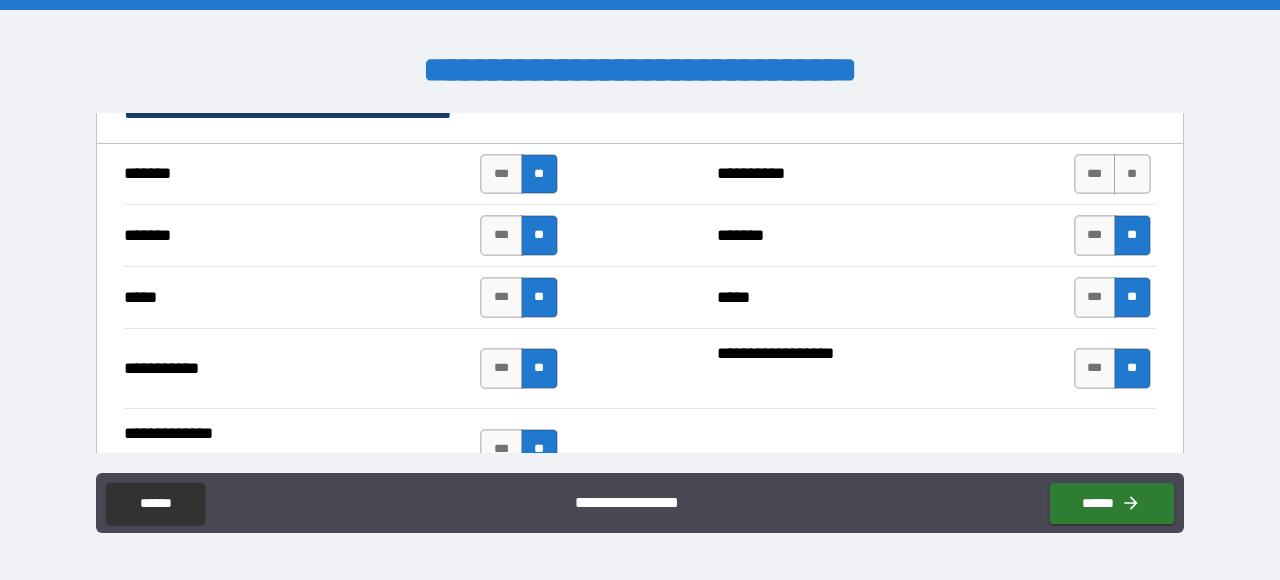 scroll, scrollTop: 1026, scrollLeft: 0, axis: vertical 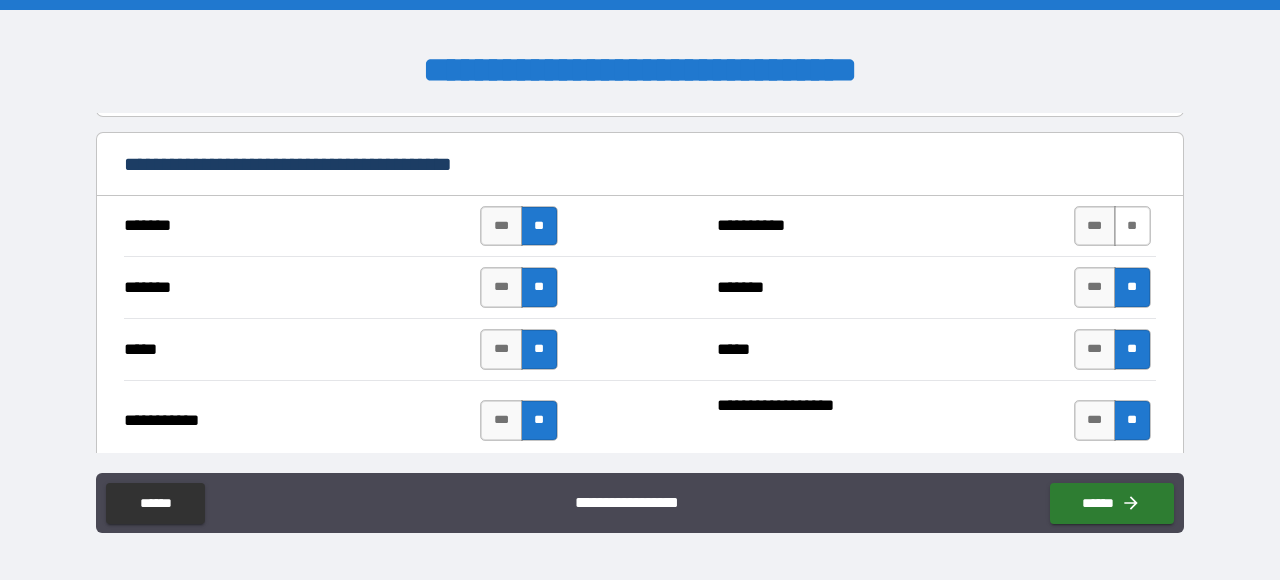 click on "**" at bounding box center (1132, 226) 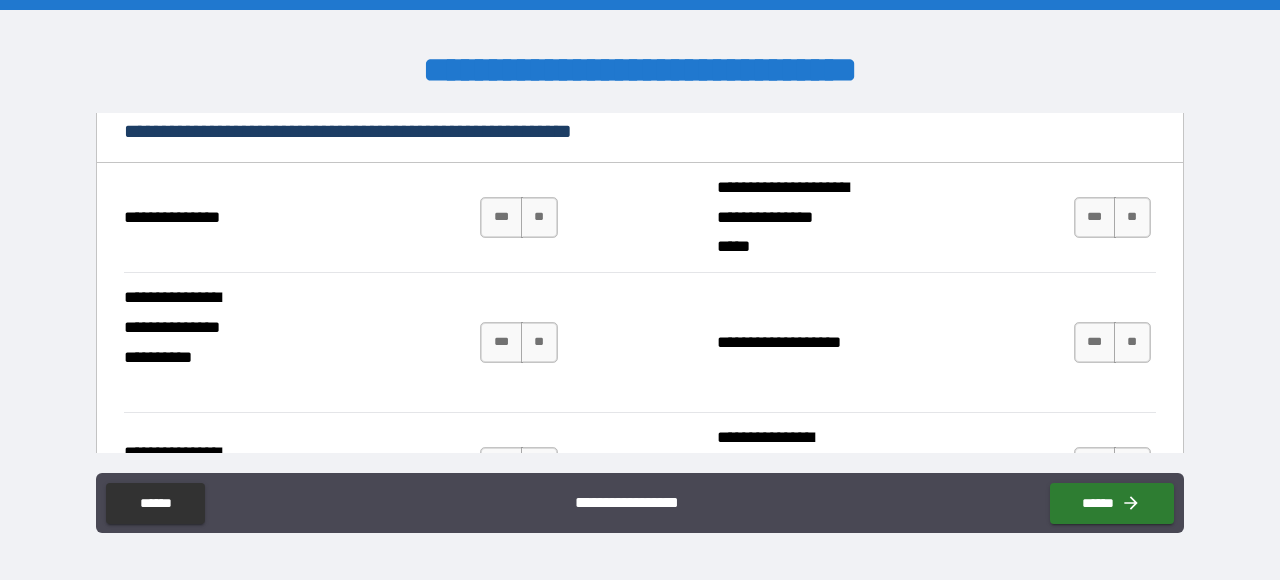 scroll, scrollTop: 1482, scrollLeft: 0, axis: vertical 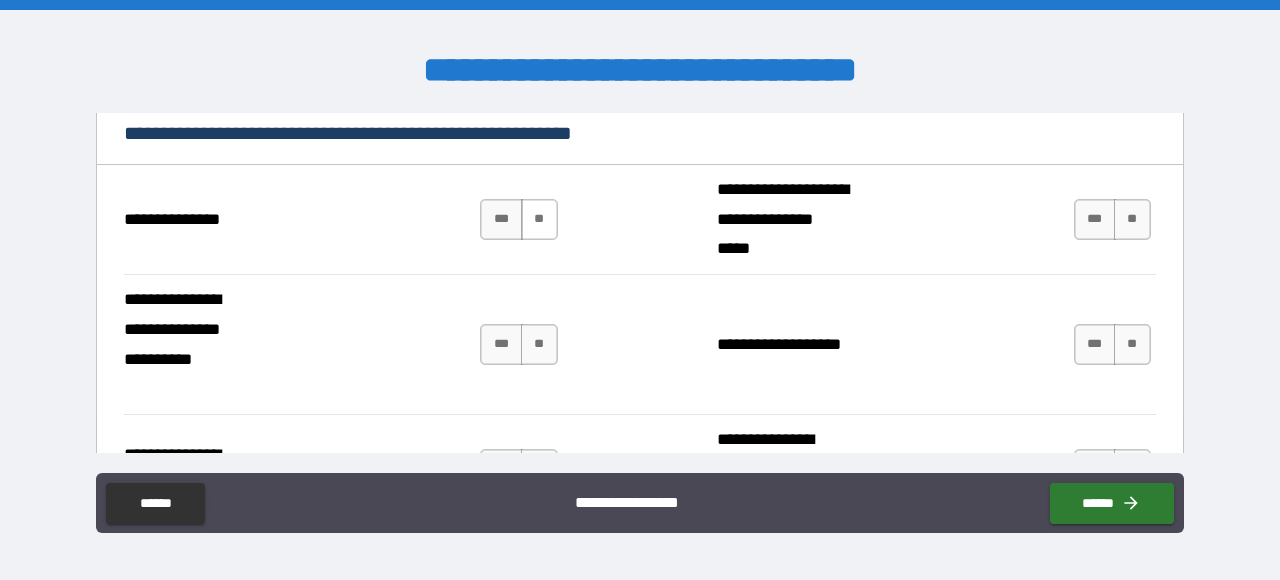 click on "**" at bounding box center (539, 219) 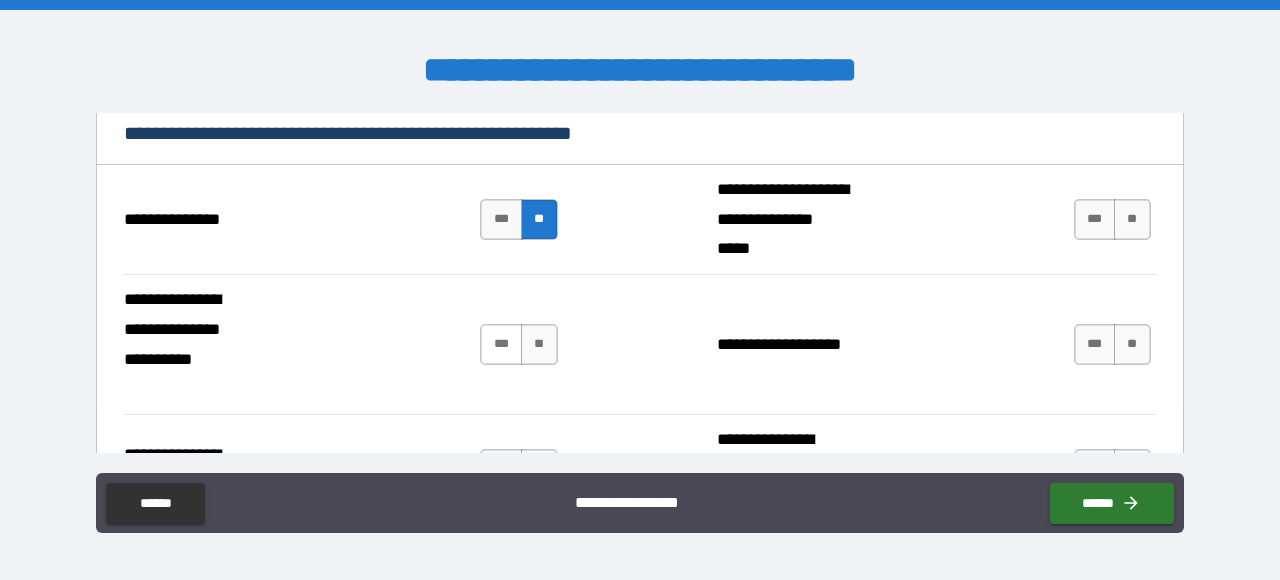 click on "***" at bounding box center [501, 344] 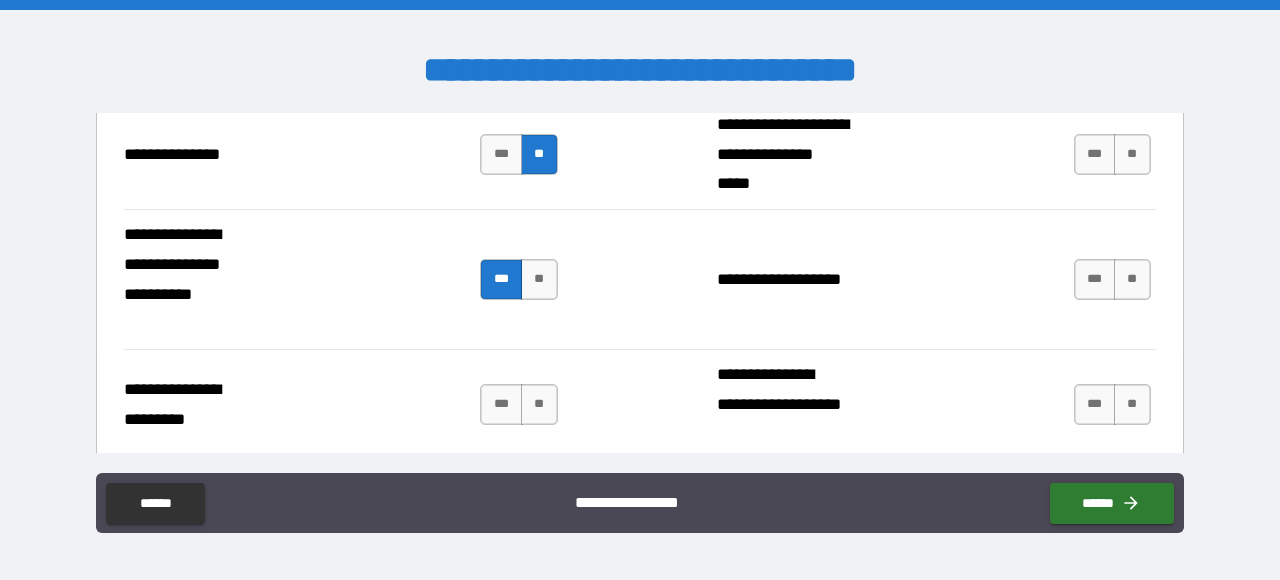 scroll, scrollTop: 1596, scrollLeft: 0, axis: vertical 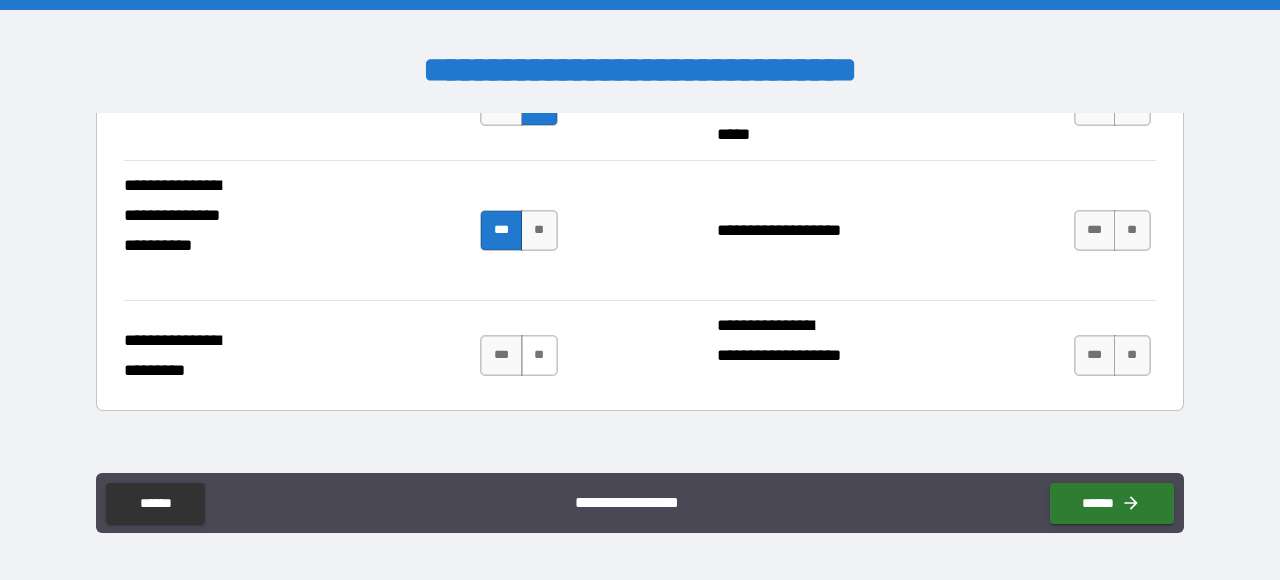 click on "**" at bounding box center [539, 355] 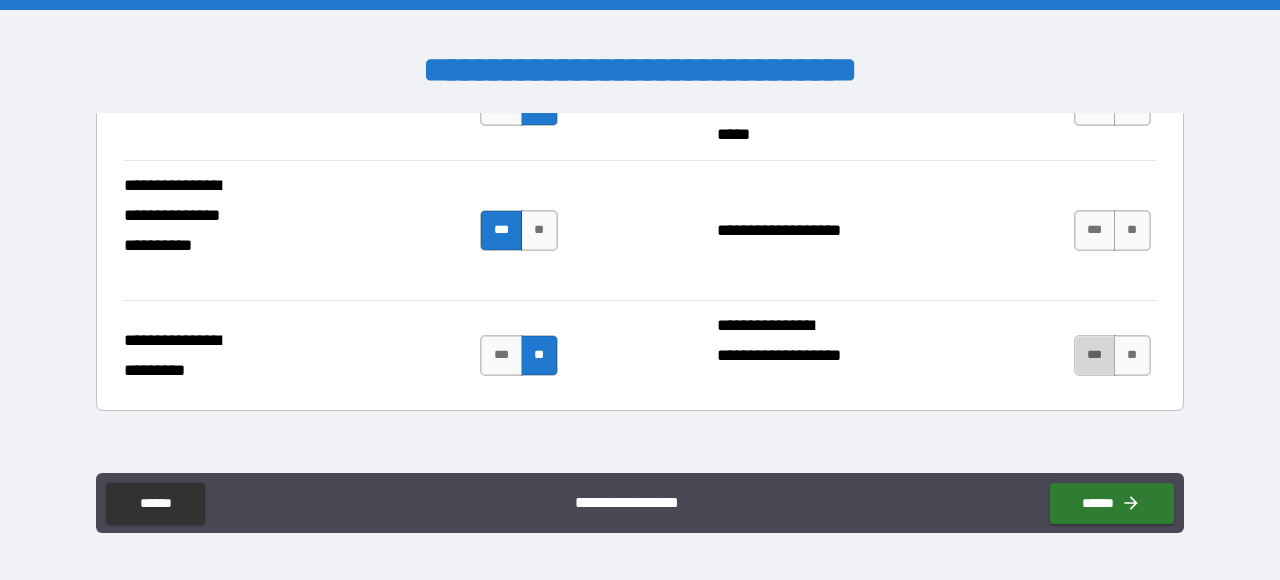 click on "***" at bounding box center [1095, 355] 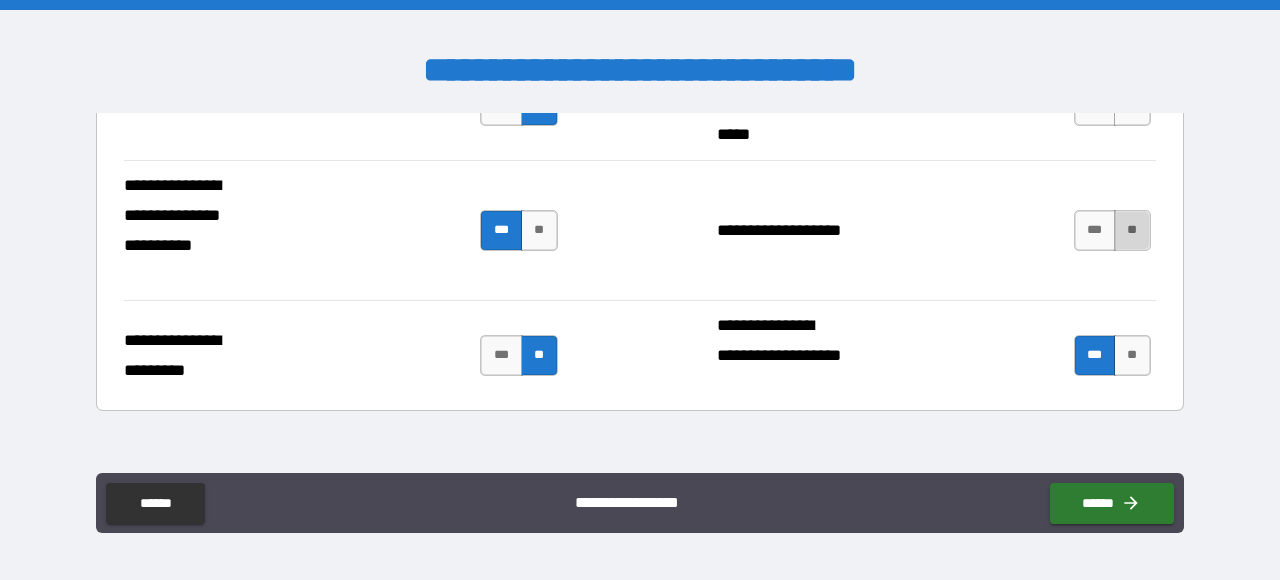 click on "**" at bounding box center [1132, 230] 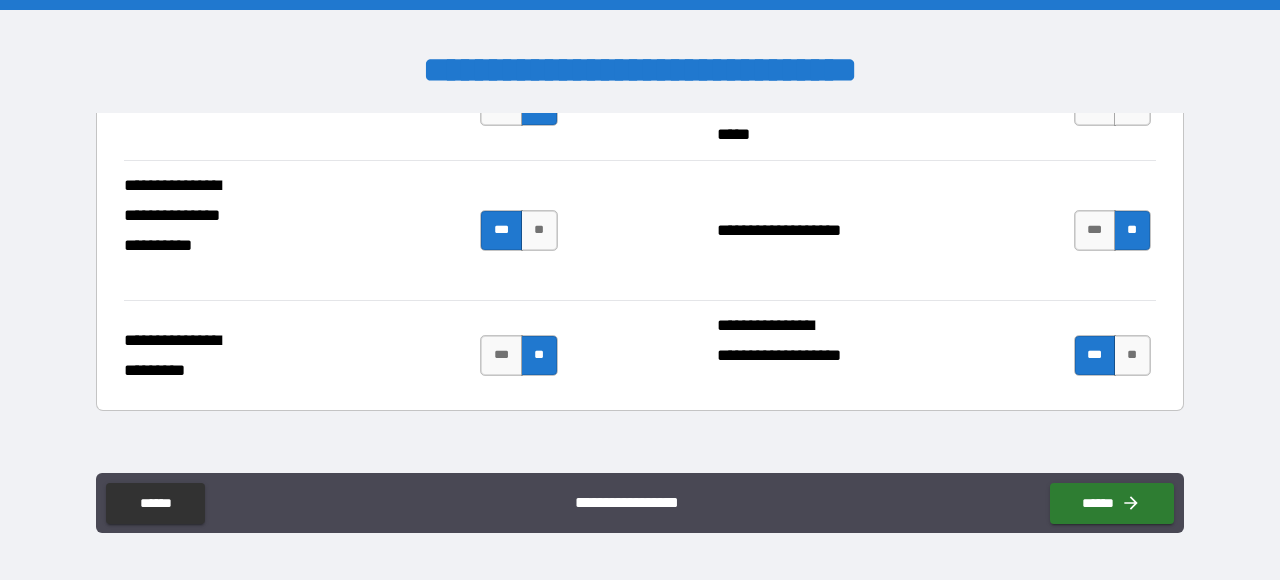 scroll, scrollTop: 1482, scrollLeft: 0, axis: vertical 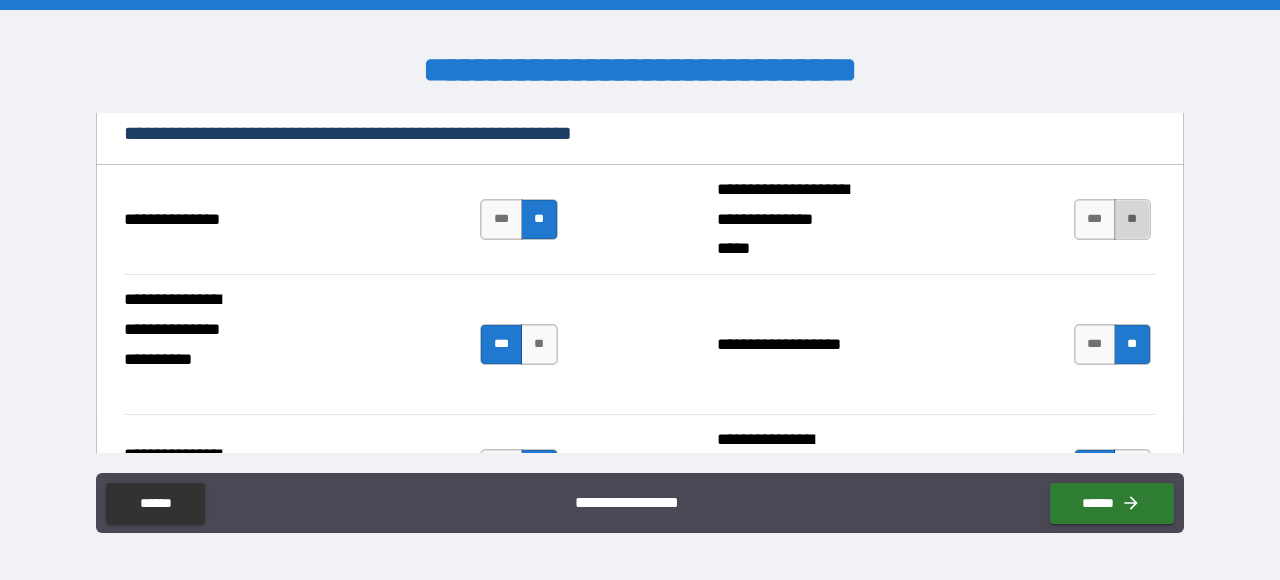 click on "**" at bounding box center (1132, 219) 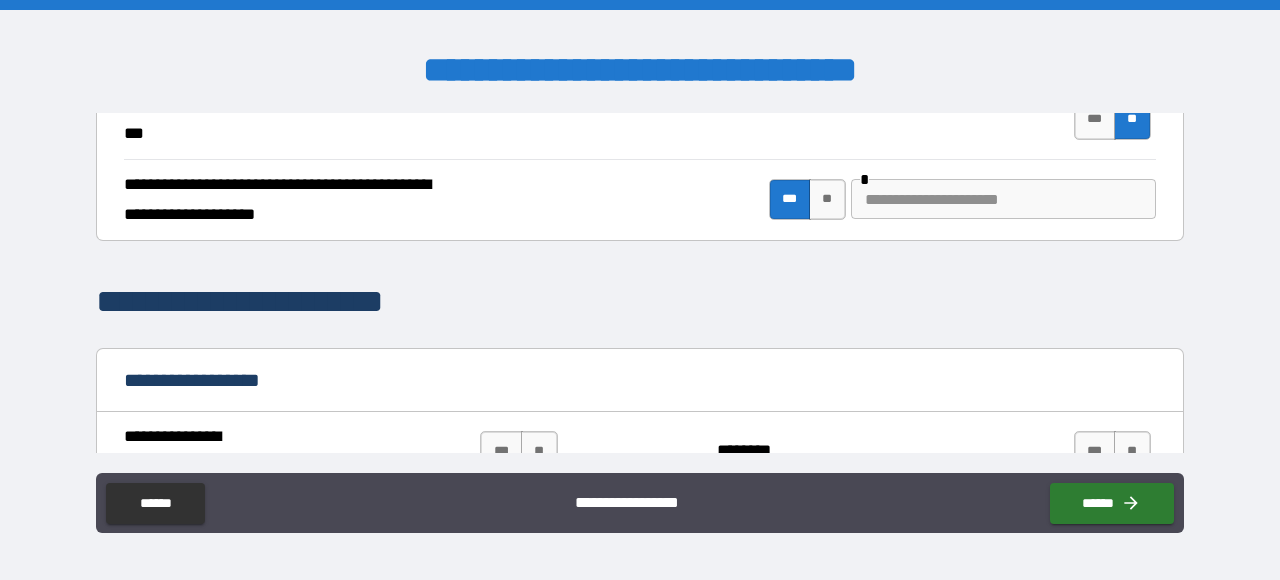 scroll, scrollTop: 456, scrollLeft: 0, axis: vertical 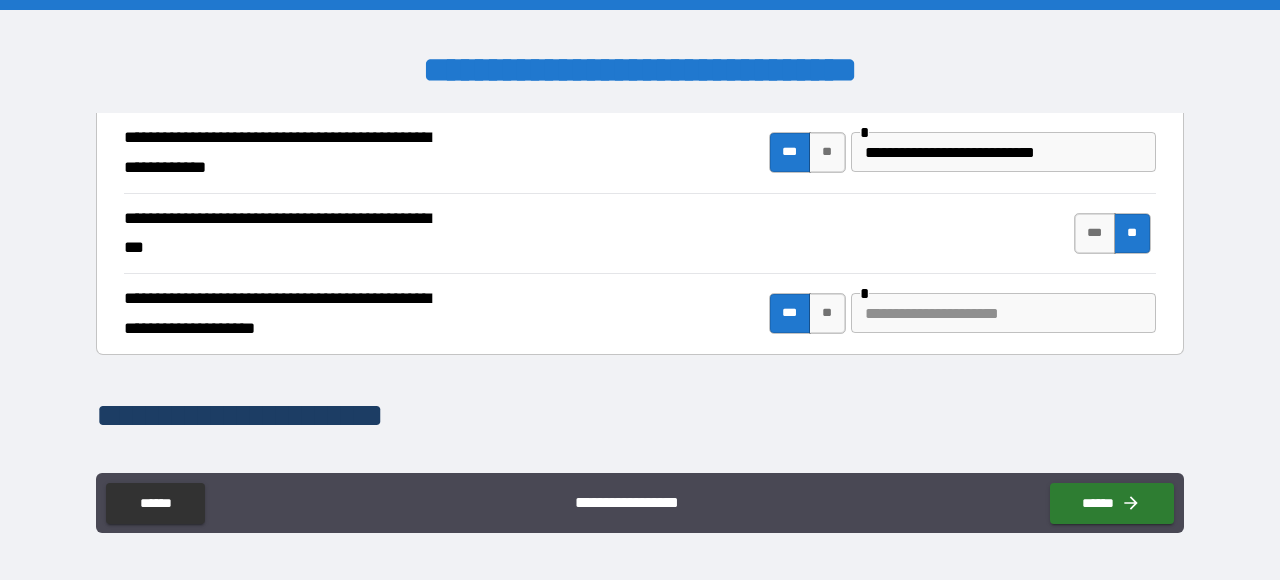 click at bounding box center [1003, 313] 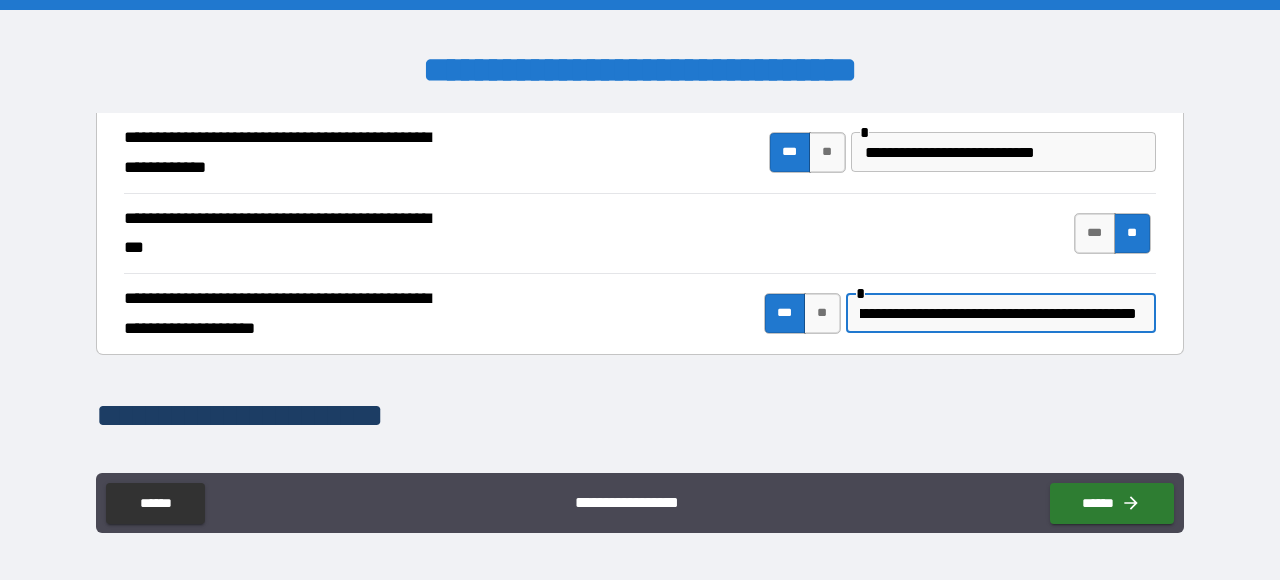 scroll, scrollTop: 0, scrollLeft: 691, axis: horizontal 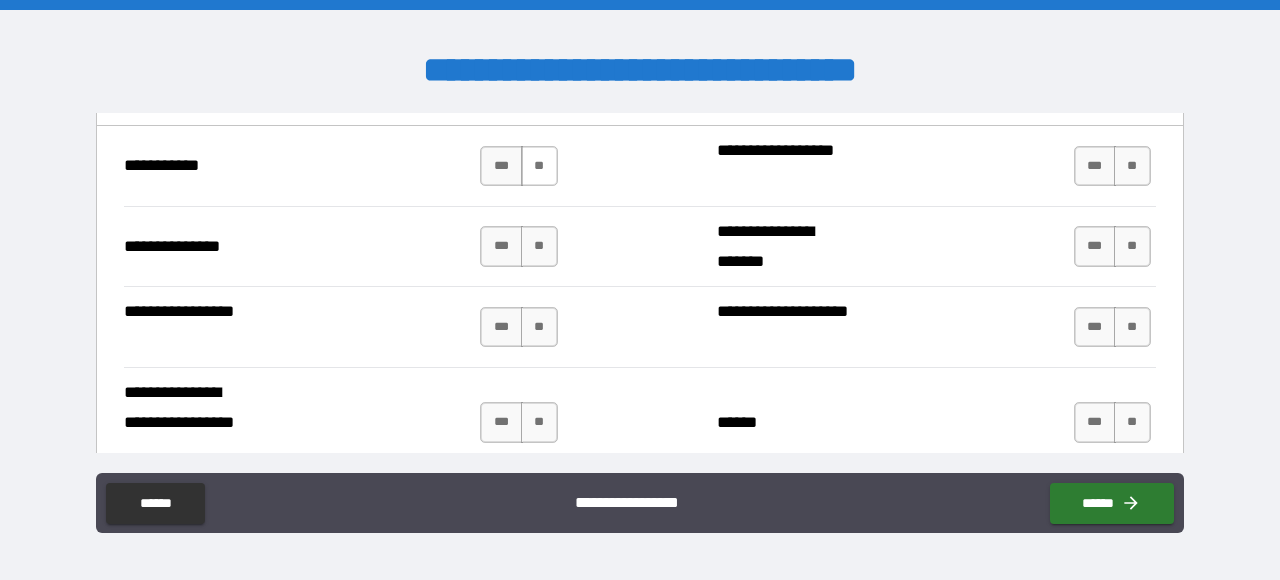 type on "**********" 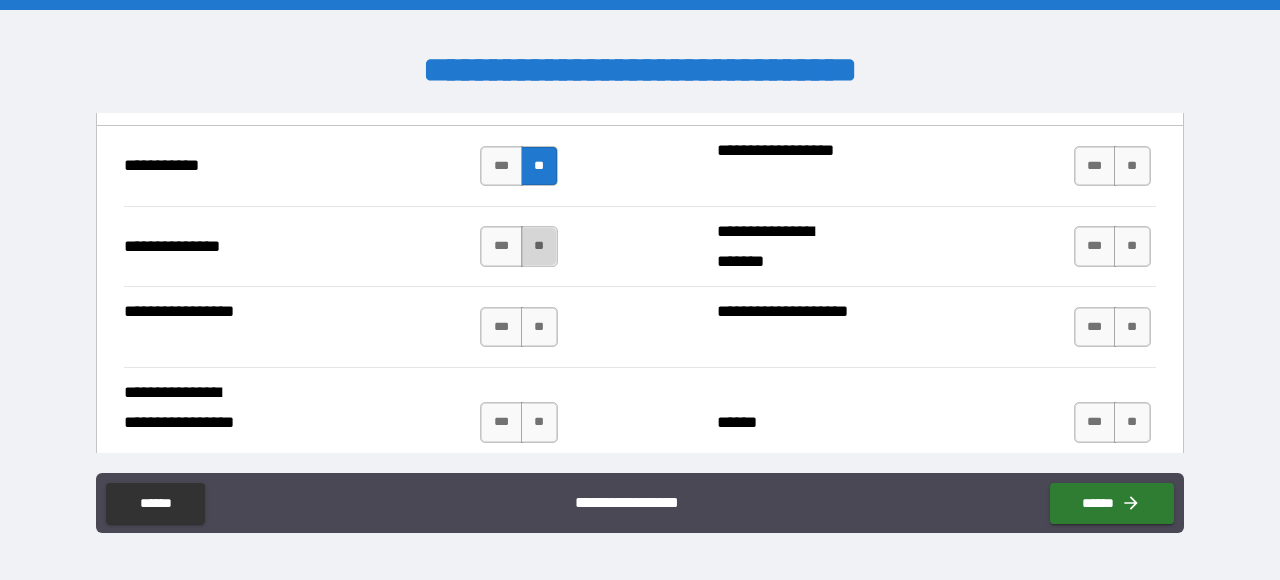 click on "**" at bounding box center (539, 246) 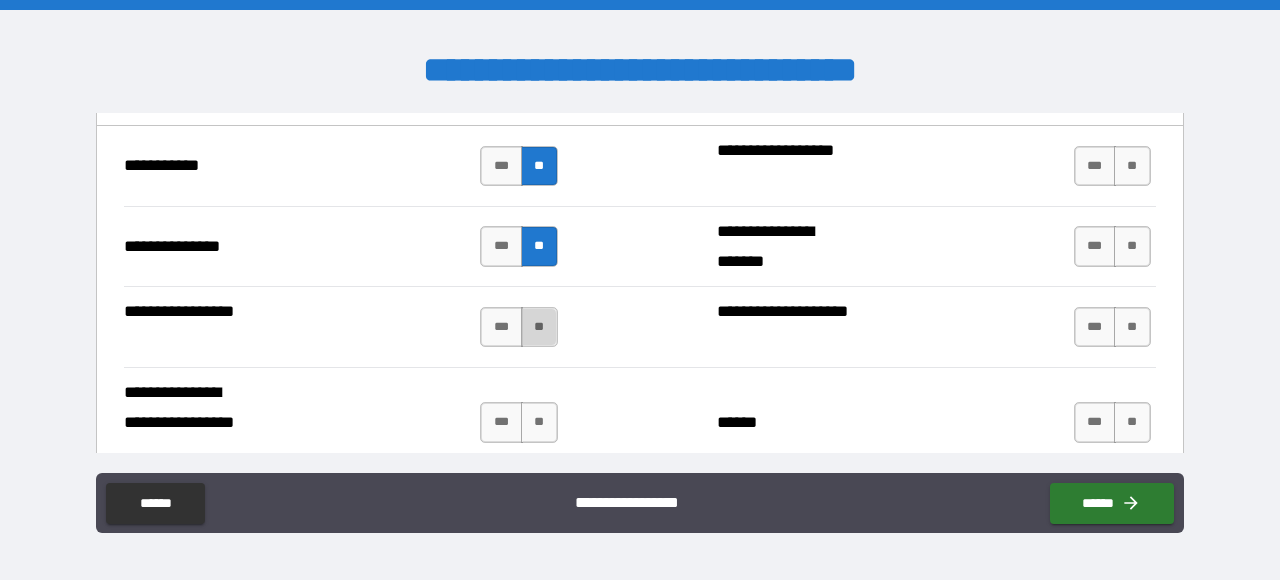 click on "**" at bounding box center [539, 327] 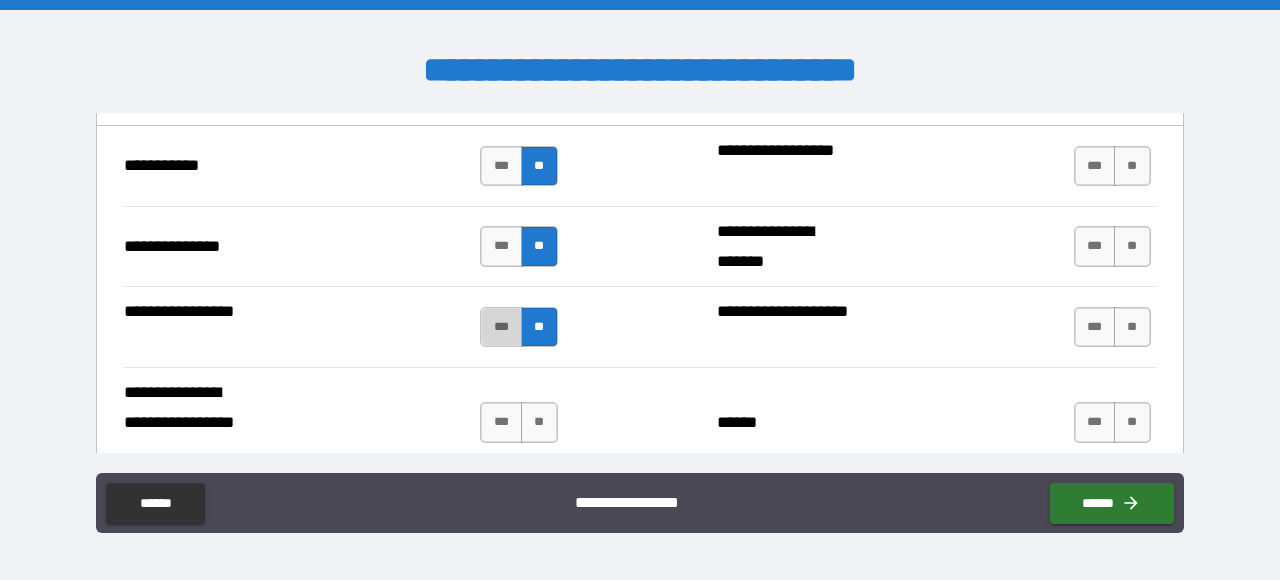 click on "***" at bounding box center [501, 327] 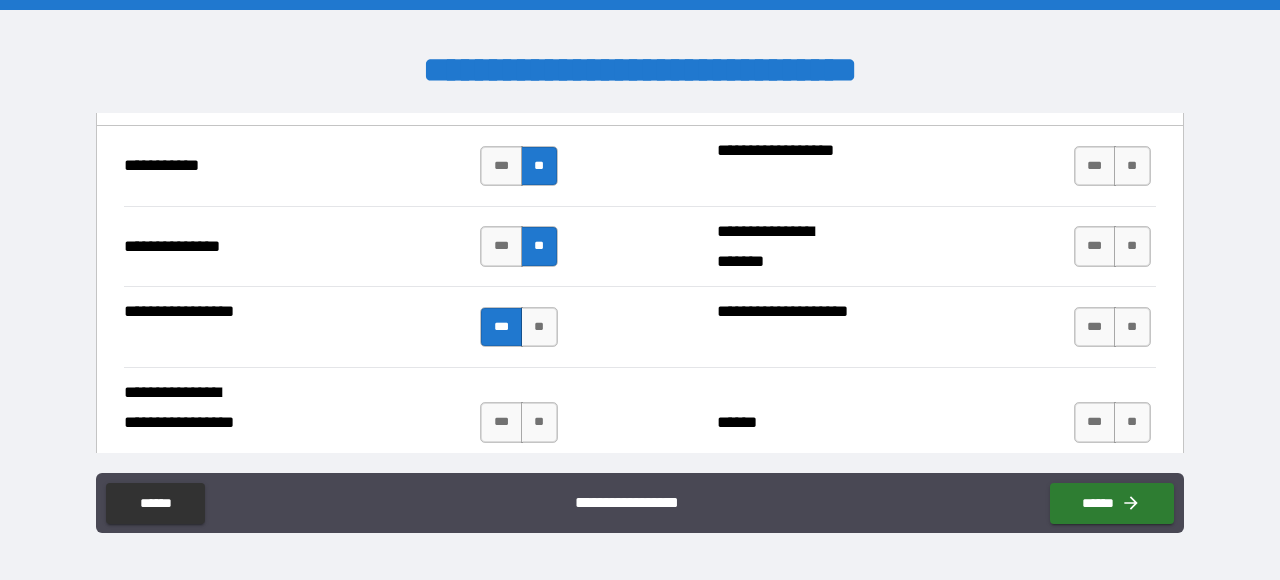 scroll, scrollTop: 2166, scrollLeft: 0, axis: vertical 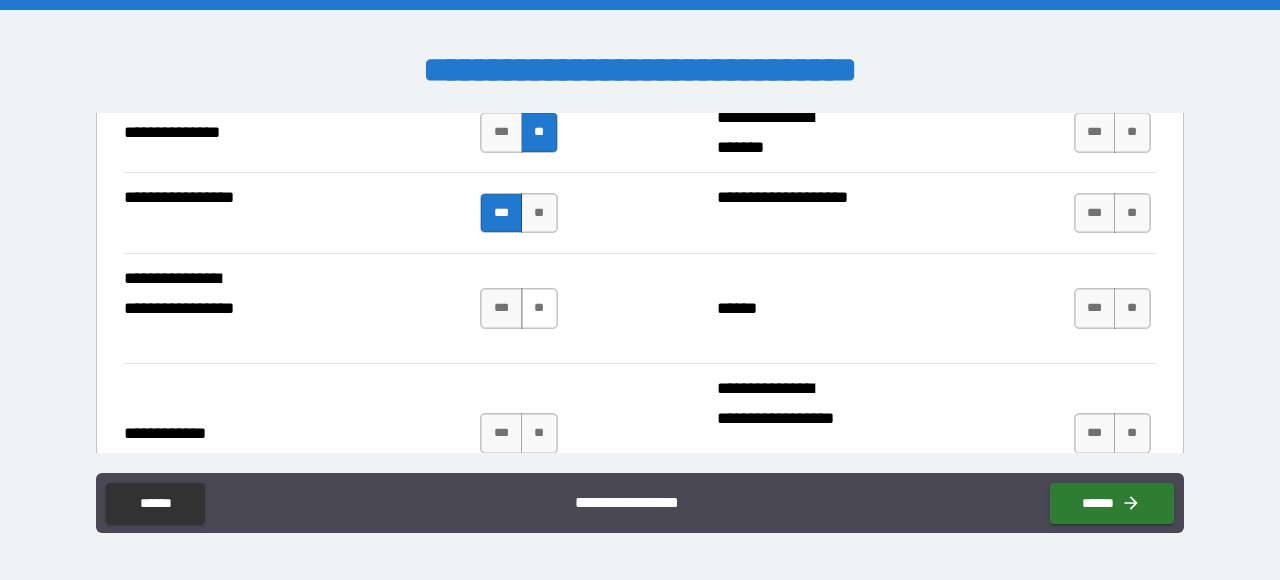 click on "**" at bounding box center [539, 308] 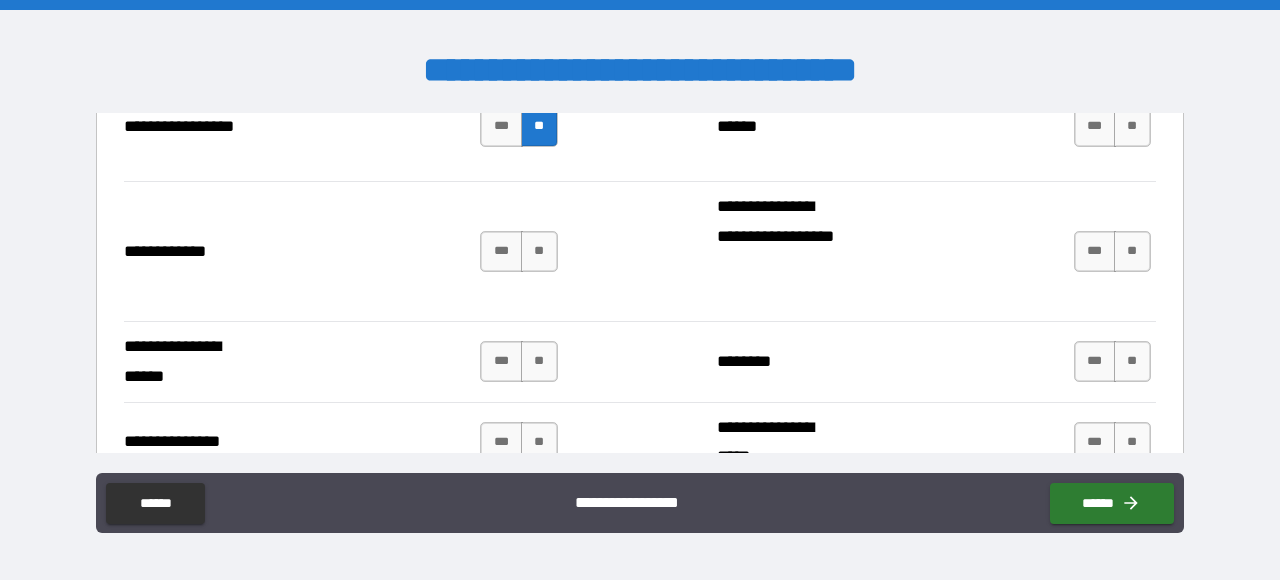 scroll, scrollTop: 2394, scrollLeft: 0, axis: vertical 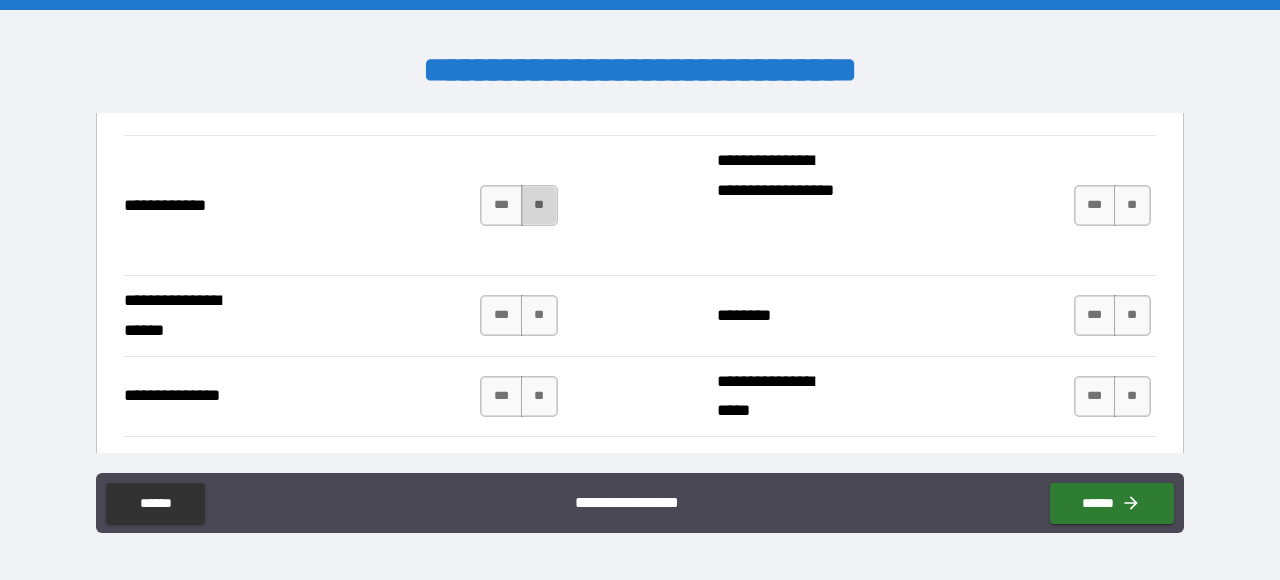 click on "**" at bounding box center (539, 205) 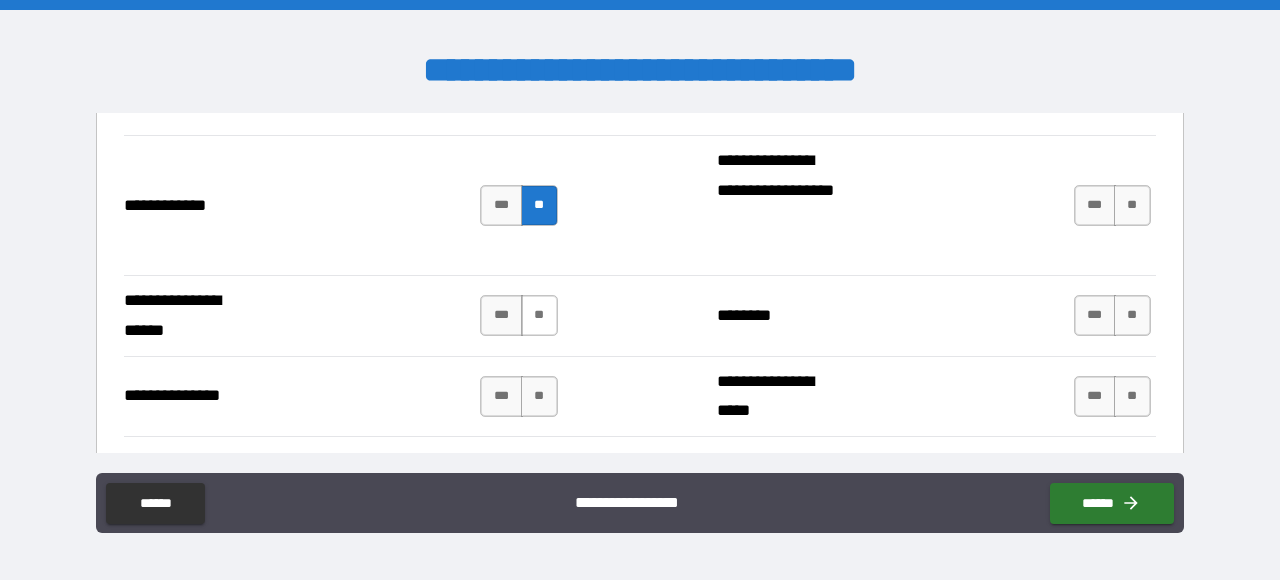 click on "**" at bounding box center [539, 315] 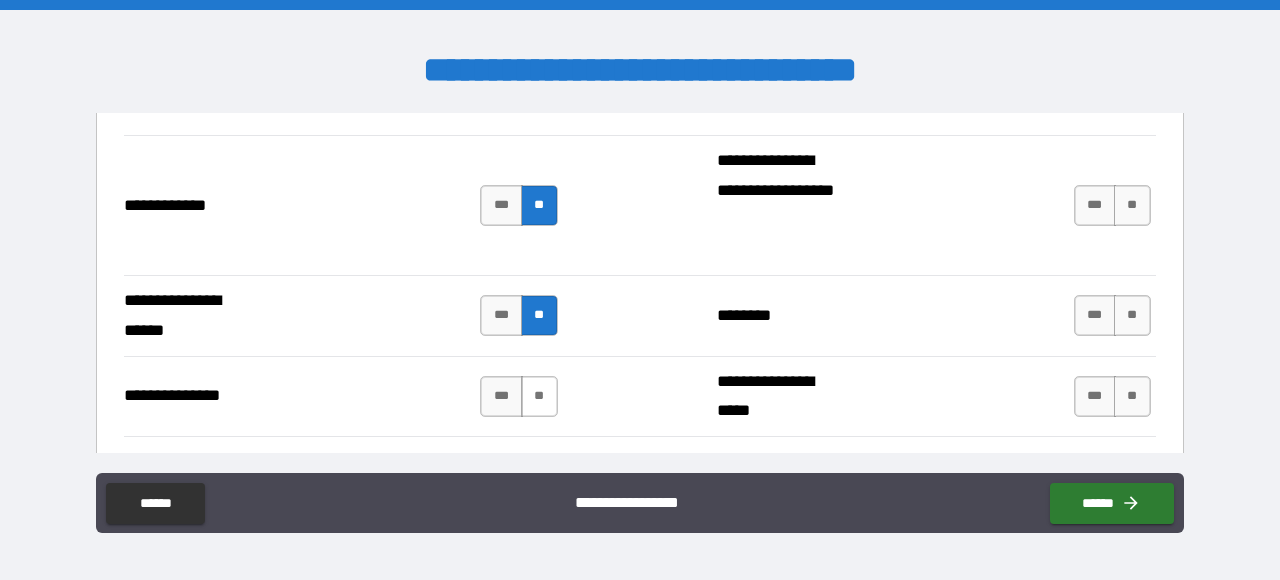 click on "**" at bounding box center (539, 396) 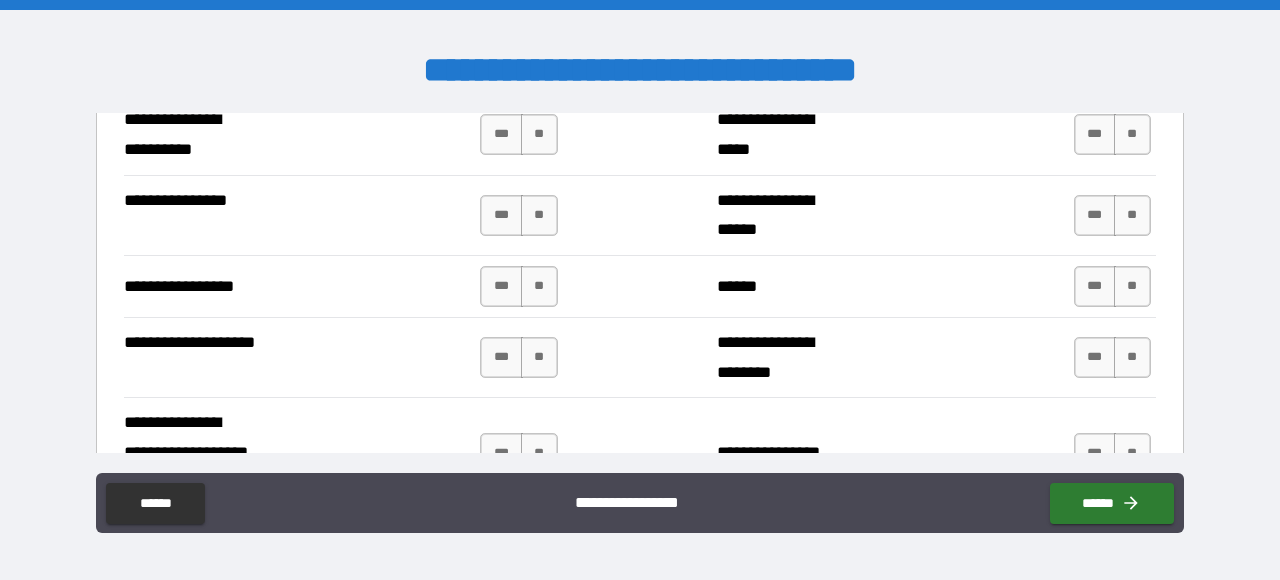 scroll, scrollTop: 2622, scrollLeft: 0, axis: vertical 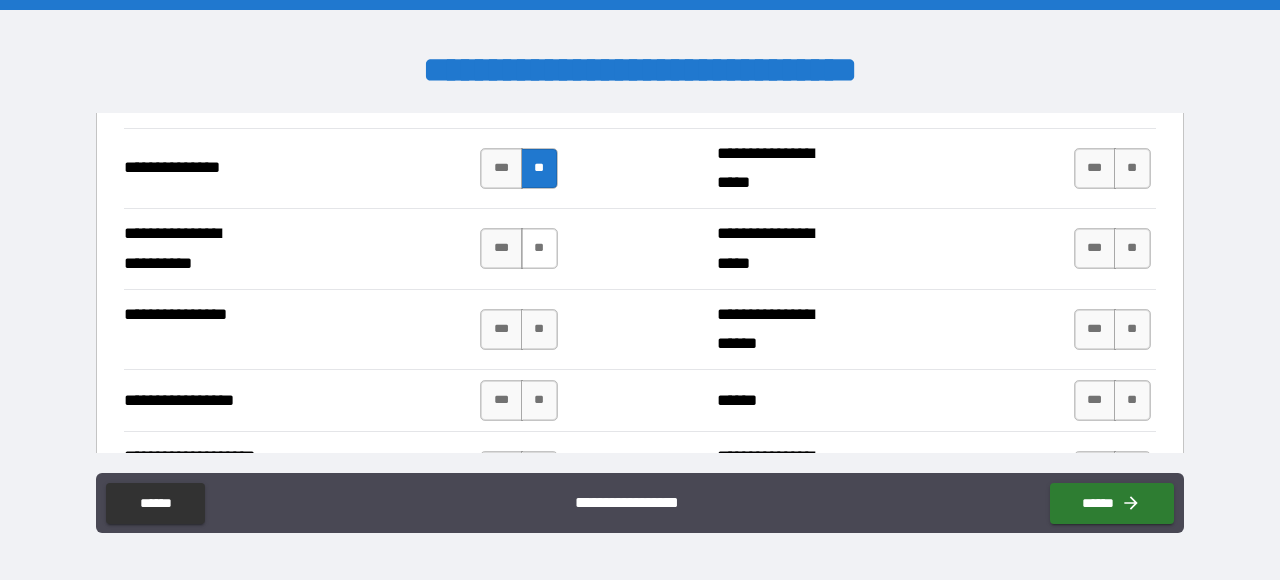 click on "**" at bounding box center [539, 248] 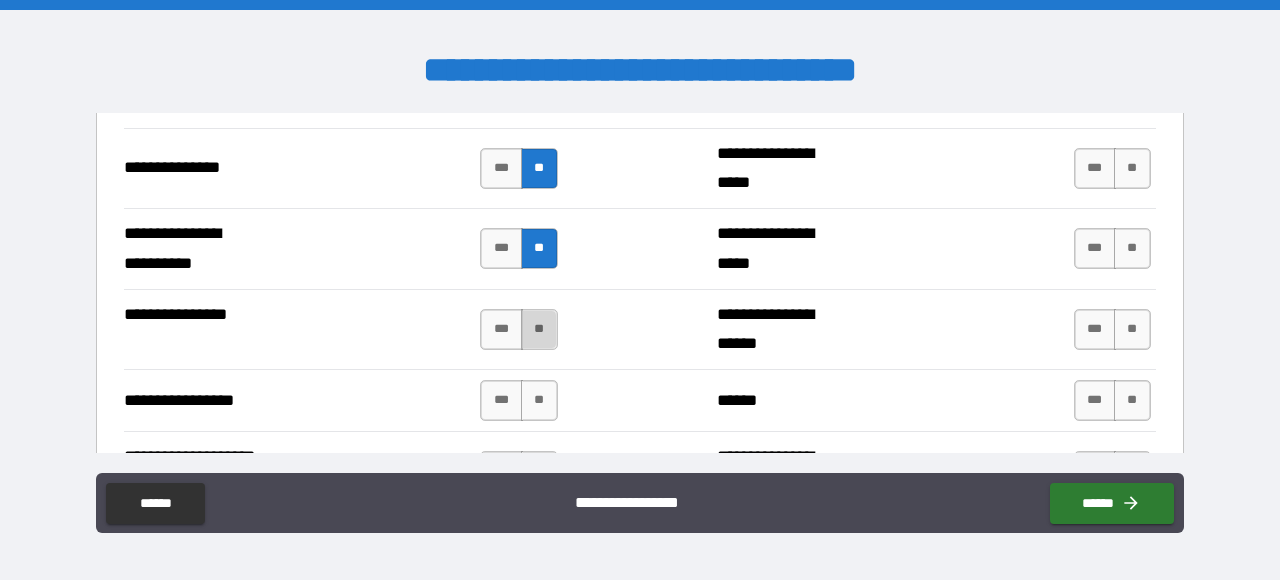 click on "**" at bounding box center [539, 329] 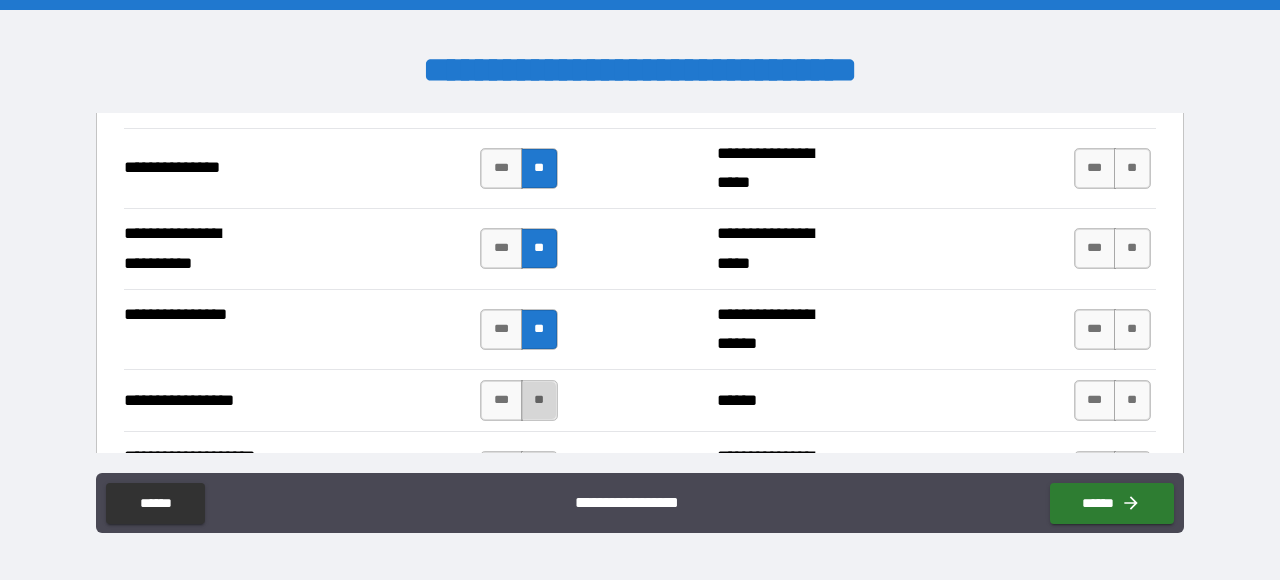 click on "**" at bounding box center (539, 400) 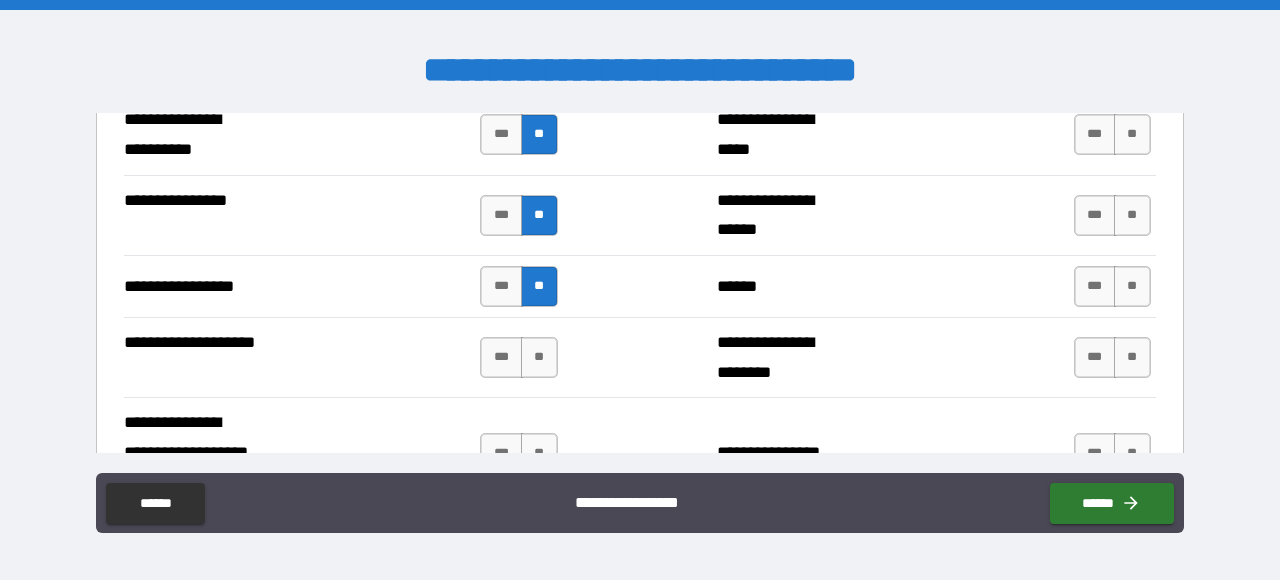 scroll, scrollTop: 2850, scrollLeft: 0, axis: vertical 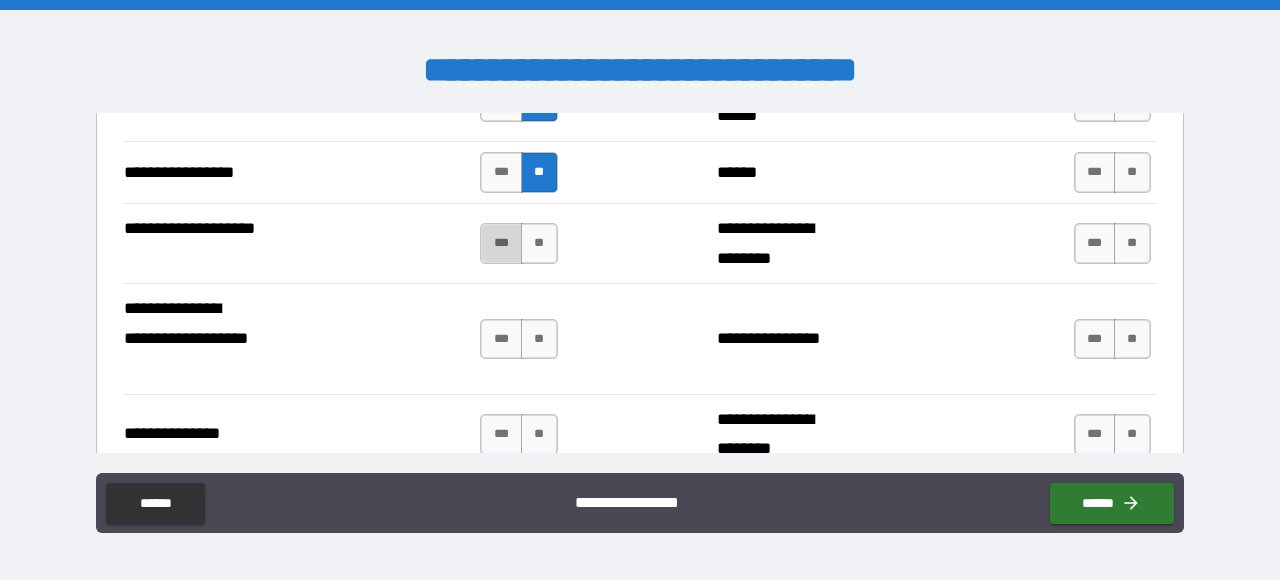 click on "***" at bounding box center [501, 243] 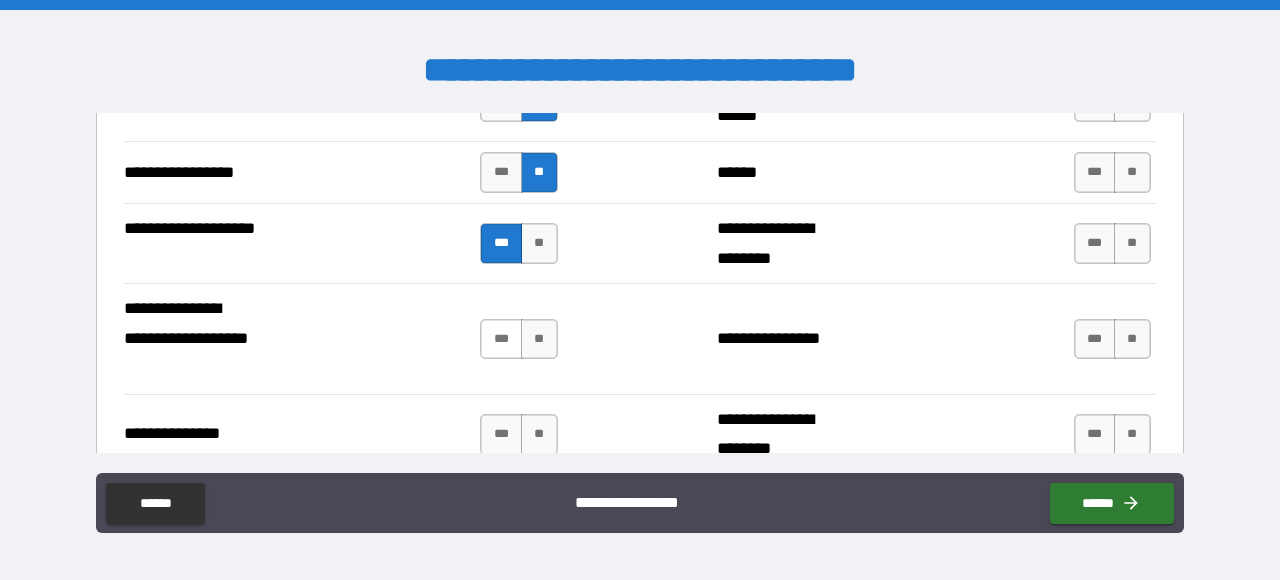 click on "***" at bounding box center (501, 339) 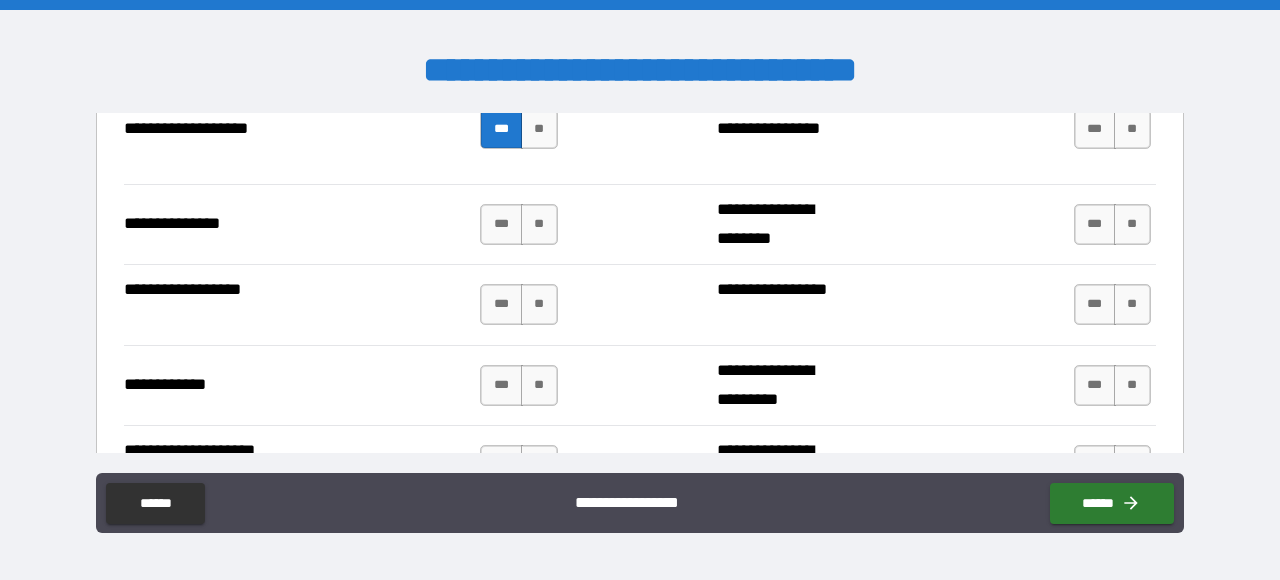scroll, scrollTop: 3078, scrollLeft: 0, axis: vertical 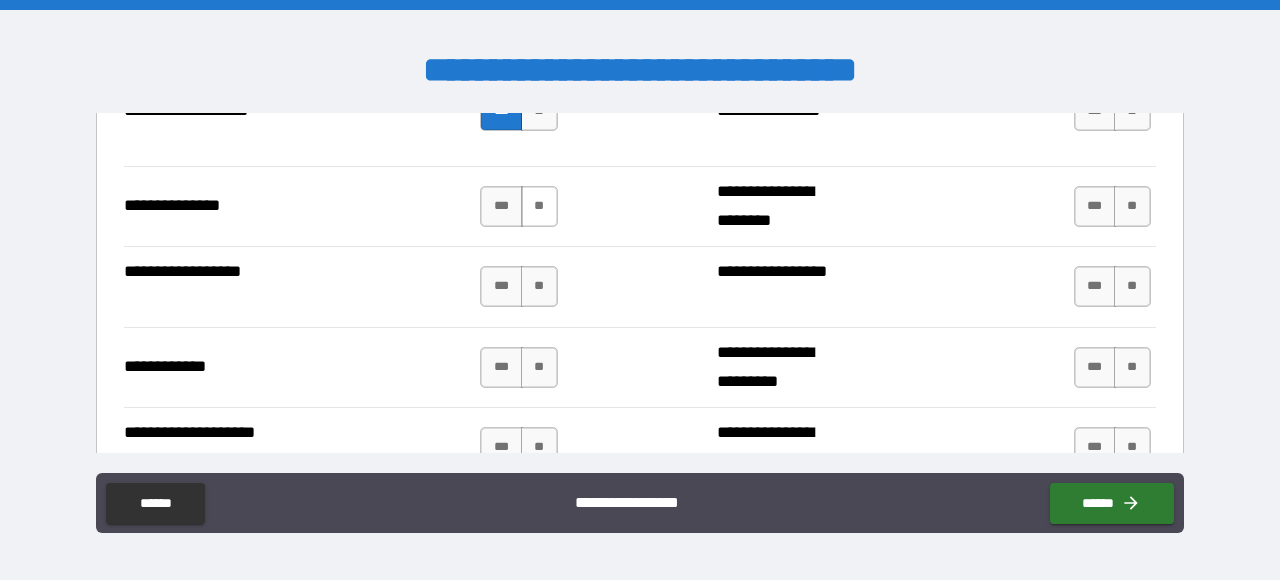 click on "**" at bounding box center (539, 206) 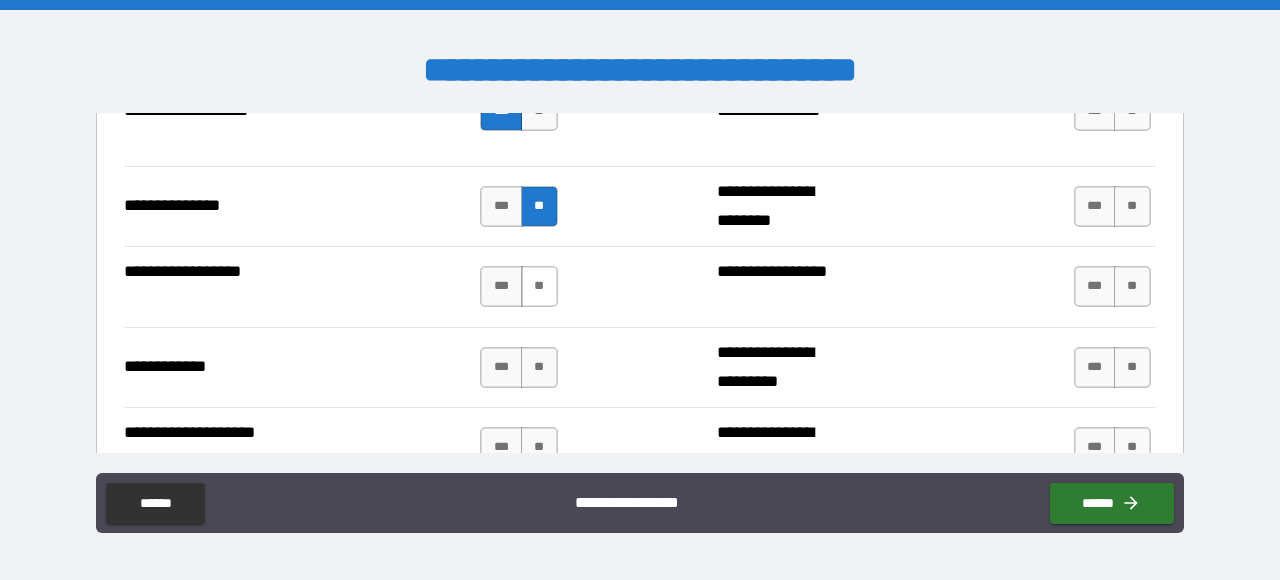 click on "**" at bounding box center [539, 286] 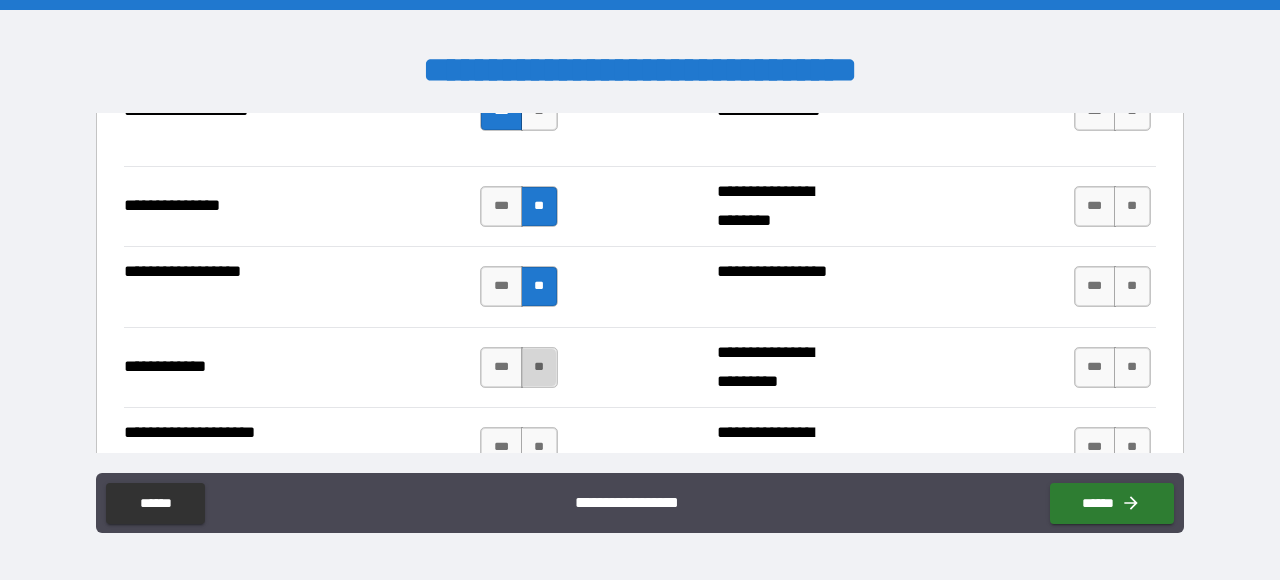 click on "**" at bounding box center [539, 367] 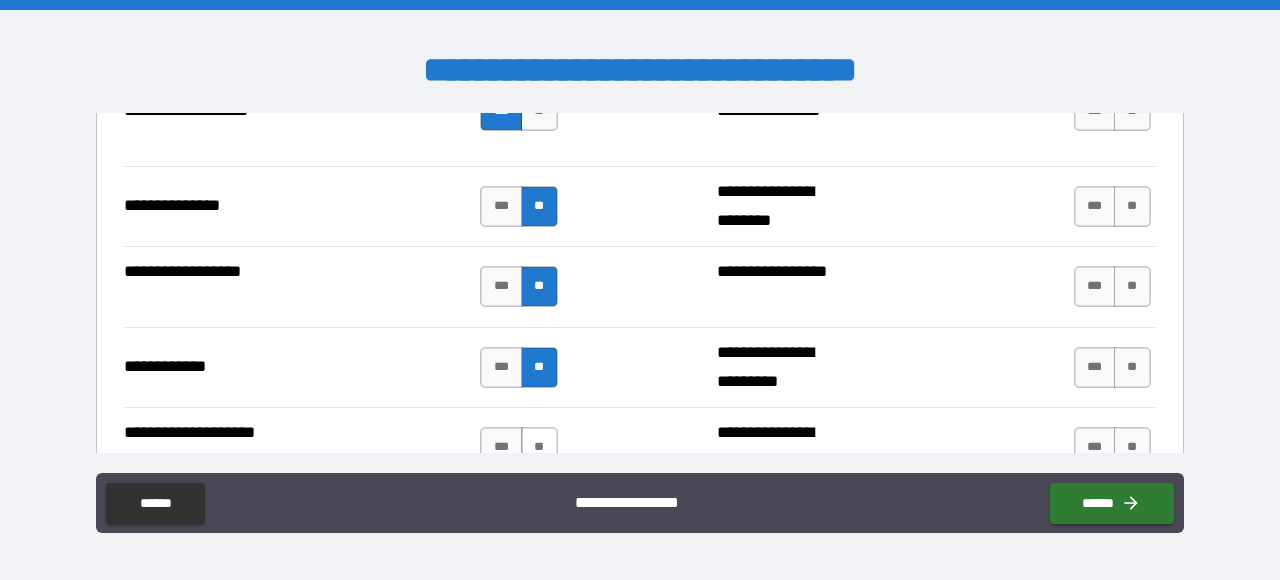 click on "**" at bounding box center [539, 447] 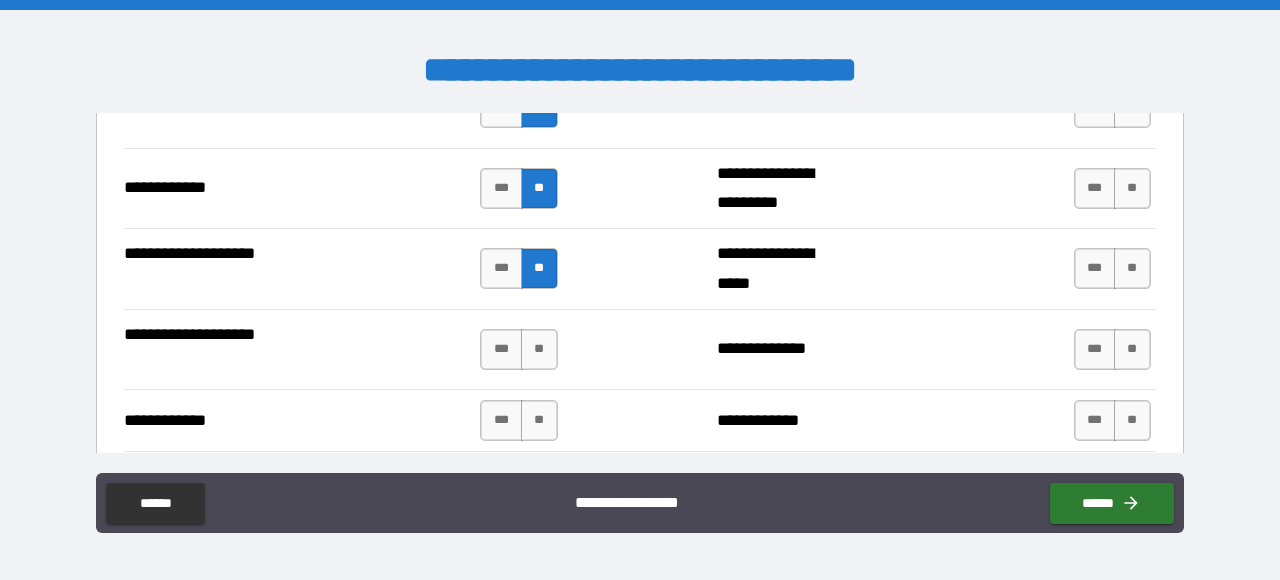 scroll, scrollTop: 3306, scrollLeft: 0, axis: vertical 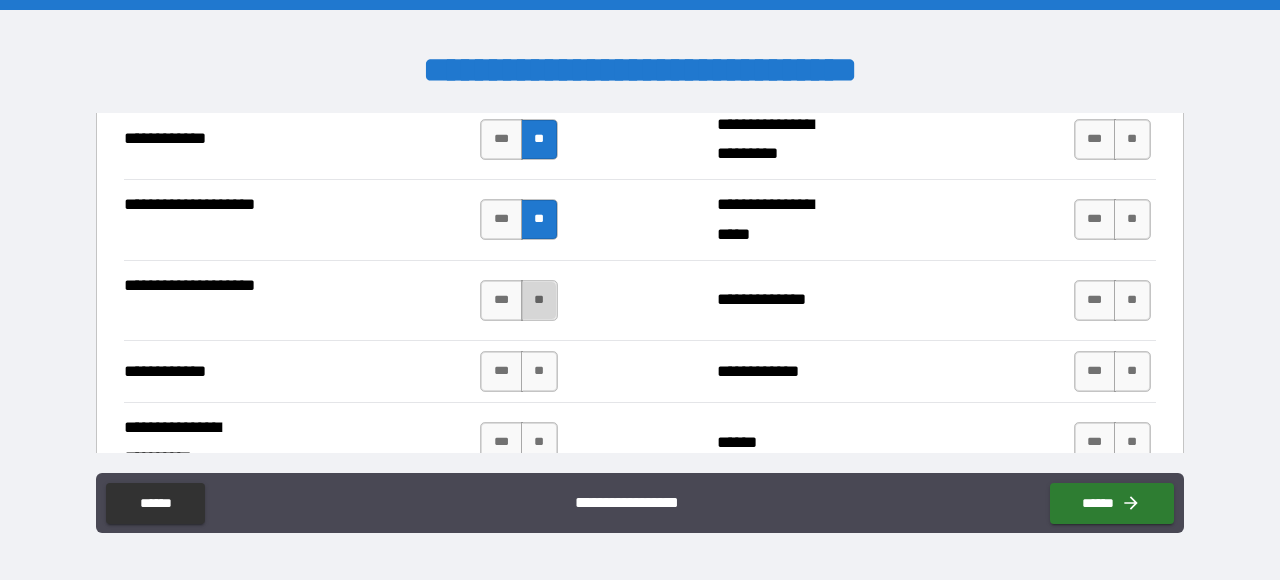 click on "**" at bounding box center (539, 300) 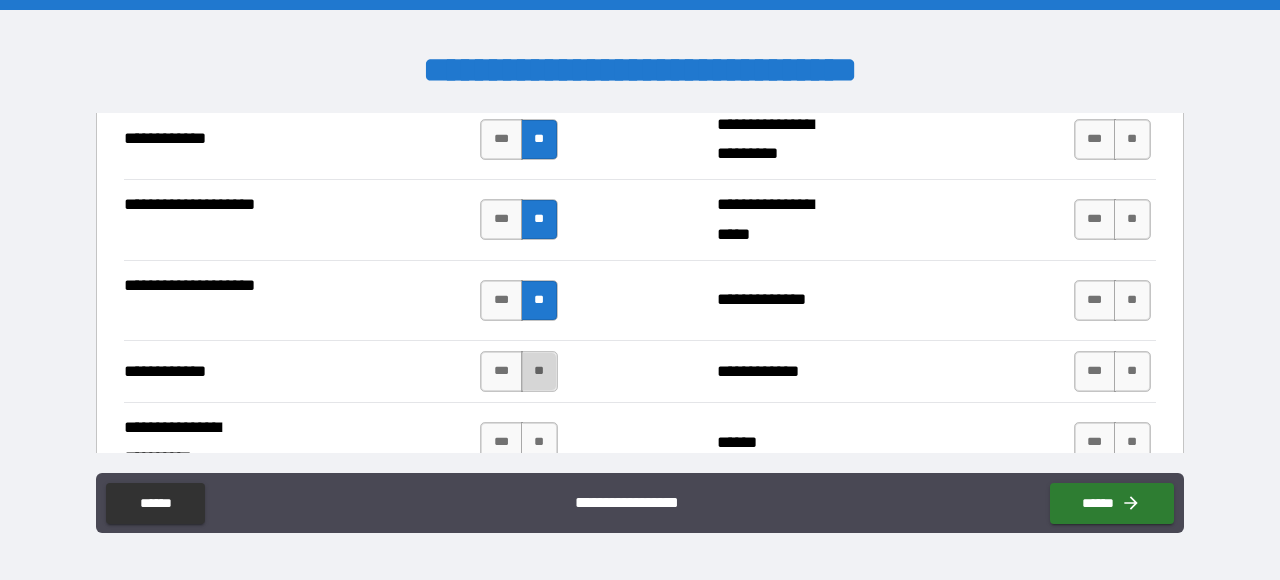 click on "**" at bounding box center [539, 371] 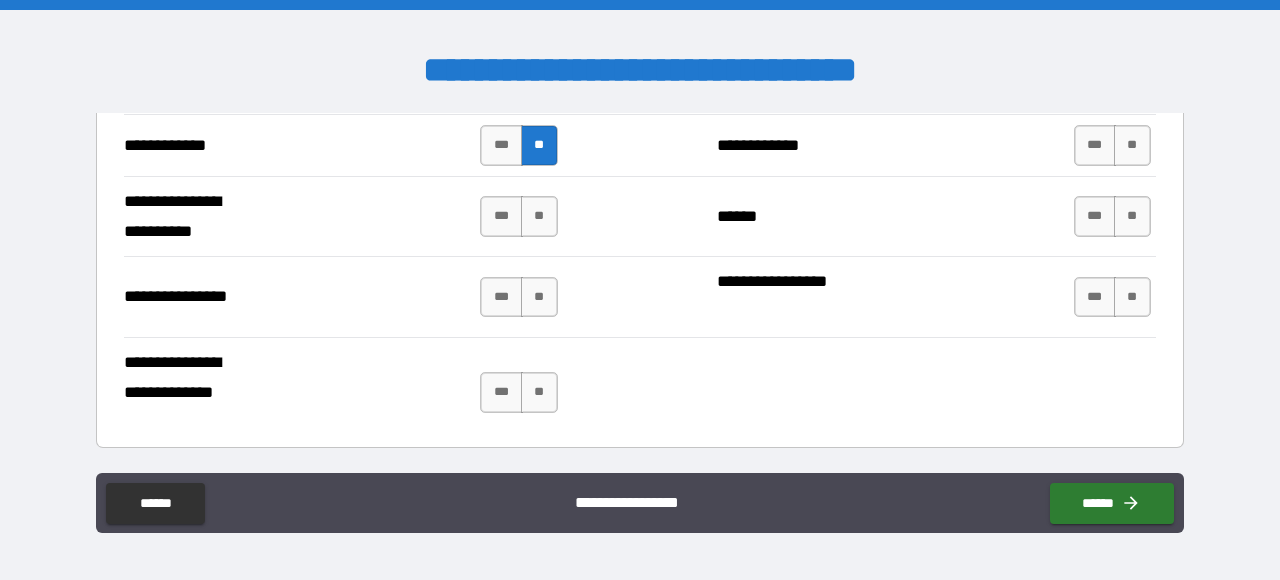 scroll, scrollTop: 3534, scrollLeft: 0, axis: vertical 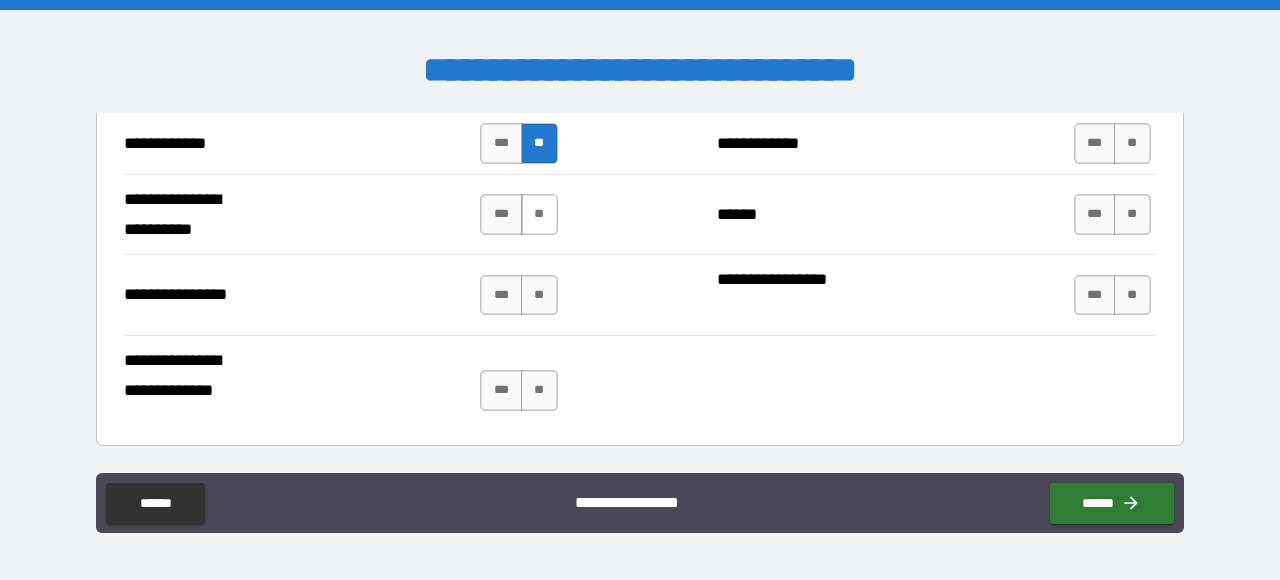 click on "**" at bounding box center [539, 214] 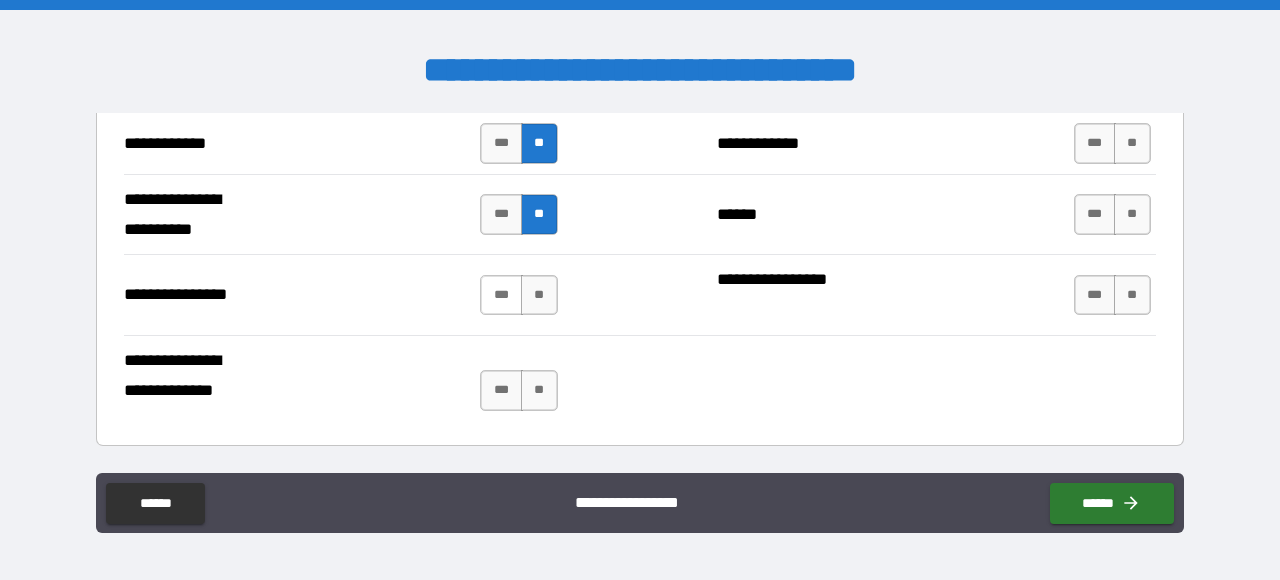 click on "***" at bounding box center [501, 295] 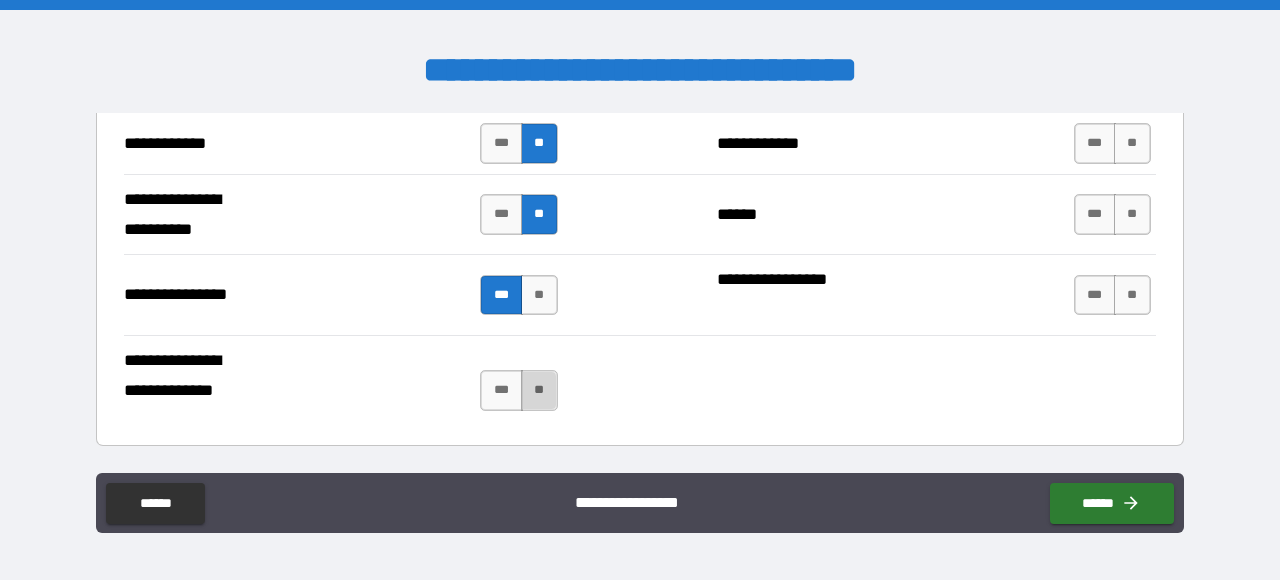 click on "**" at bounding box center (539, 390) 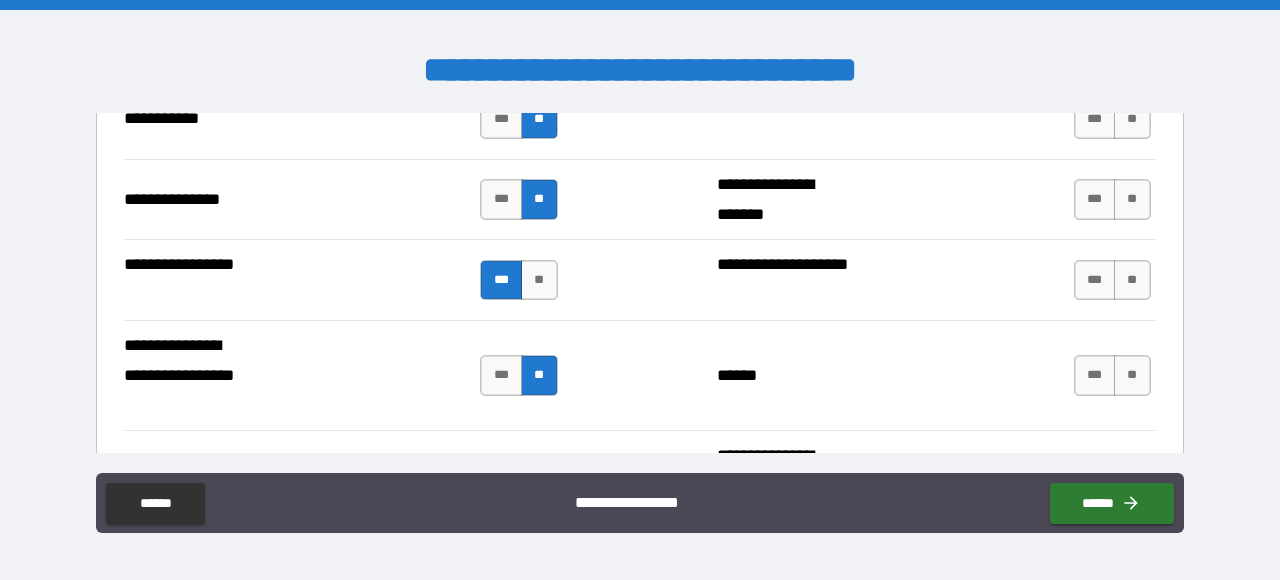 scroll, scrollTop: 1938, scrollLeft: 0, axis: vertical 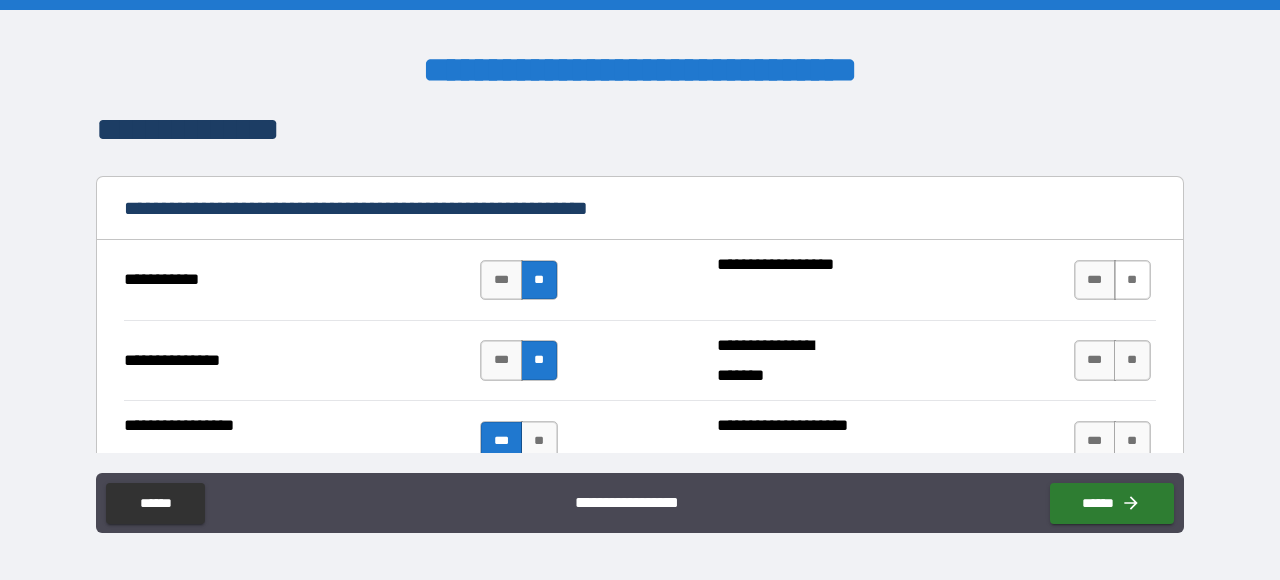 click on "**" at bounding box center [1132, 280] 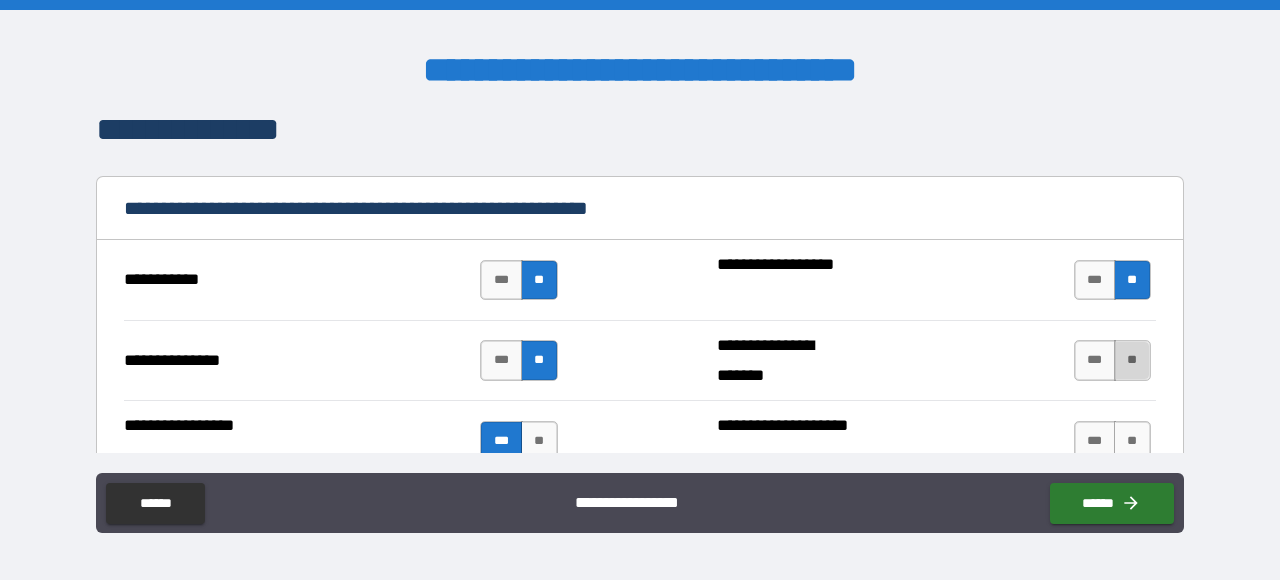 click on "**" at bounding box center (1132, 360) 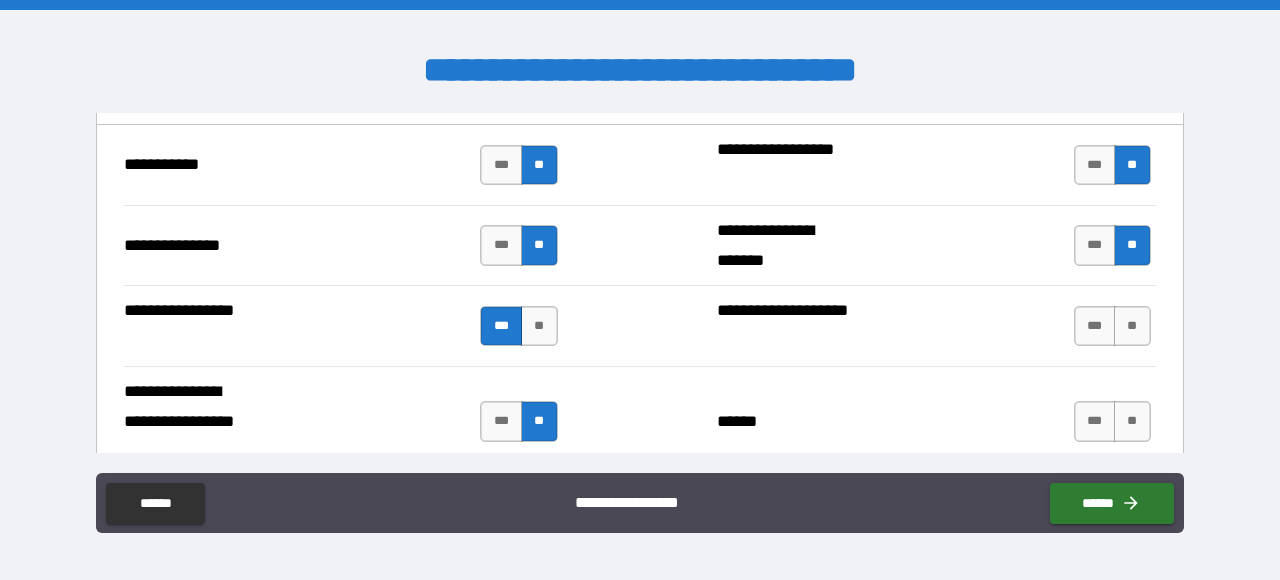scroll, scrollTop: 2166, scrollLeft: 0, axis: vertical 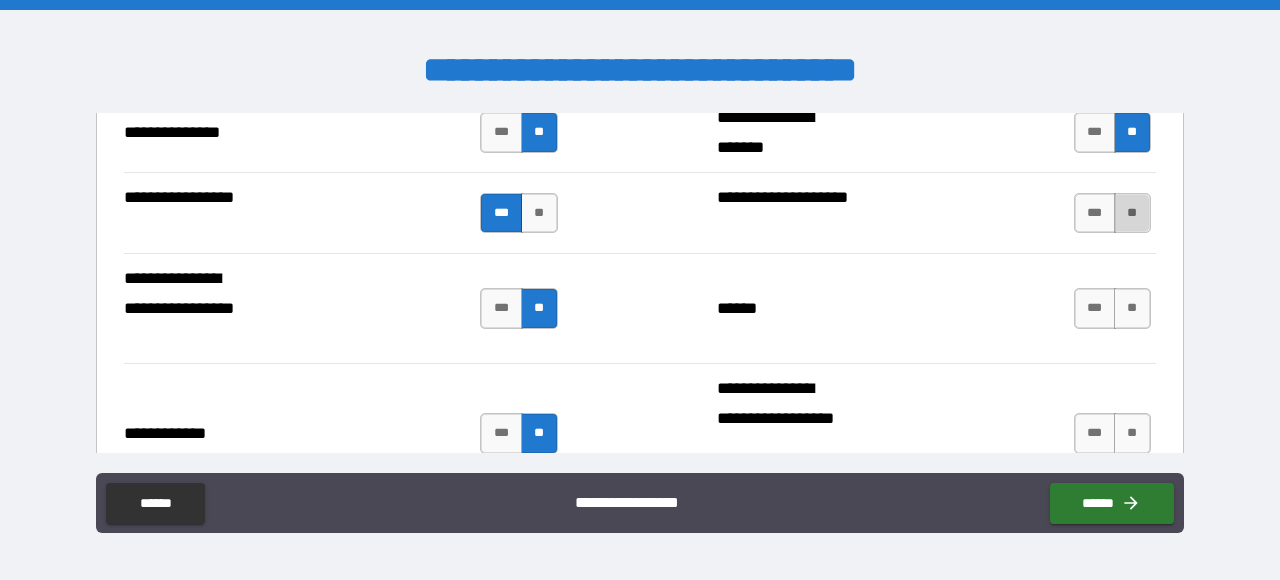 click on "**" at bounding box center [1132, 213] 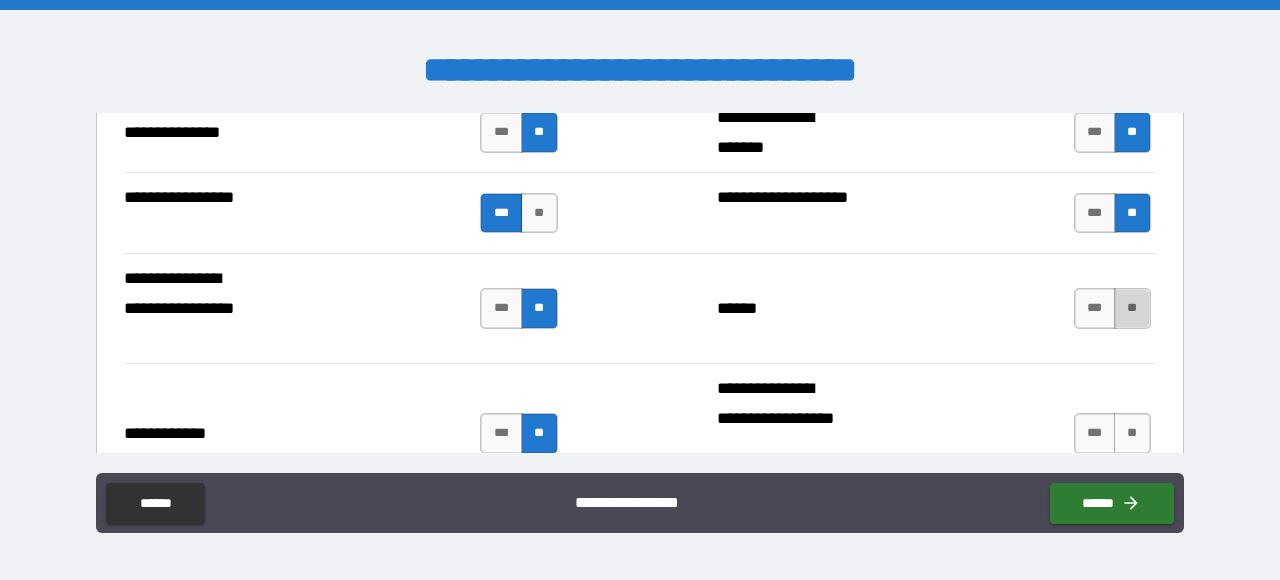 click on "**" at bounding box center (1132, 308) 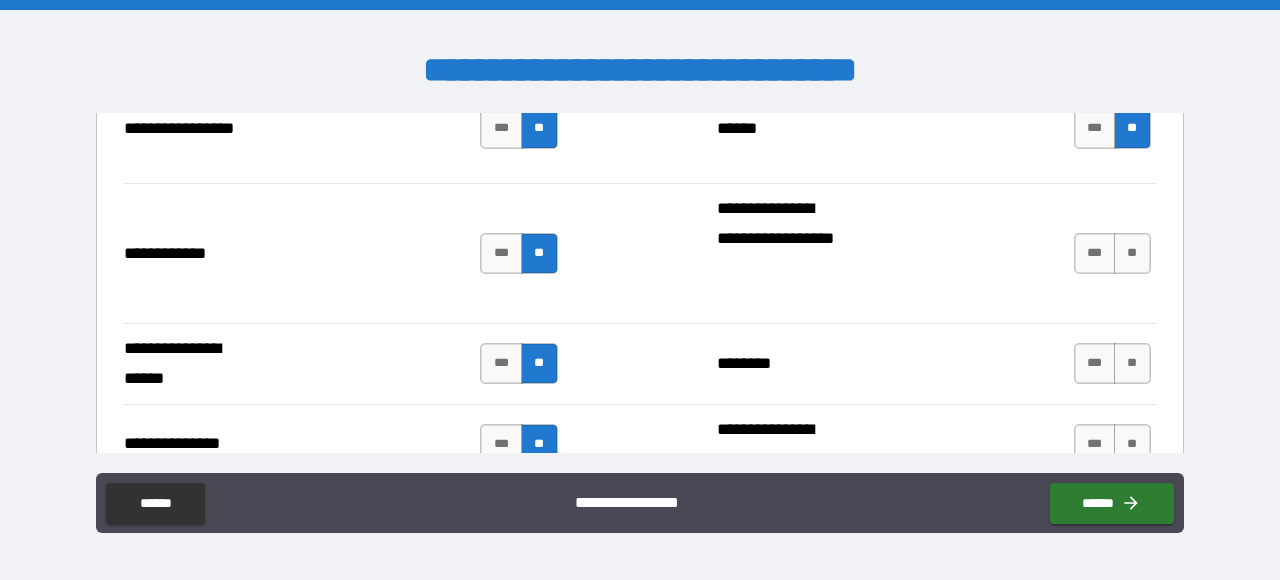 scroll, scrollTop: 2394, scrollLeft: 0, axis: vertical 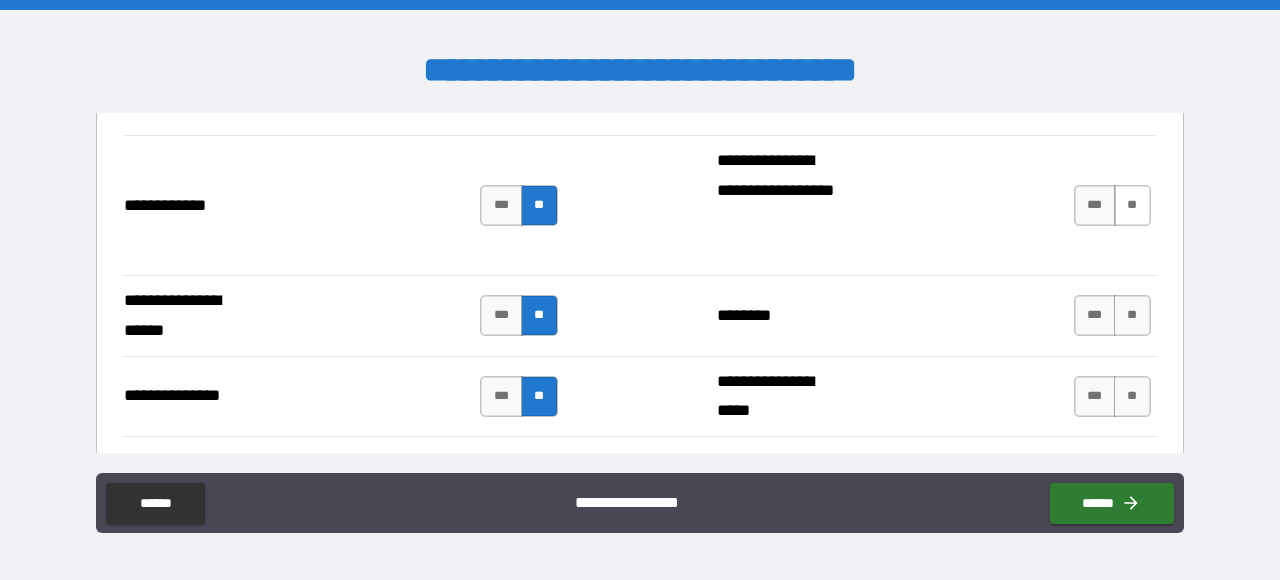 click on "**" at bounding box center [1132, 205] 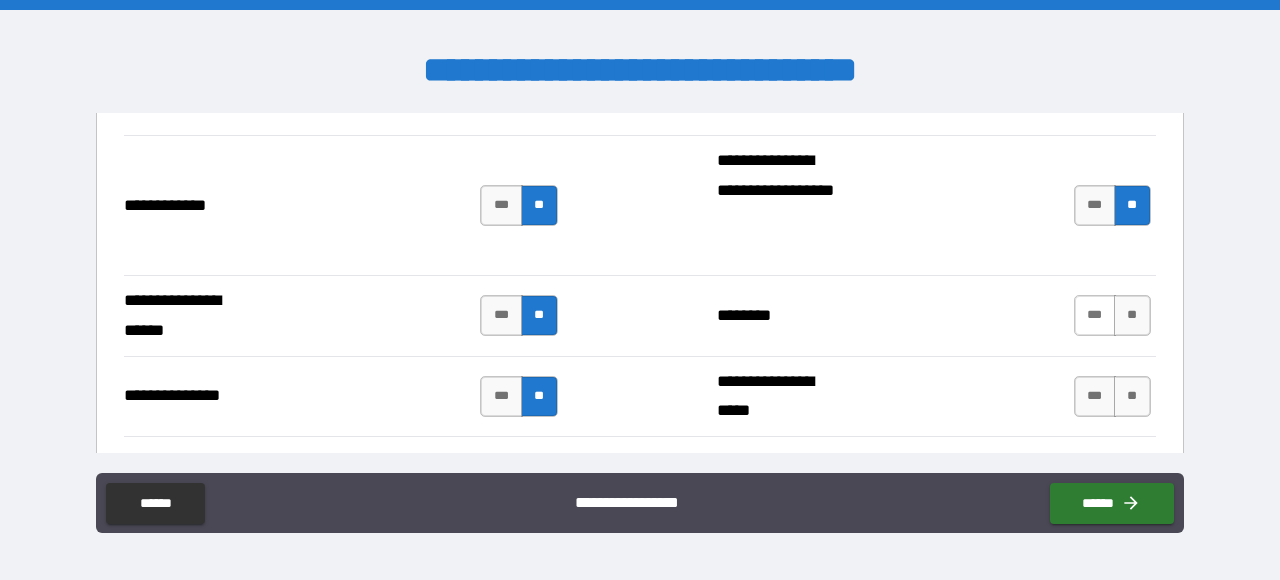 click on "***" at bounding box center [1095, 315] 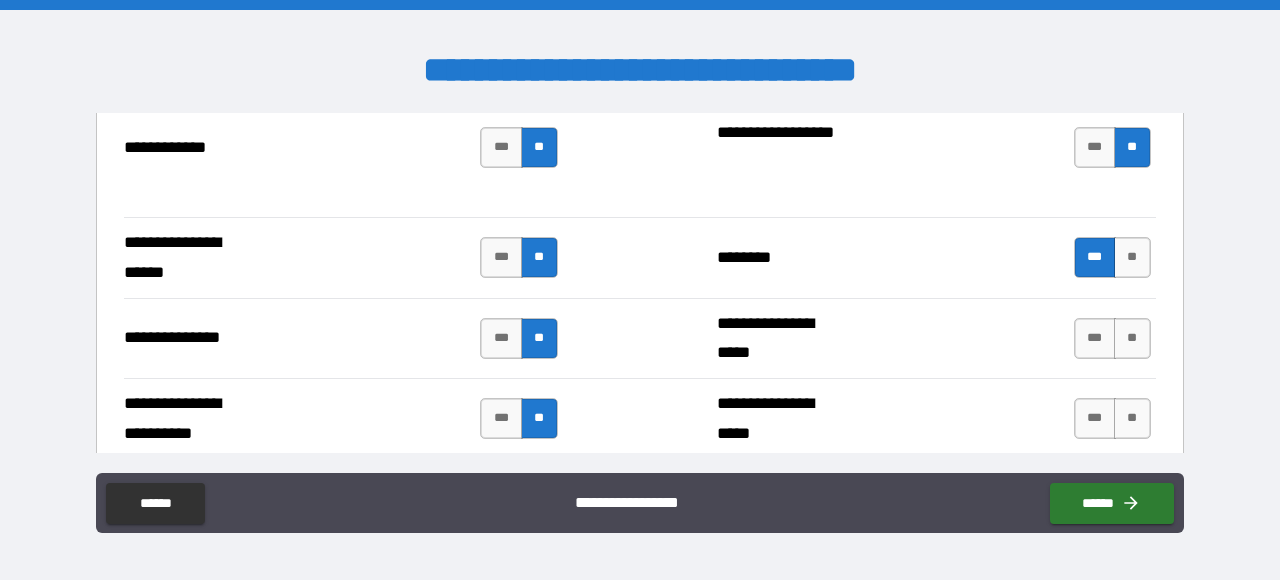 scroll, scrollTop: 2508, scrollLeft: 0, axis: vertical 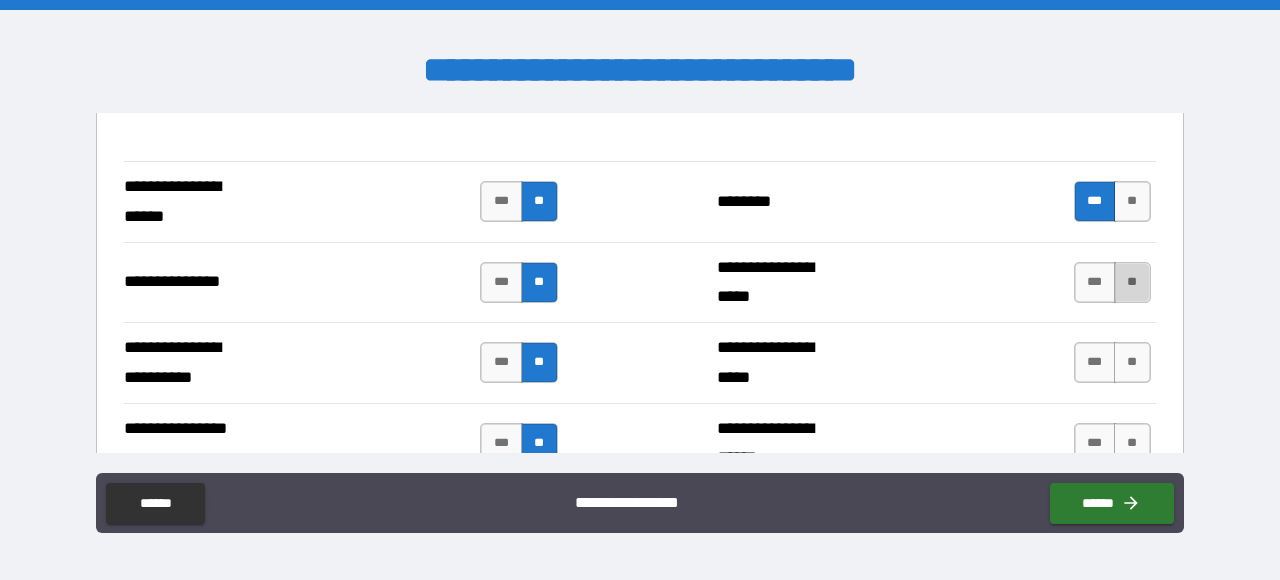 click on "**" at bounding box center (1132, 282) 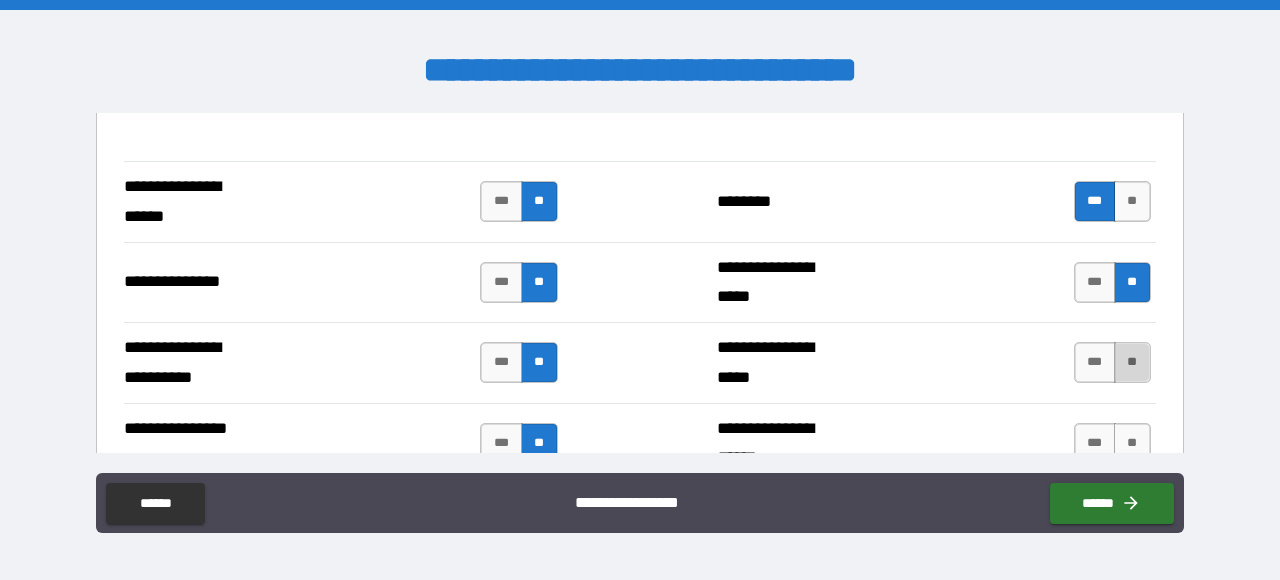 click on "**" at bounding box center (1132, 362) 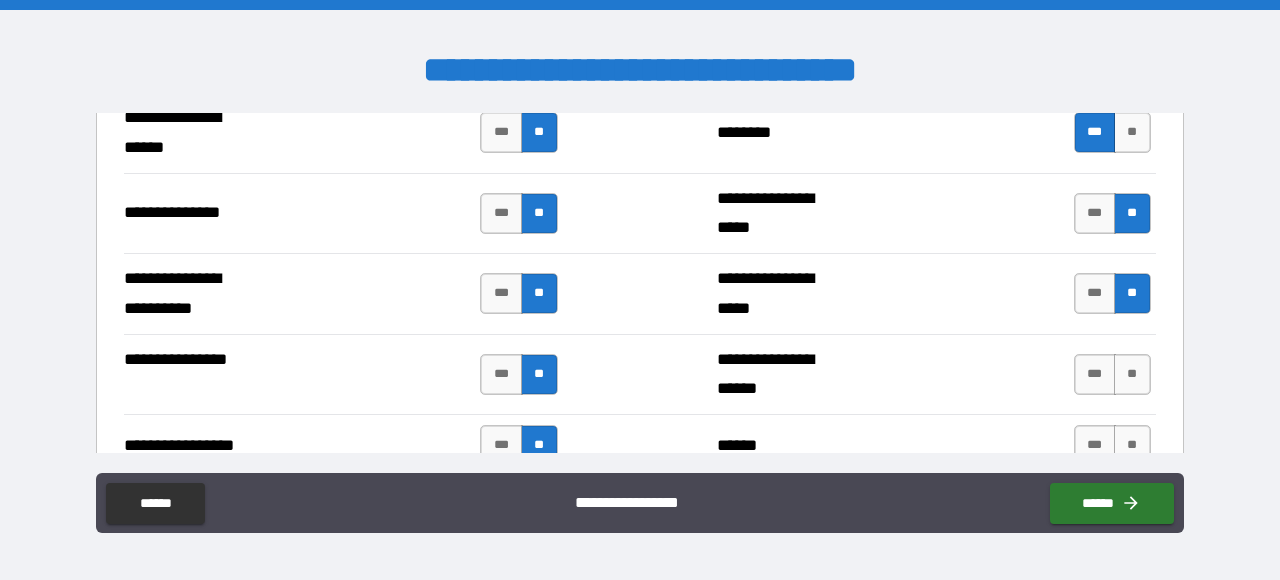 scroll, scrollTop: 2736, scrollLeft: 0, axis: vertical 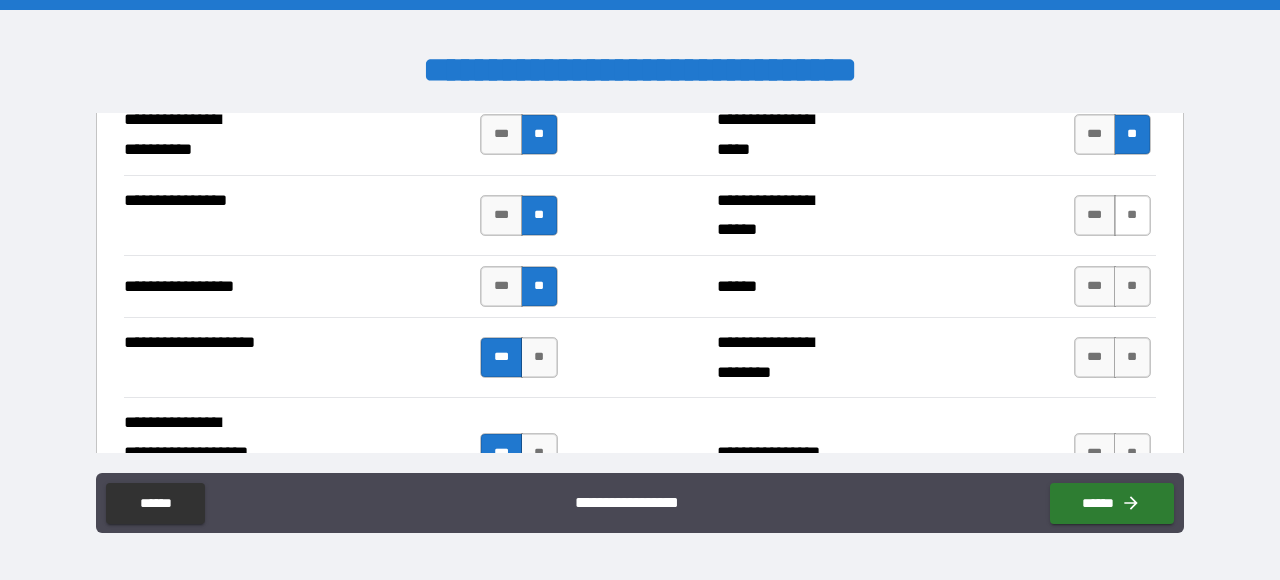 click on "**" at bounding box center (1132, 215) 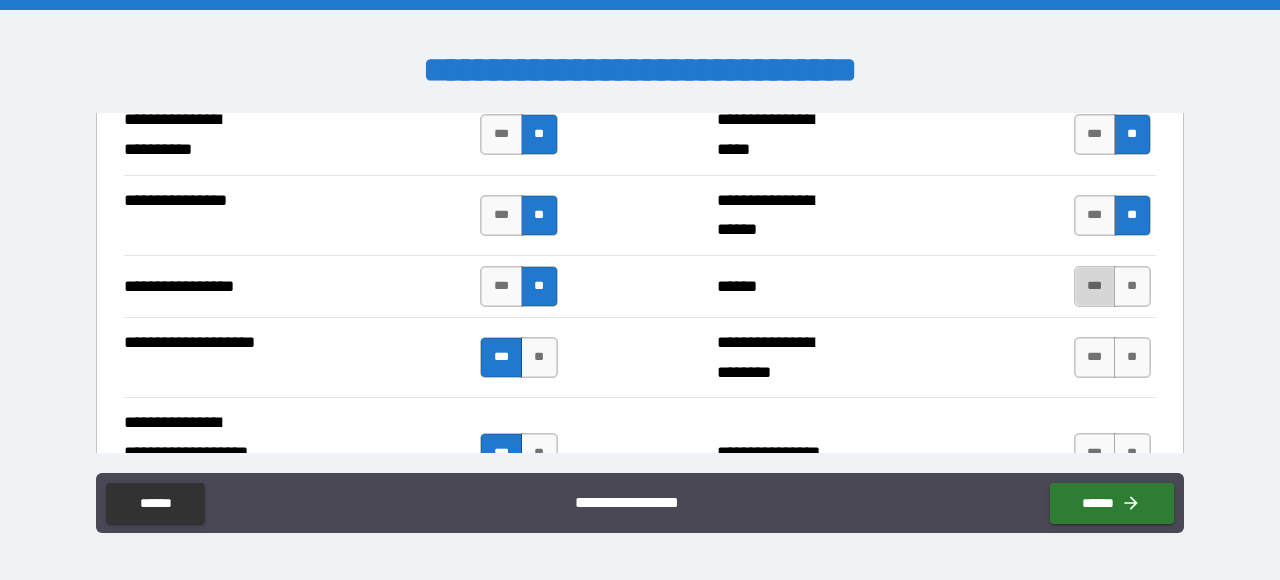 click on "***" at bounding box center [1095, 286] 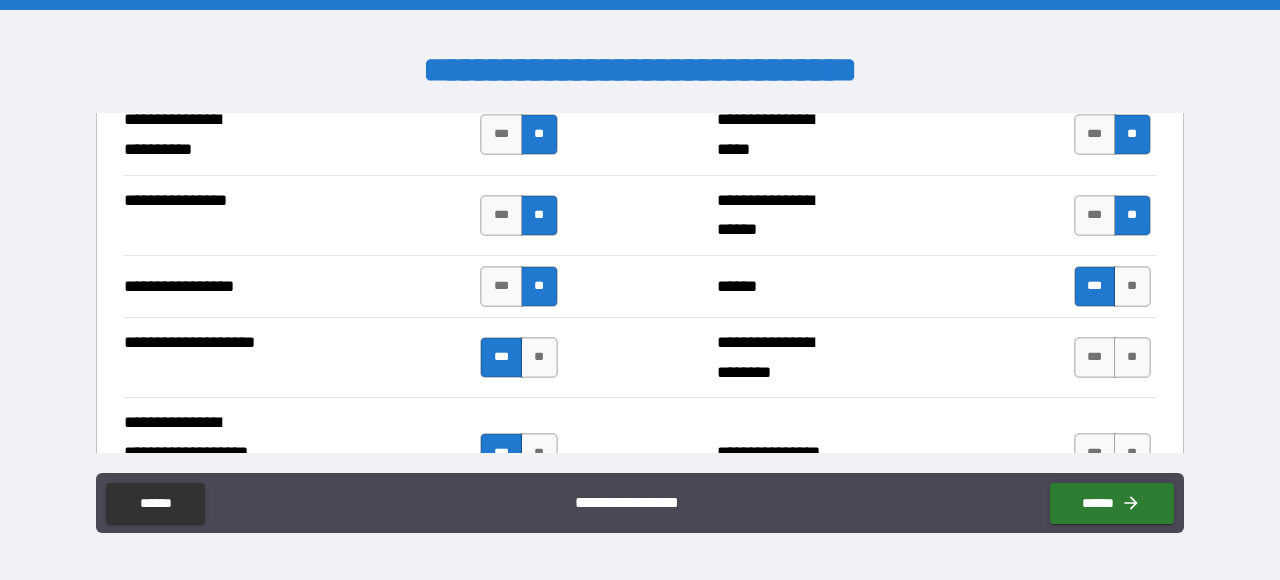 scroll, scrollTop: 2850, scrollLeft: 0, axis: vertical 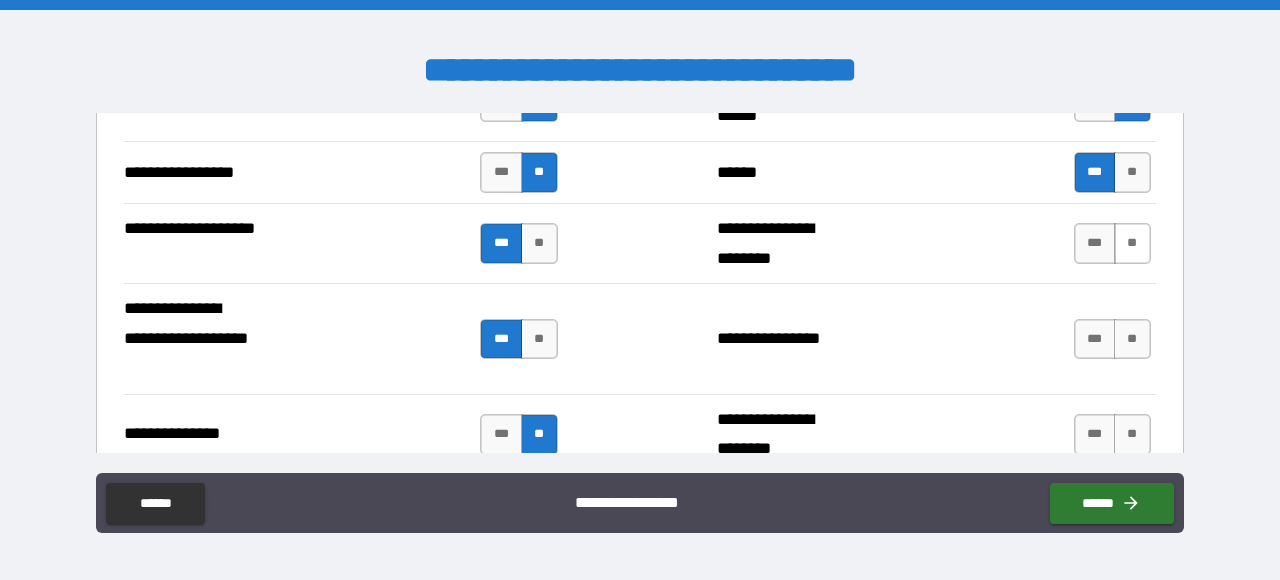 click on "**" at bounding box center (1132, 243) 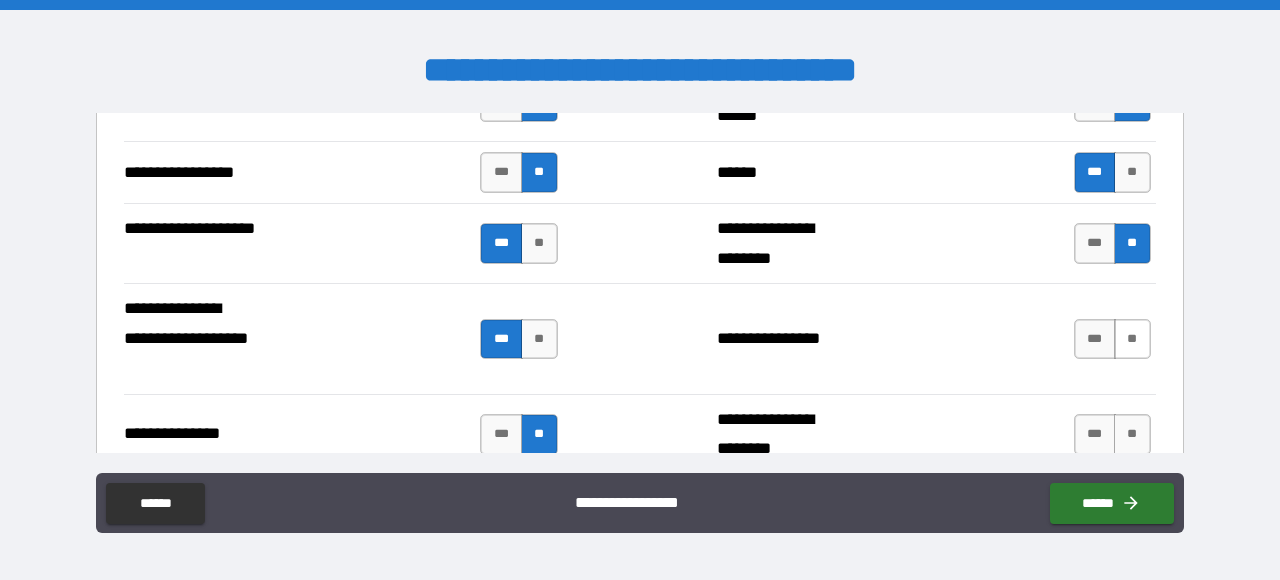click on "**" at bounding box center (1132, 339) 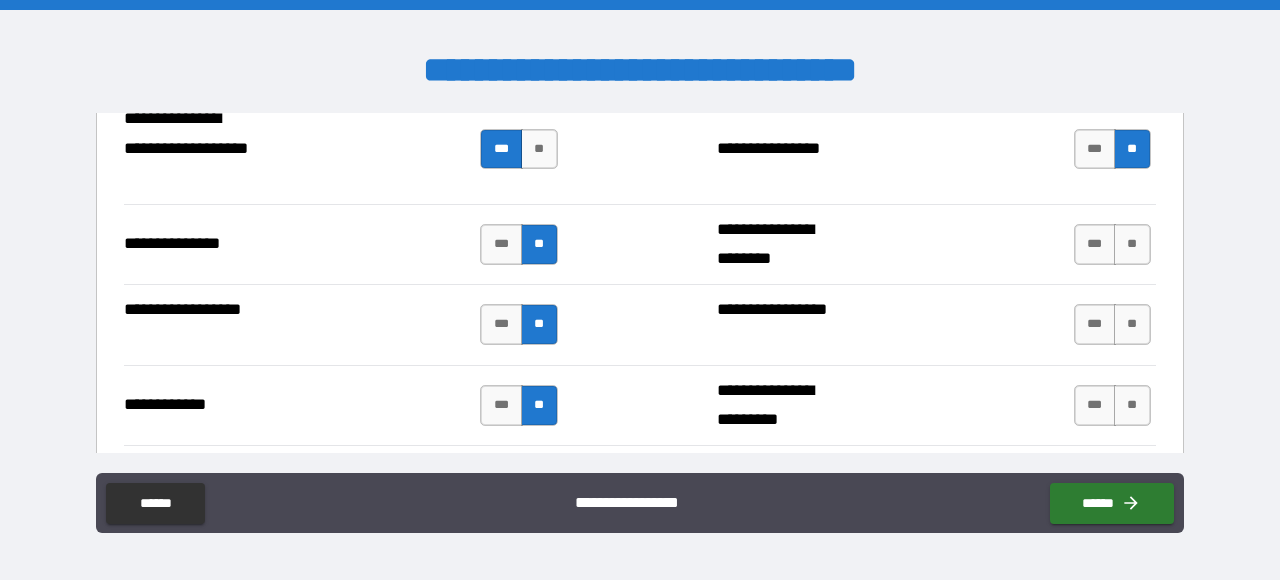 scroll, scrollTop: 3078, scrollLeft: 0, axis: vertical 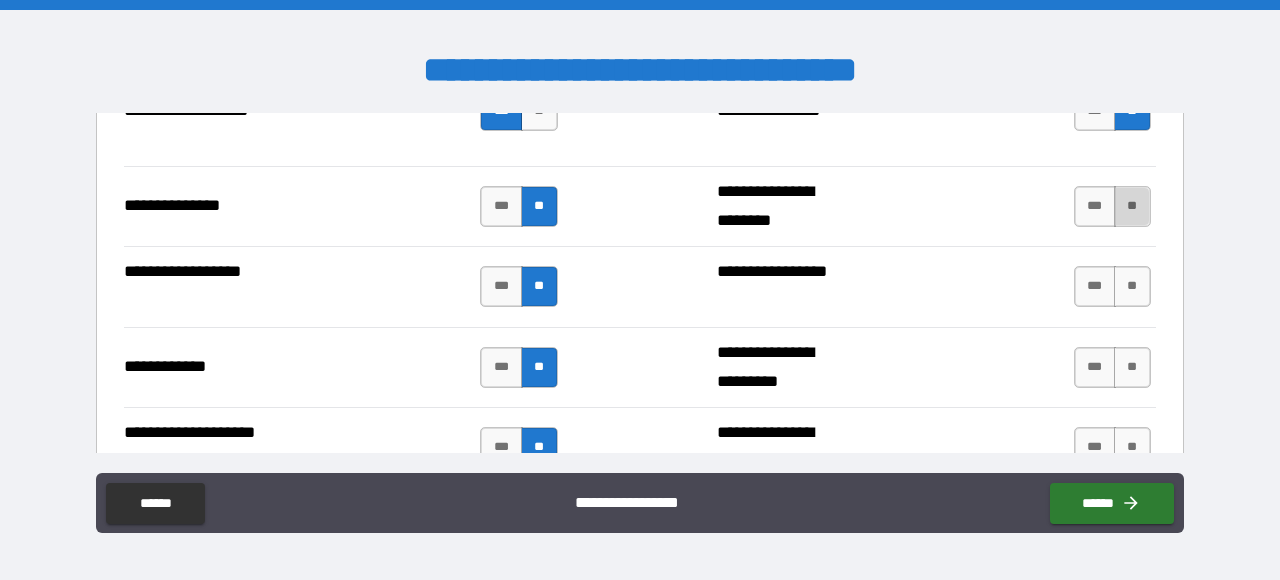 click on "**" at bounding box center [1132, 206] 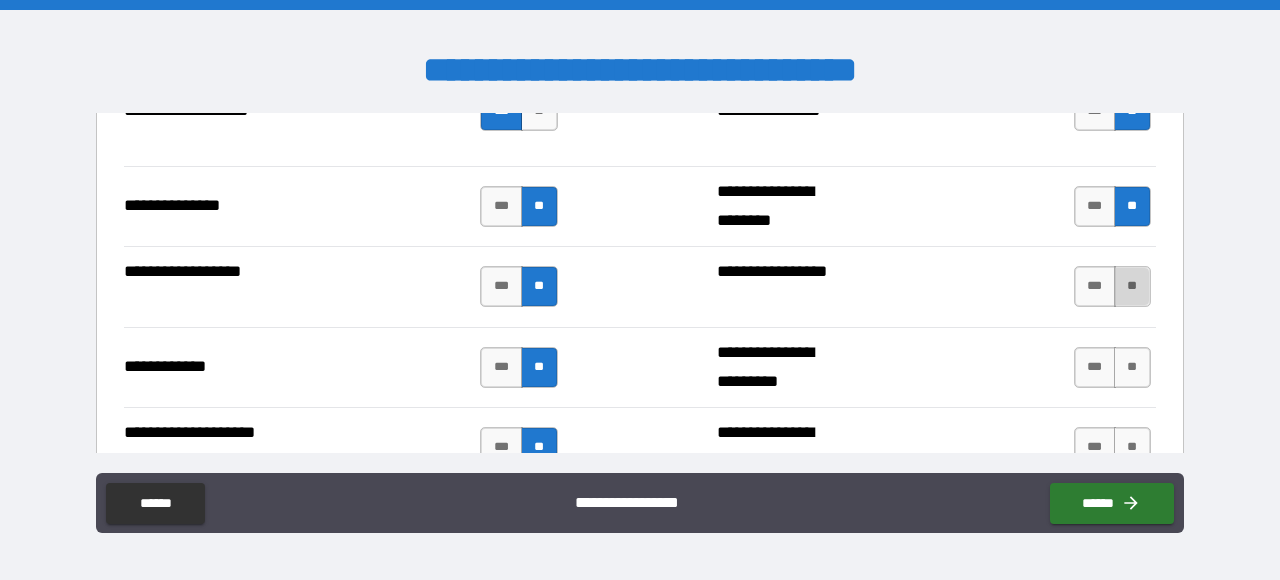 click on "**" at bounding box center (1132, 286) 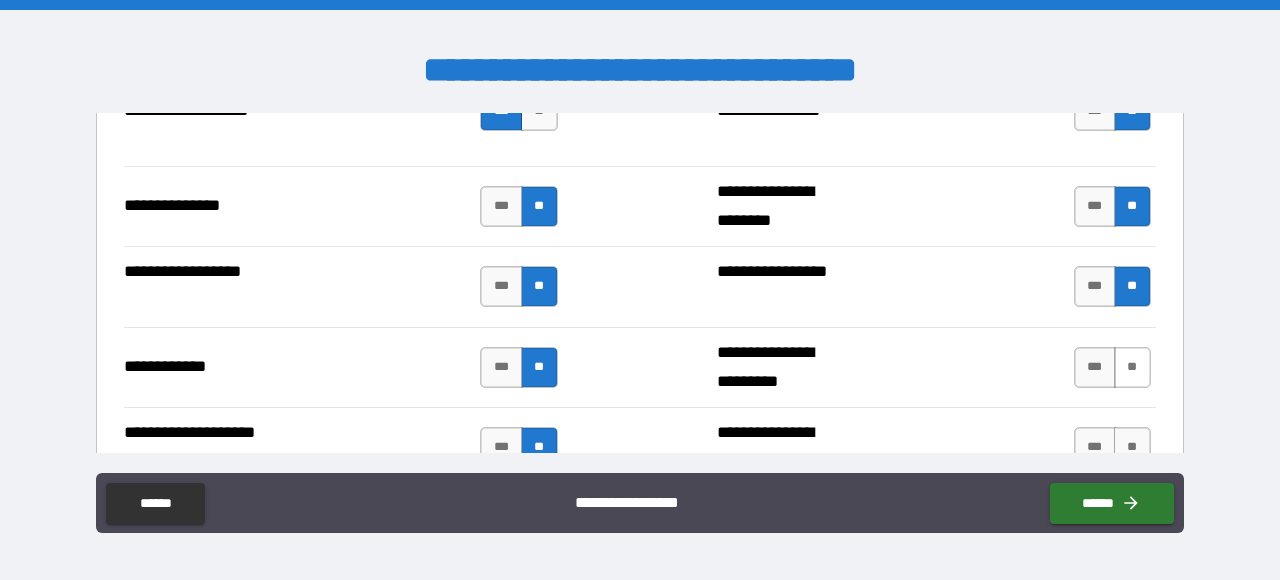click on "**" at bounding box center (1132, 367) 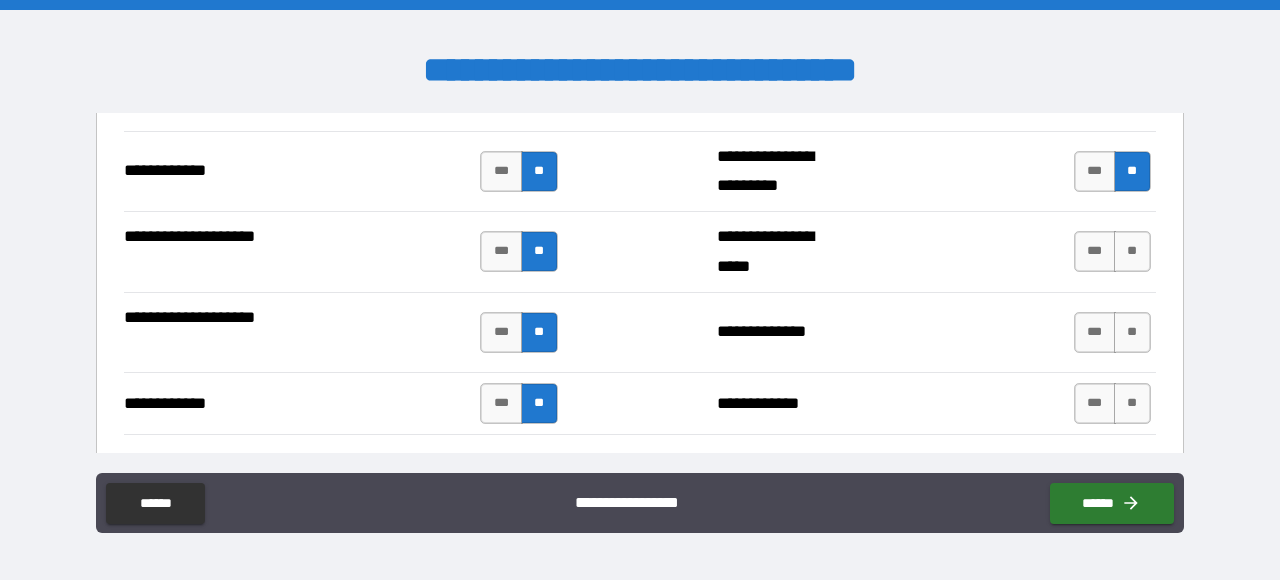 scroll, scrollTop: 3306, scrollLeft: 0, axis: vertical 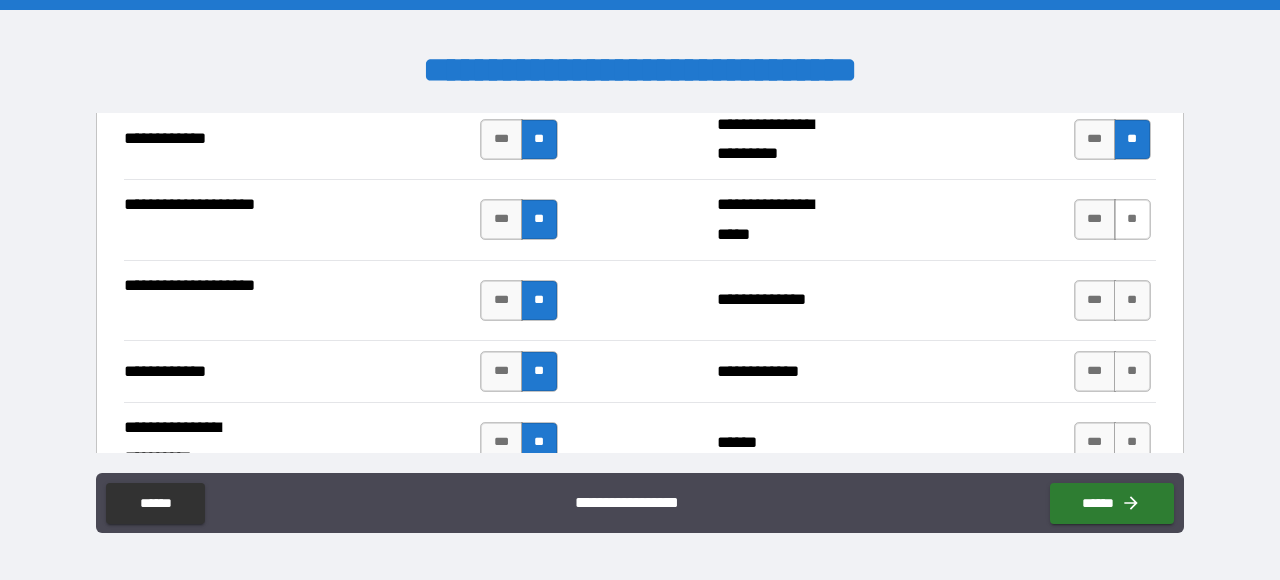 click on "**" at bounding box center [1132, 219] 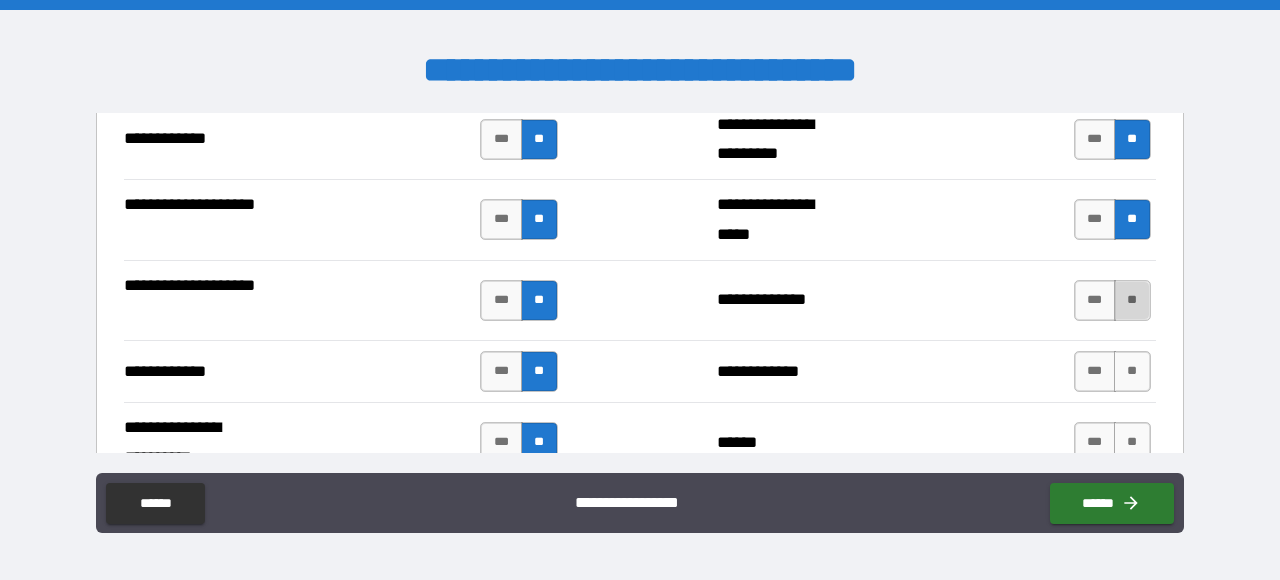 click on "**" at bounding box center (1132, 300) 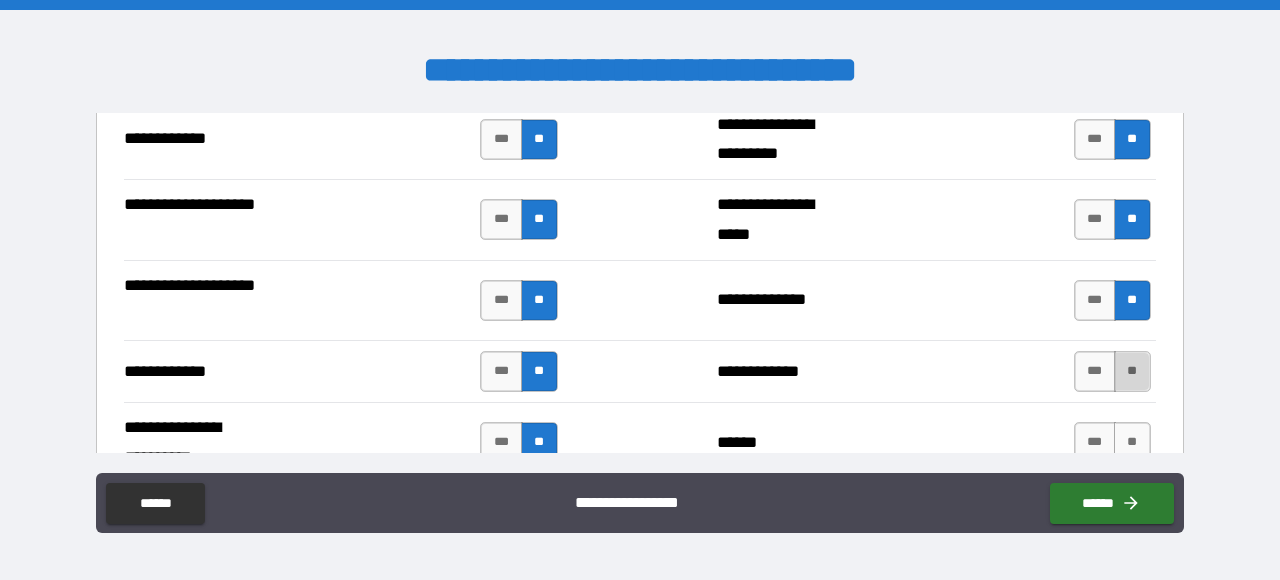 click on "**" at bounding box center [1132, 371] 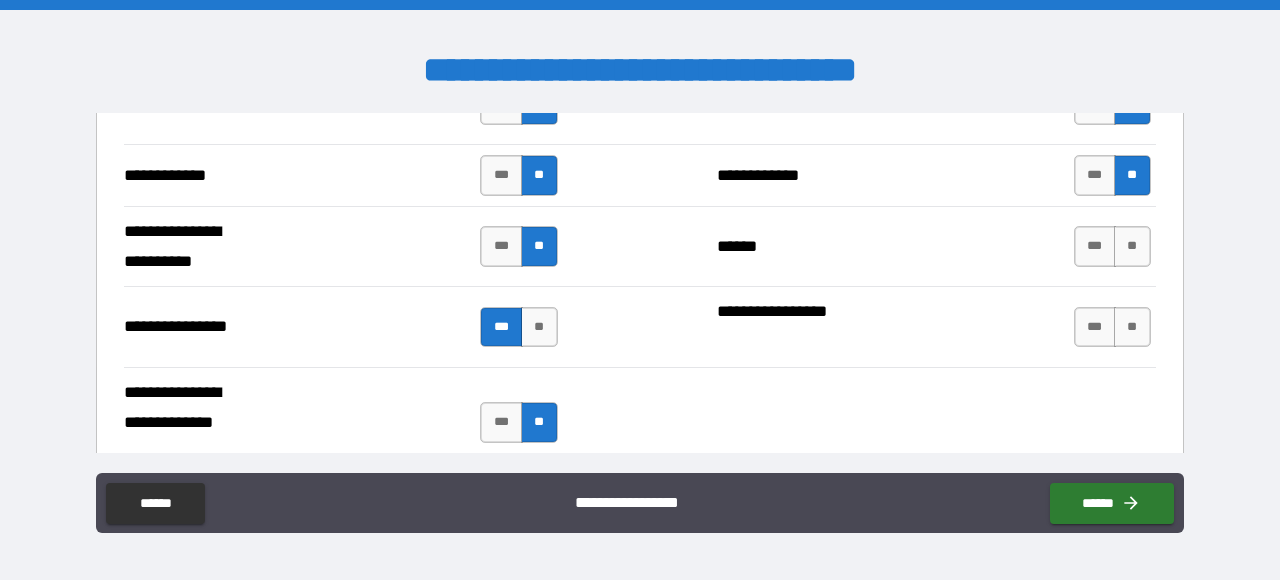 scroll, scrollTop: 3534, scrollLeft: 0, axis: vertical 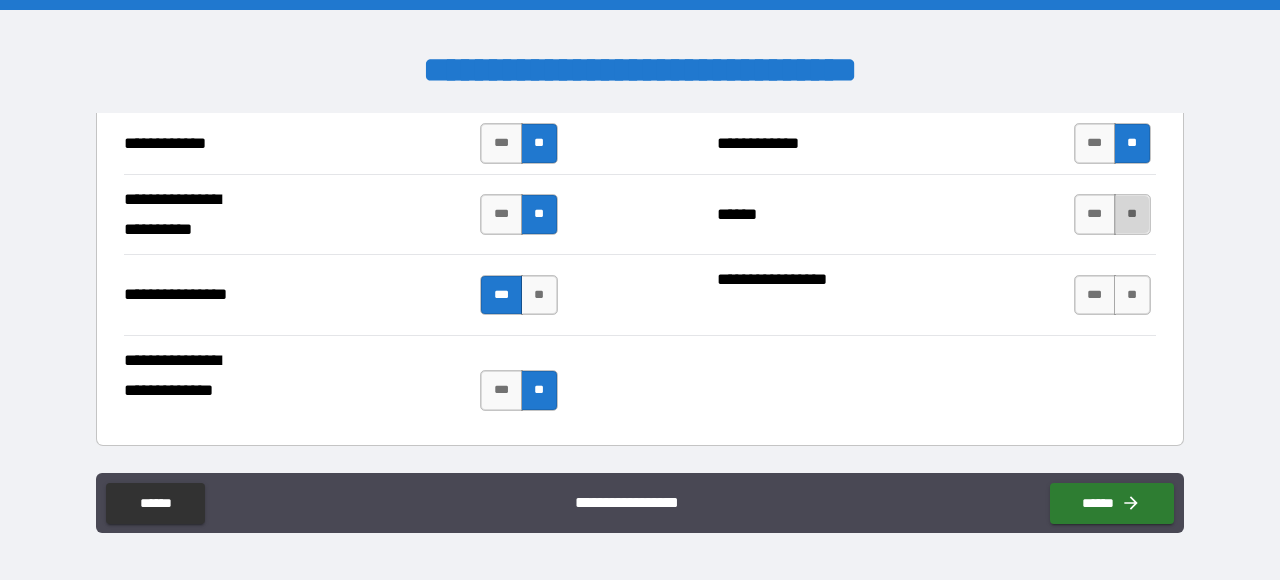 click on "**" at bounding box center (1132, 214) 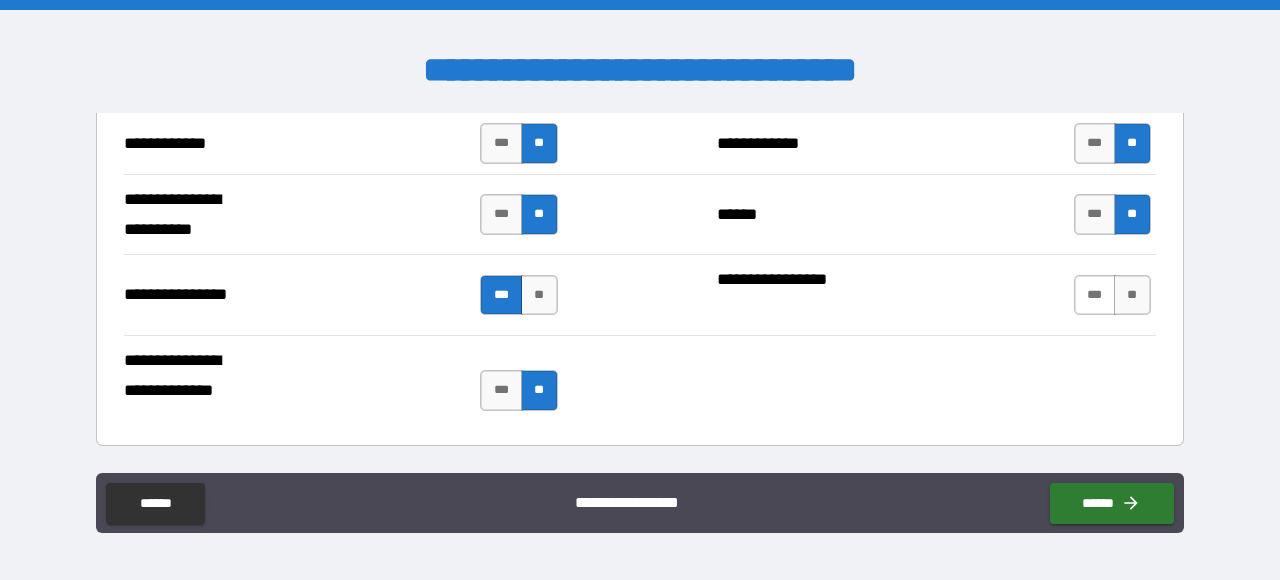 click on "**" at bounding box center [1132, 295] 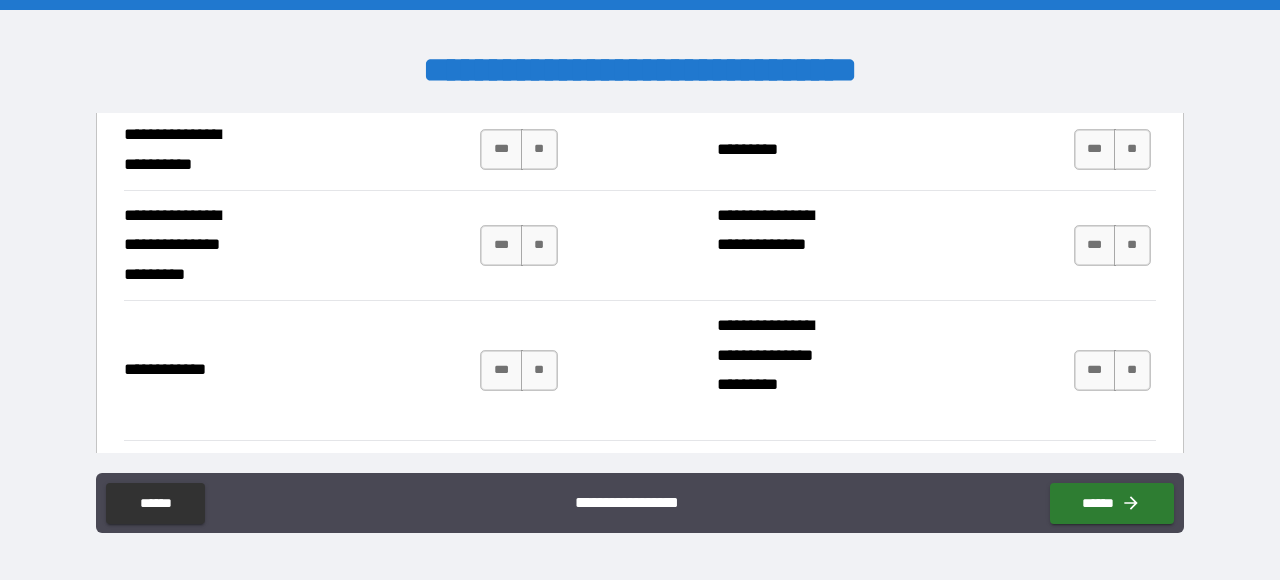 scroll, scrollTop: 3990, scrollLeft: 0, axis: vertical 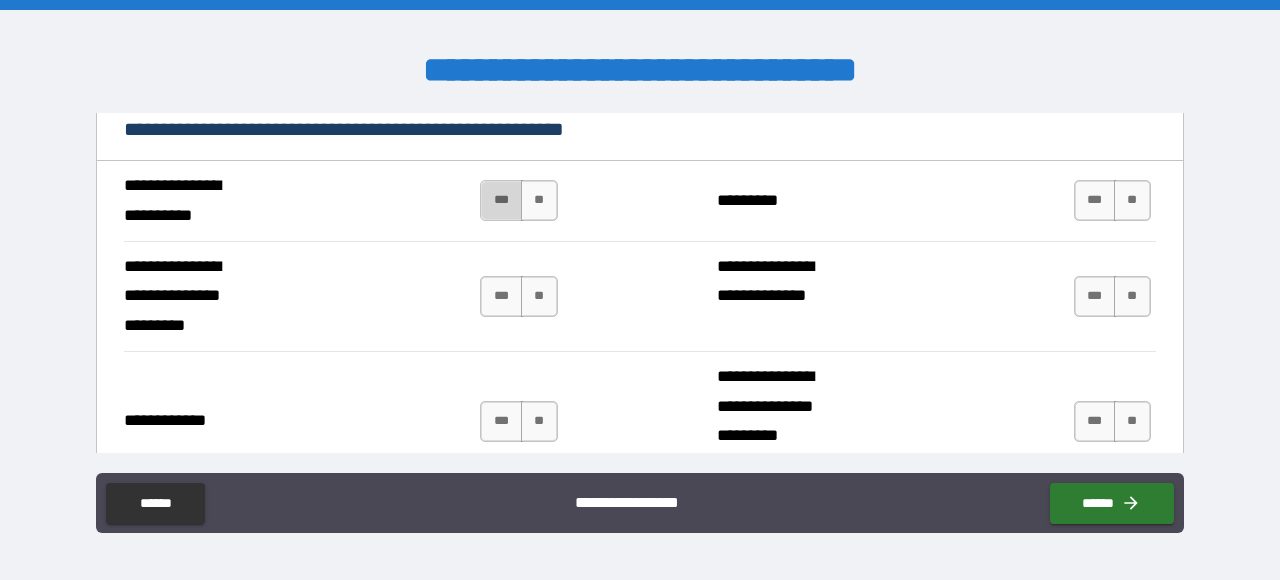 click on "***" at bounding box center (501, 200) 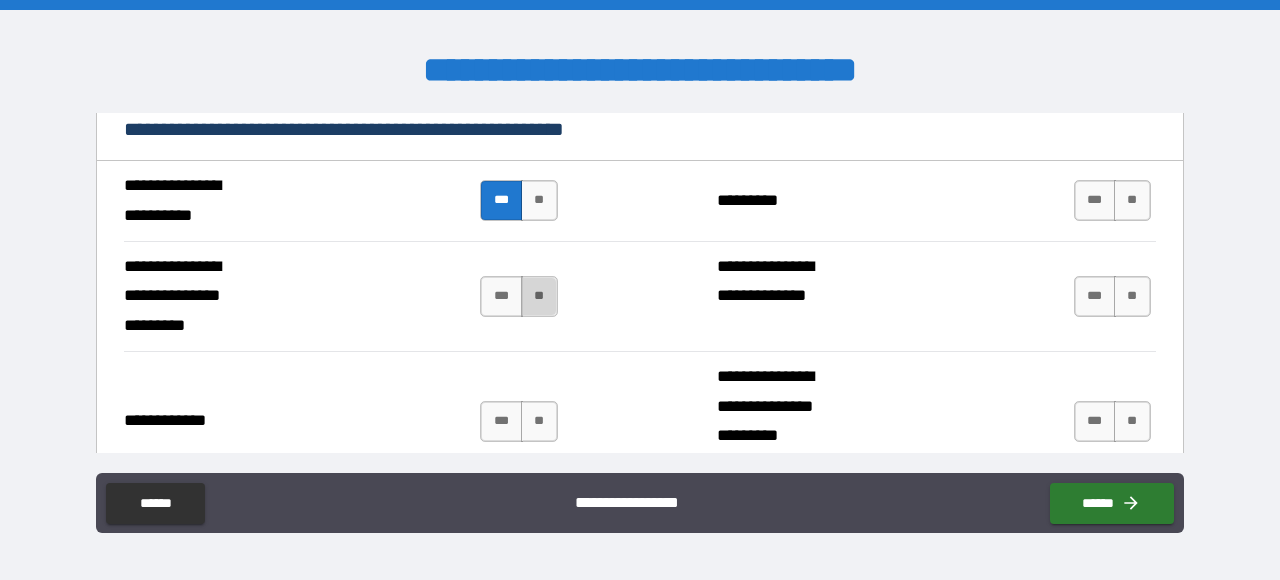 click on "**" at bounding box center [539, 296] 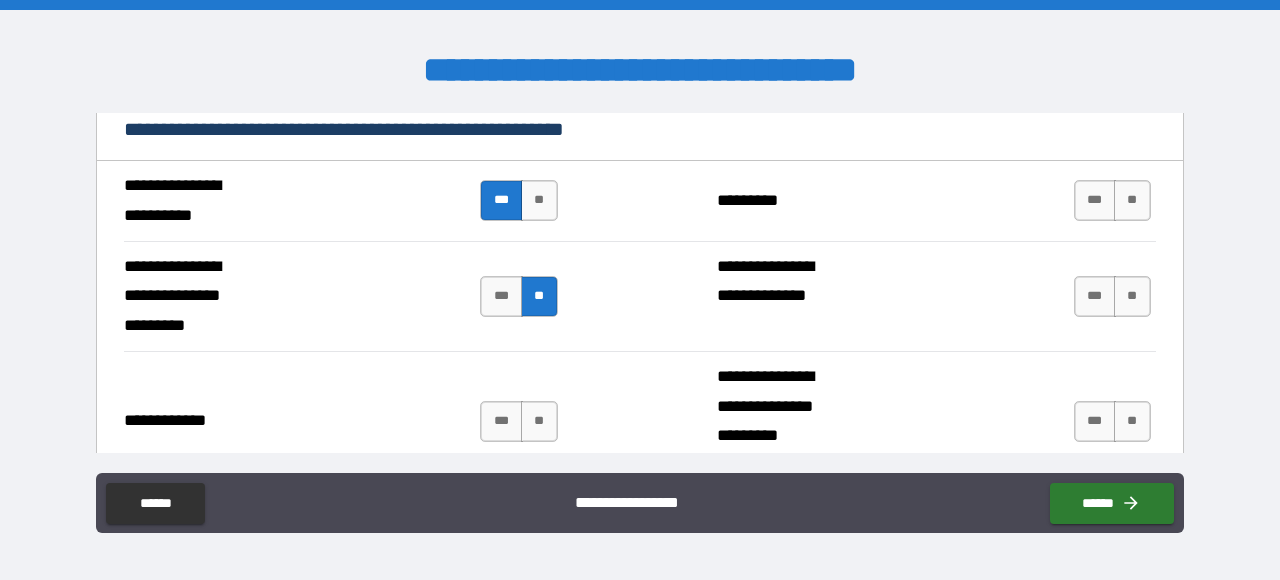 scroll, scrollTop: 4104, scrollLeft: 0, axis: vertical 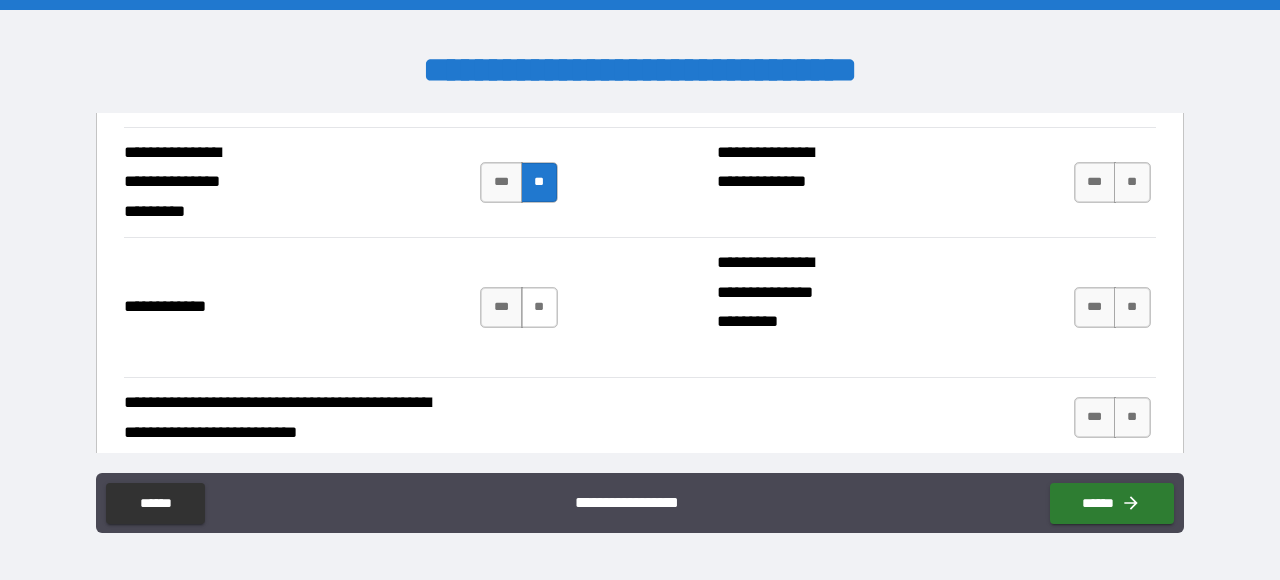 click on "**" at bounding box center (539, 307) 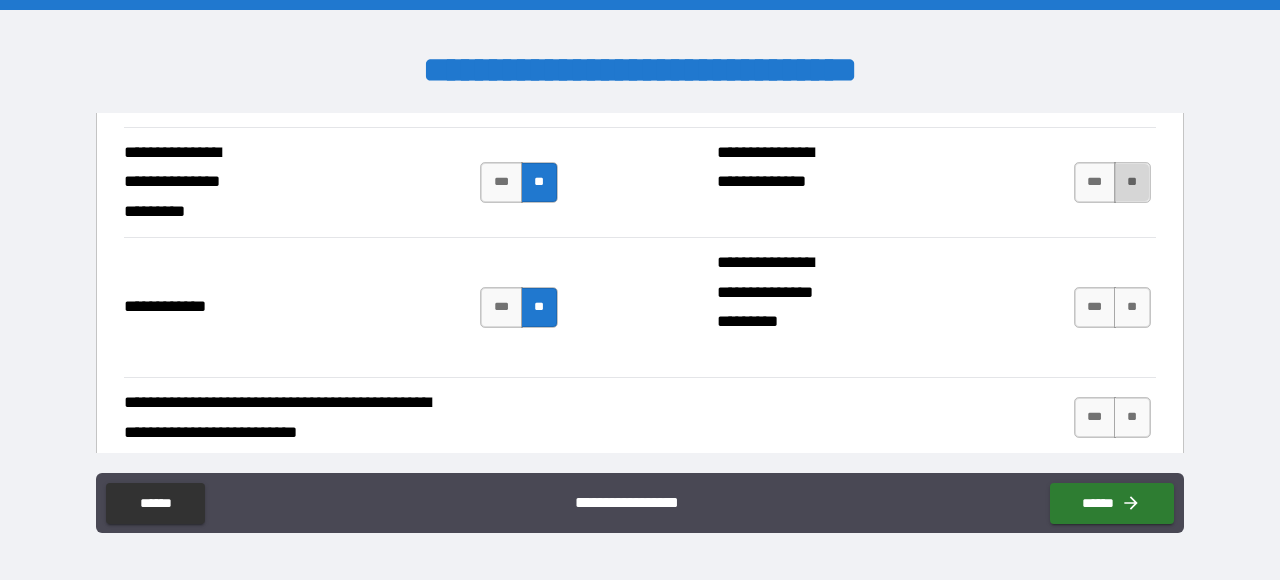 click on "**" at bounding box center (1132, 182) 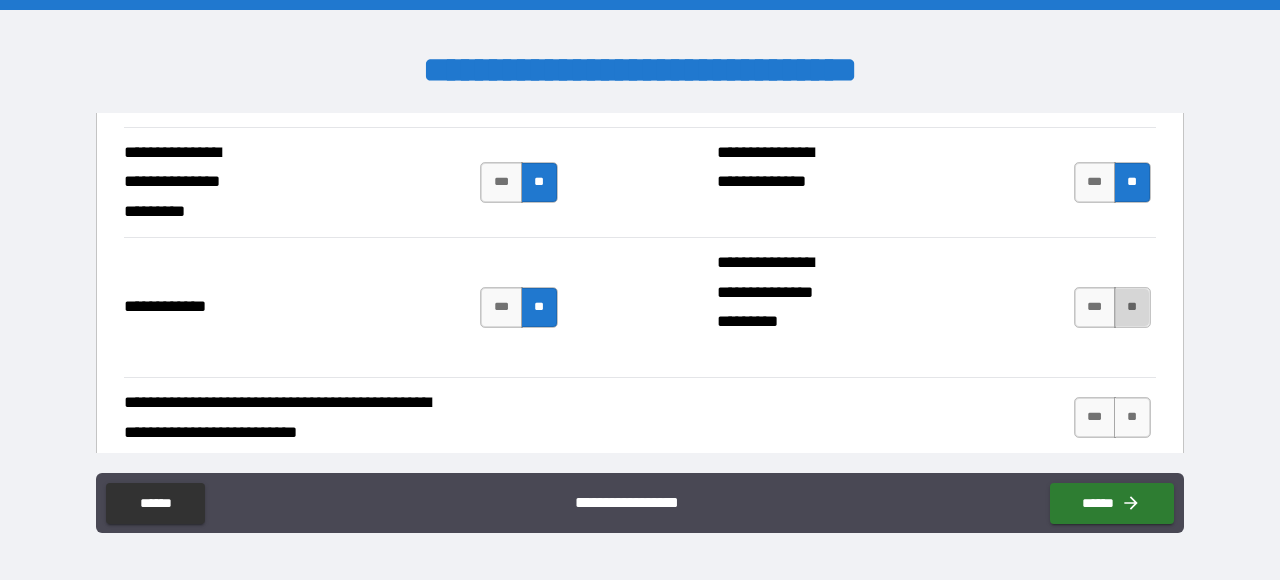 click on "**" at bounding box center [1132, 307] 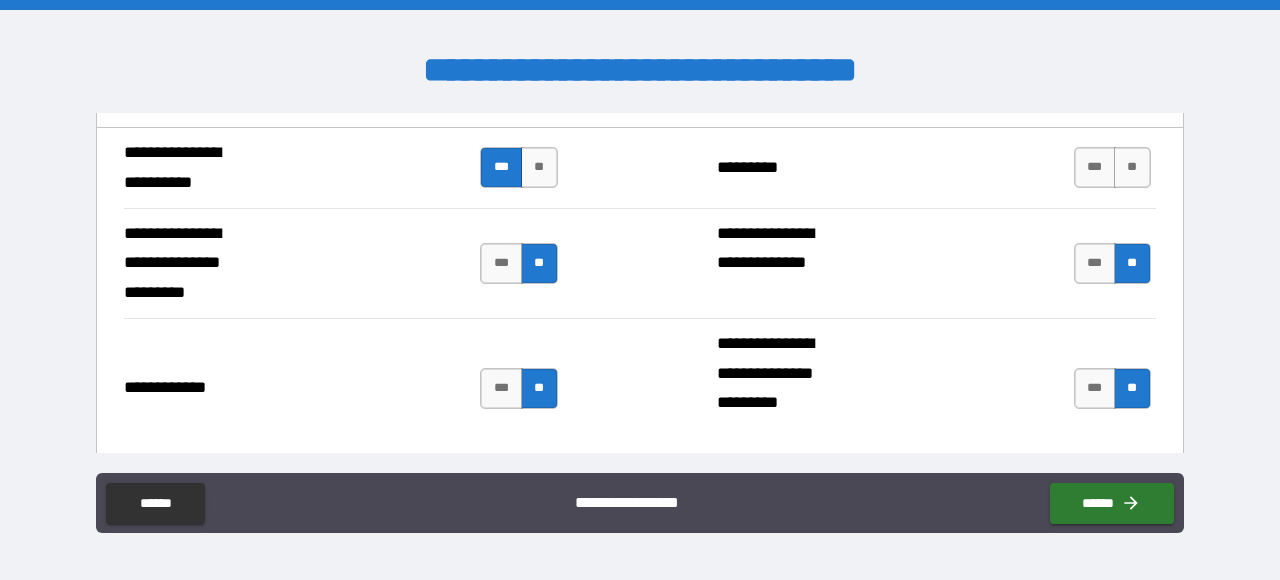 scroll, scrollTop: 3990, scrollLeft: 0, axis: vertical 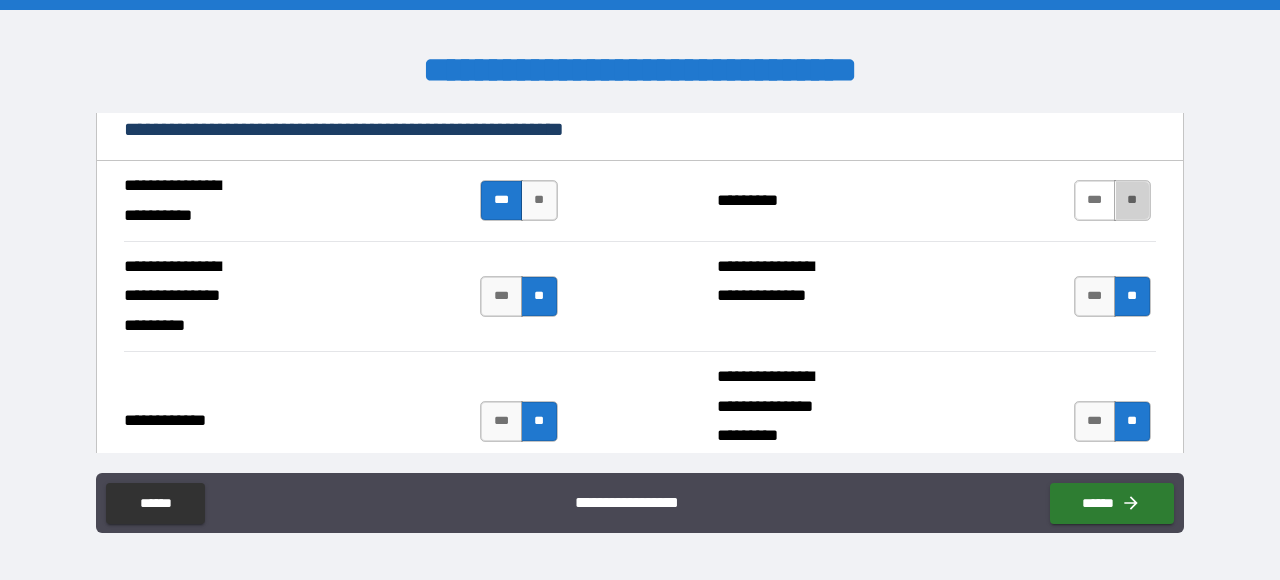 drag, startPoint x: 1129, startPoint y: 199, endPoint x: 1079, endPoint y: 206, distance: 50.48762 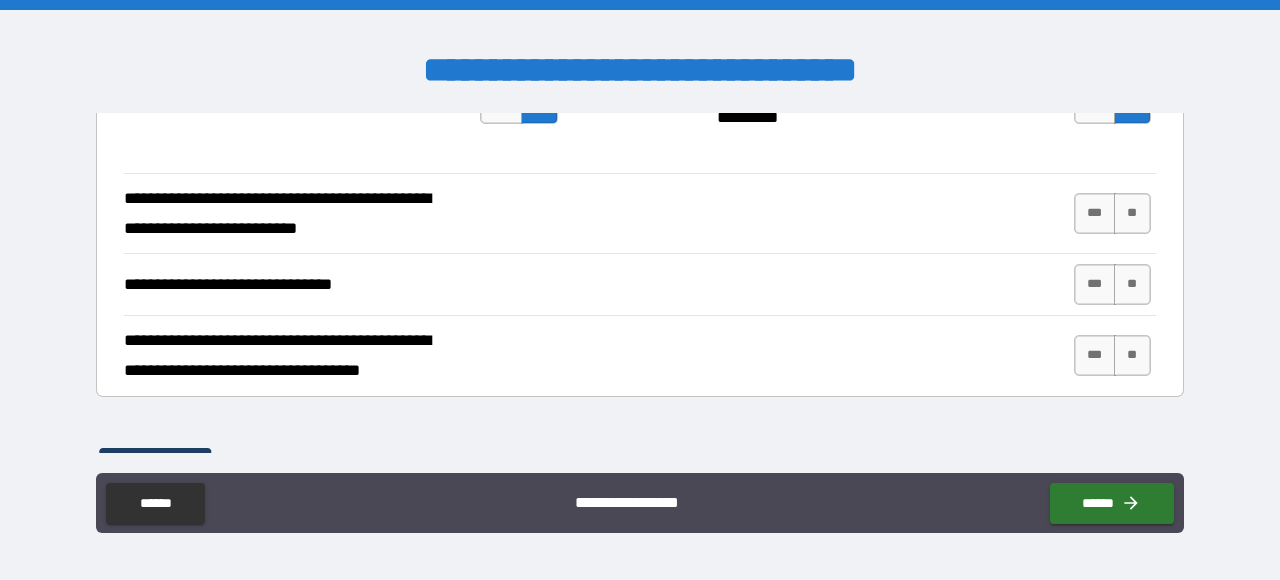 scroll, scrollTop: 4332, scrollLeft: 0, axis: vertical 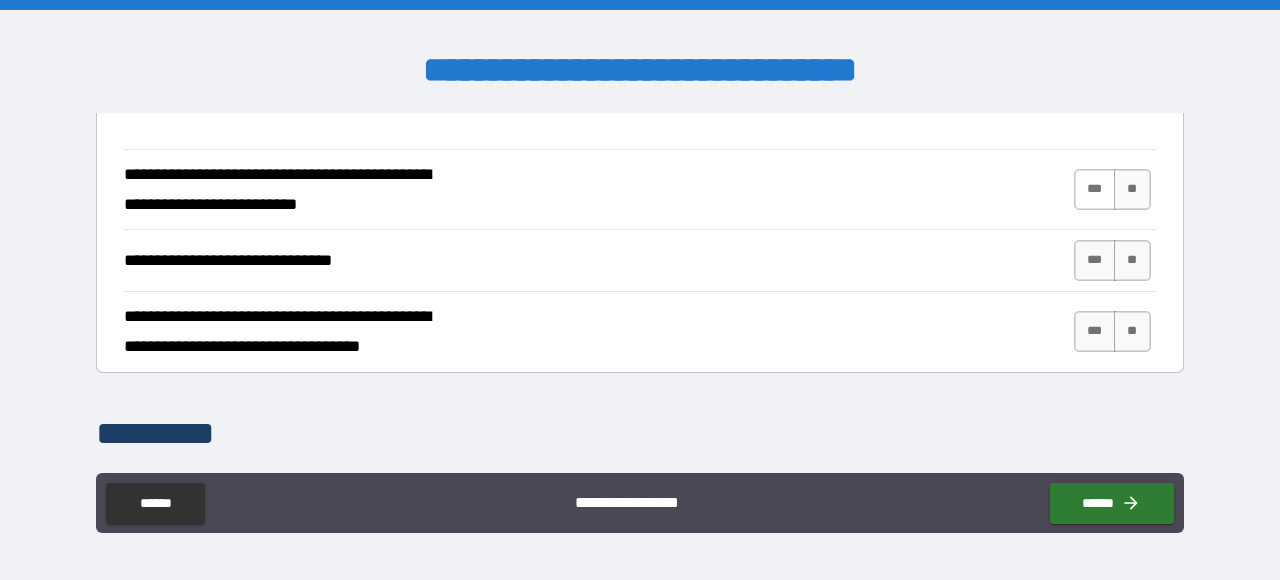 click on "***" at bounding box center [1095, 189] 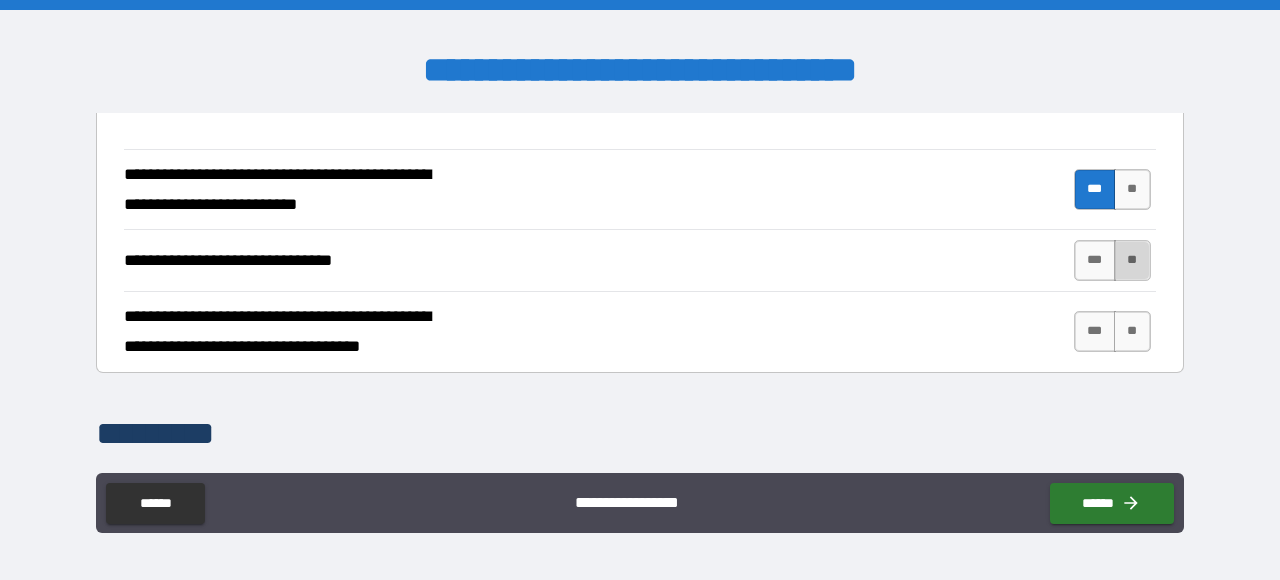 click on "**" at bounding box center (1132, 260) 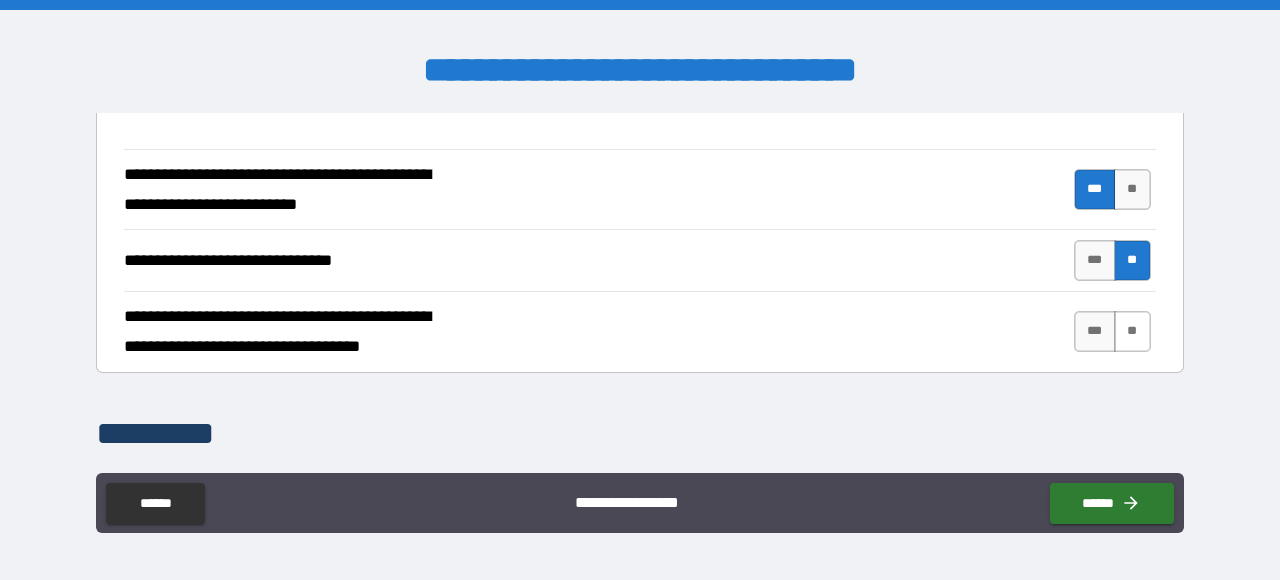 click on "**" at bounding box center [1132, 331] 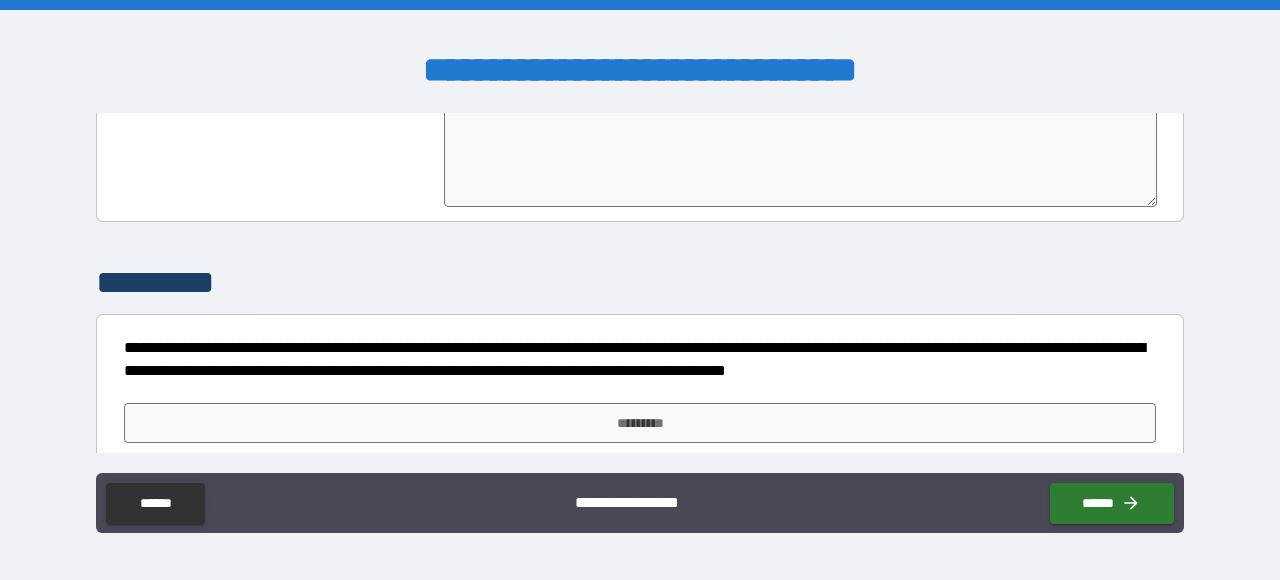 scroll, scrollTop: 4727, scrollLeft: 0, axis: vertical 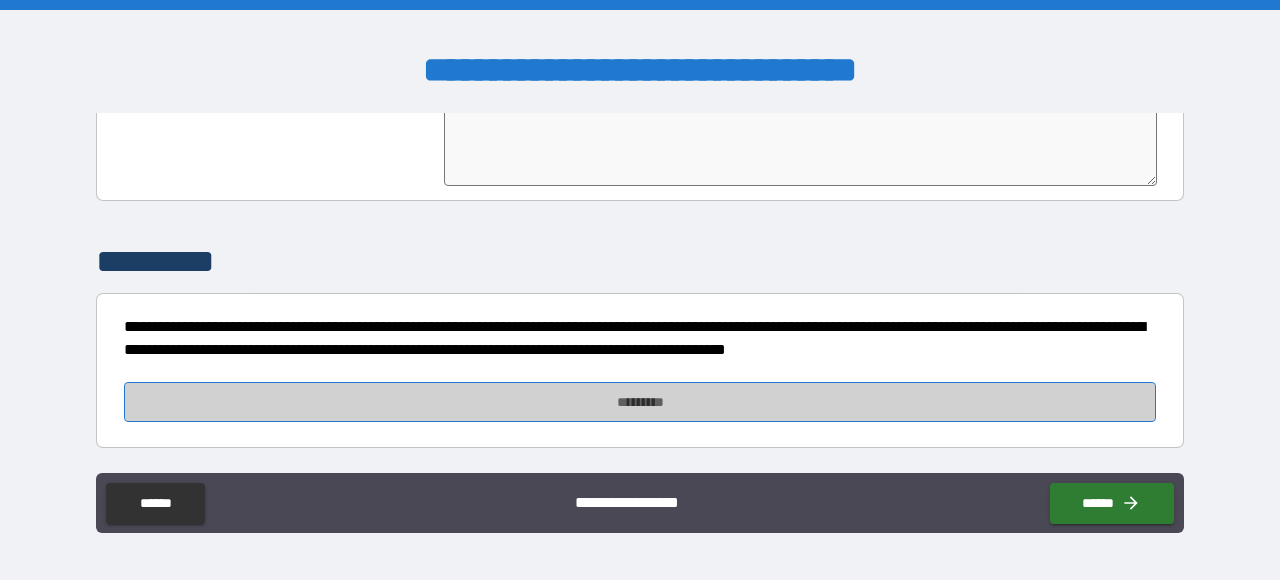 click on "*********" at bounding box center [640, 402] 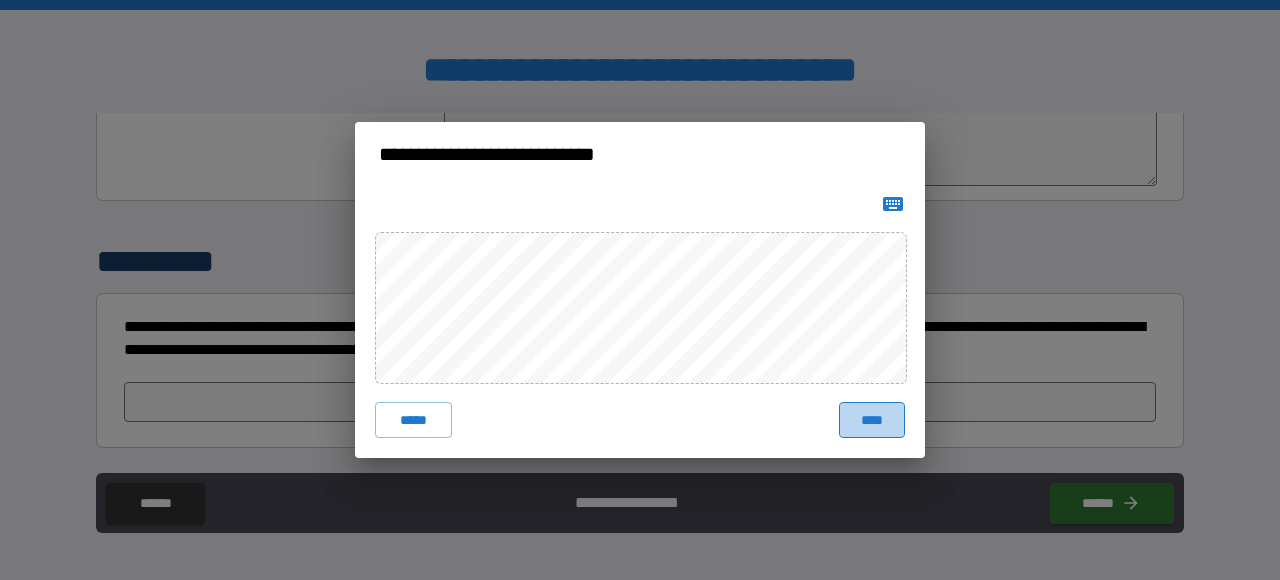 click on "****" at bounding box center (872, 420) 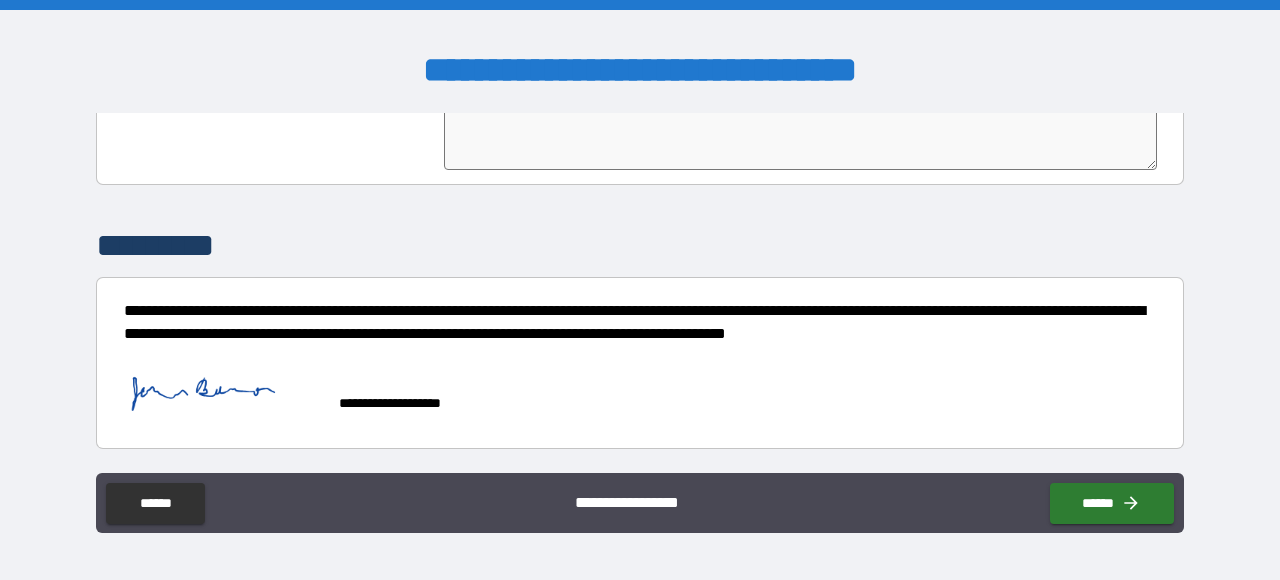 scroll, scrollTop: 4744, scrollLeft: 0, axis: vertical 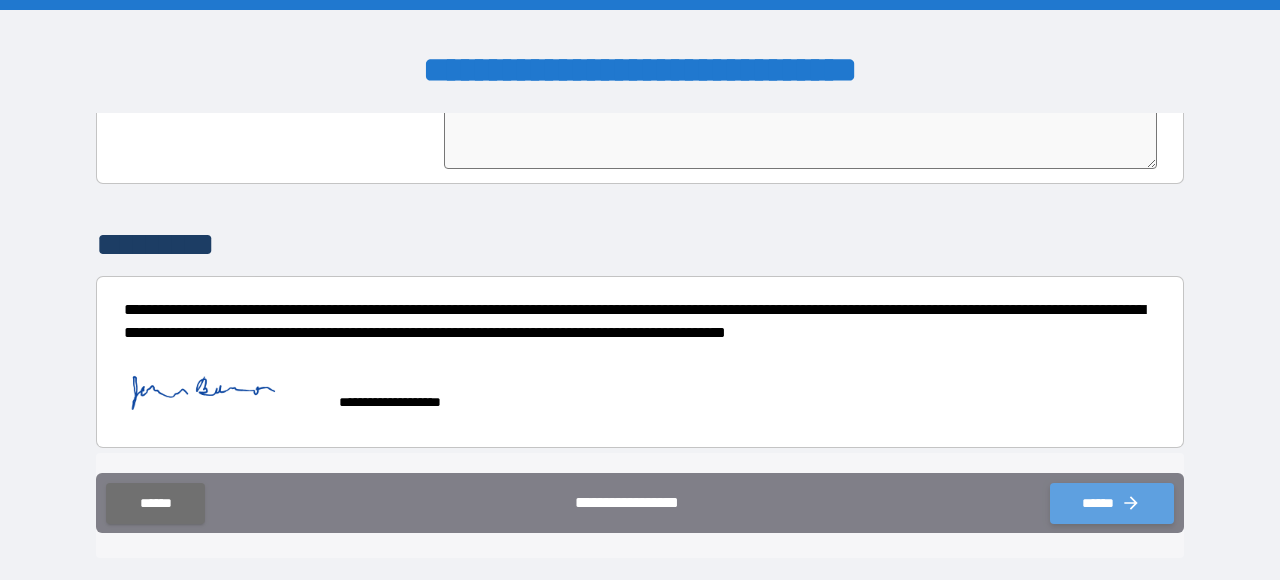 click on "******" at bounding box center [1112, 503] 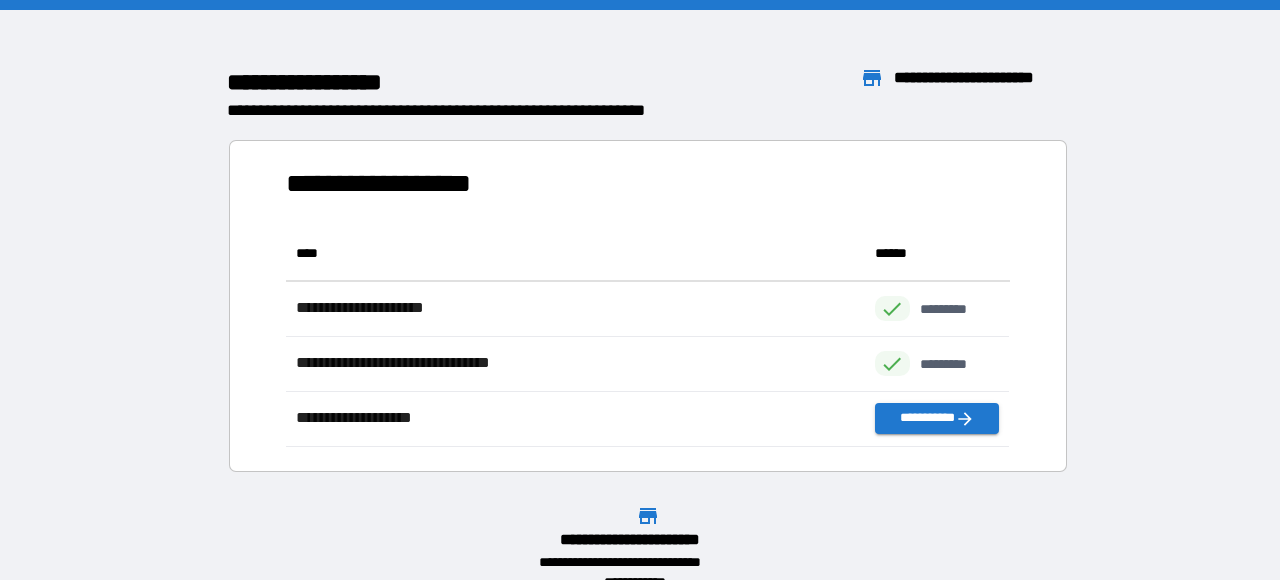 scroll, scrollTop: 221, scrollLeft: 723, axis: both 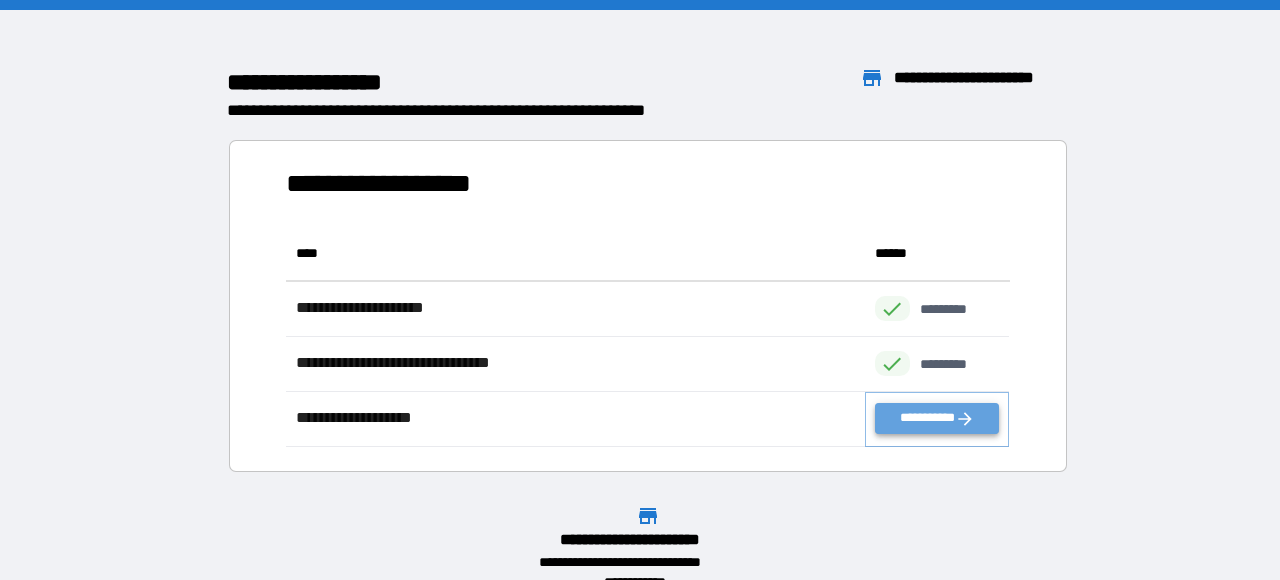 click on "**********" at bounding box center (937, 418) 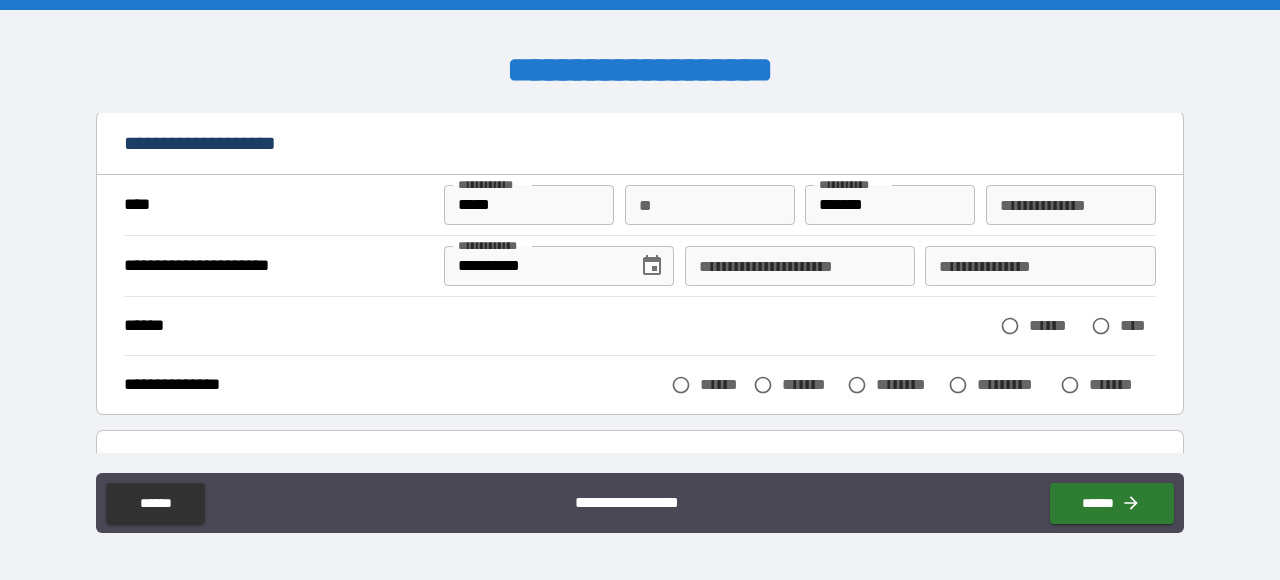 scroll, scrollTop: 114, scrollLeft: 0, axis: vertical 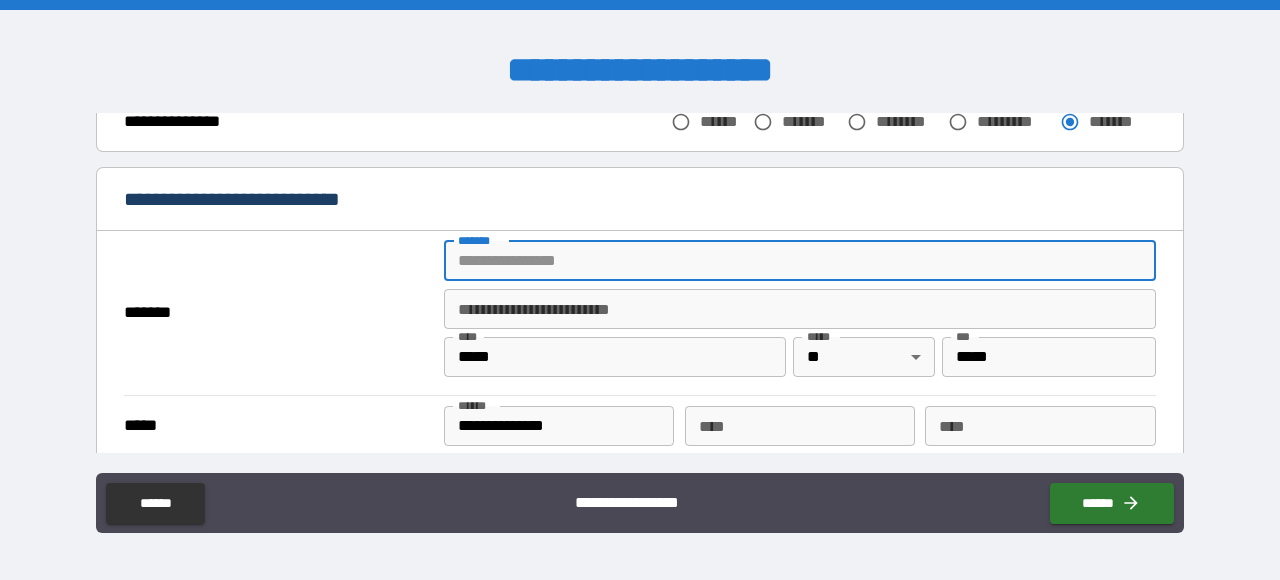 click on "*******" at bounding box center (800, 261) 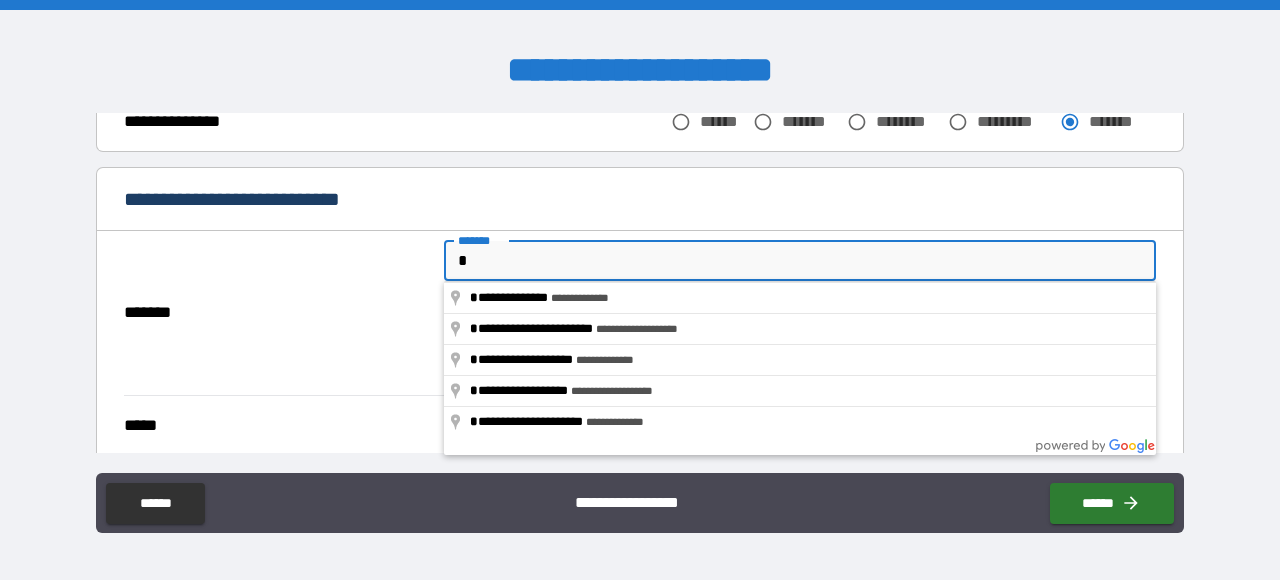 type on "**********" 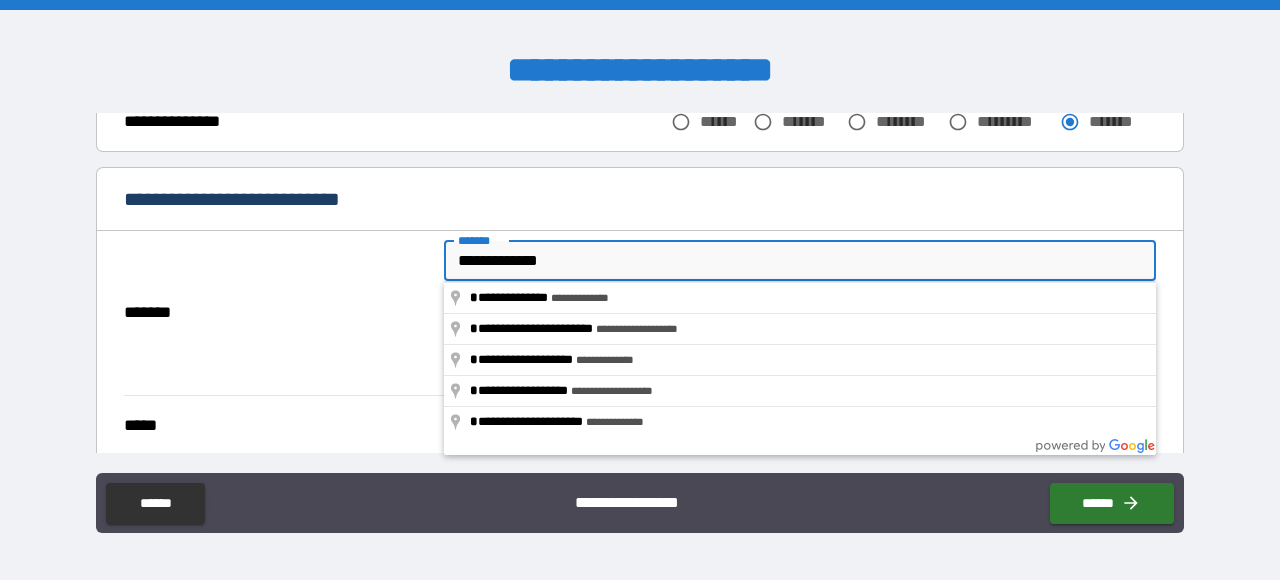 type on "**********" 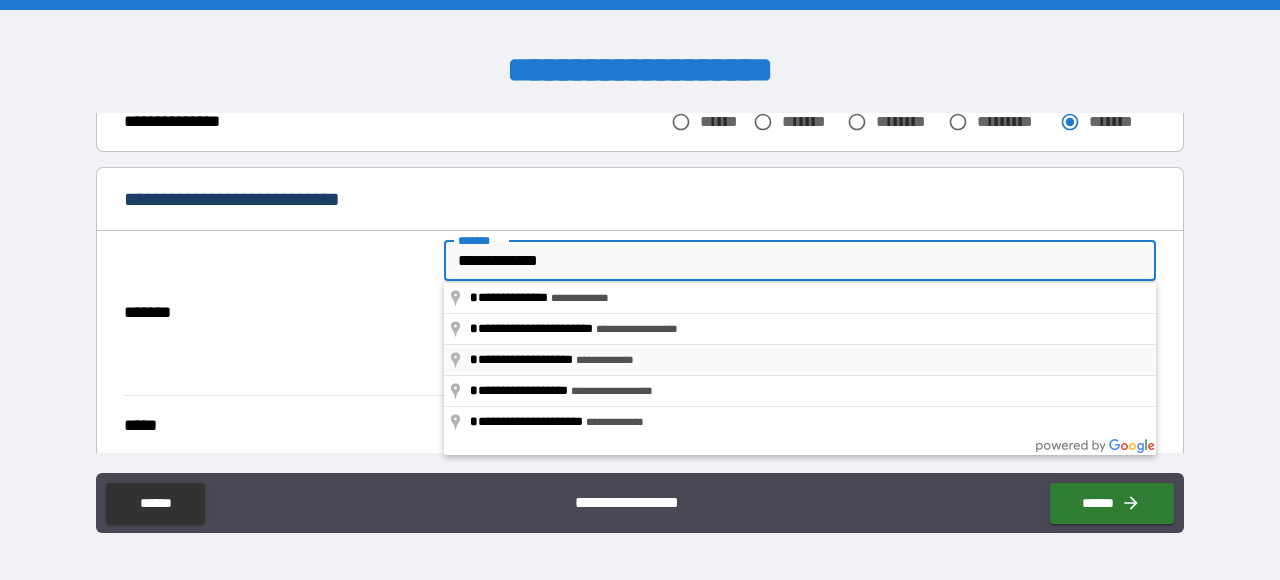 type on "*****" 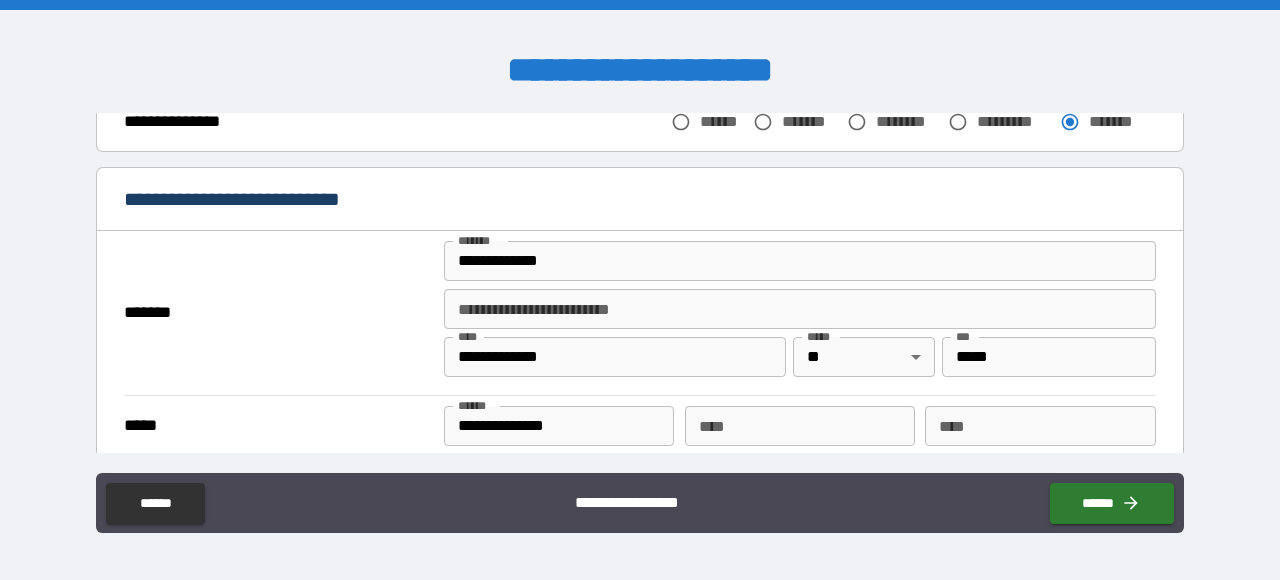 click on "*******" at bounding box center [279, 313] 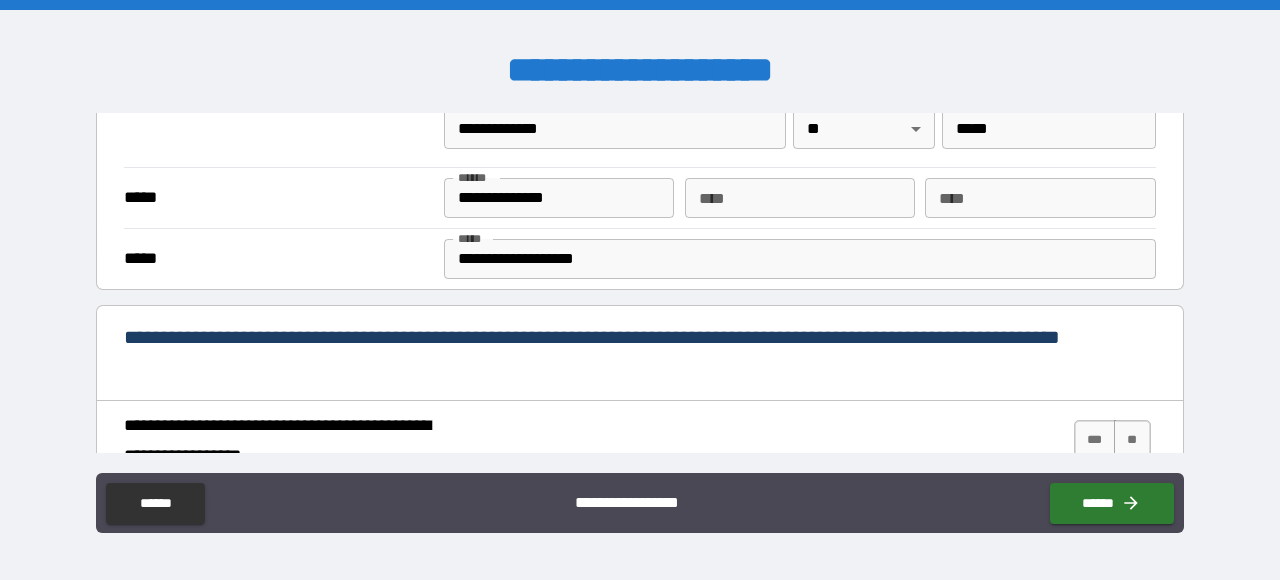scroll, scrollTop: 684, scrollLeft: 0, axis: vertical 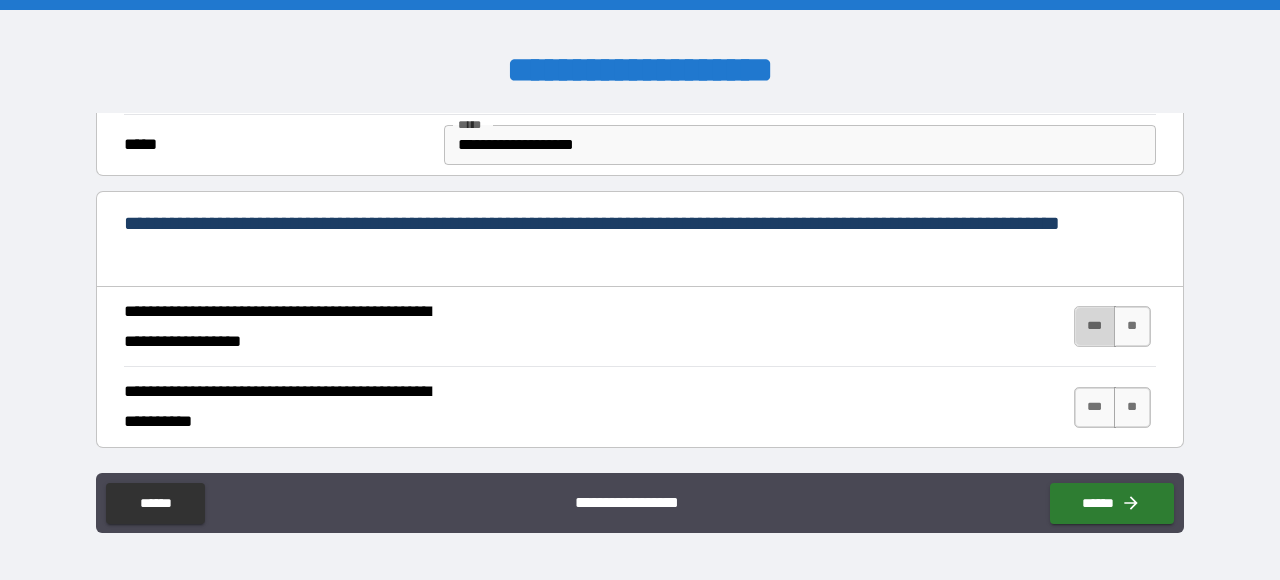 click on "***" at bounding box center [1095, 326] 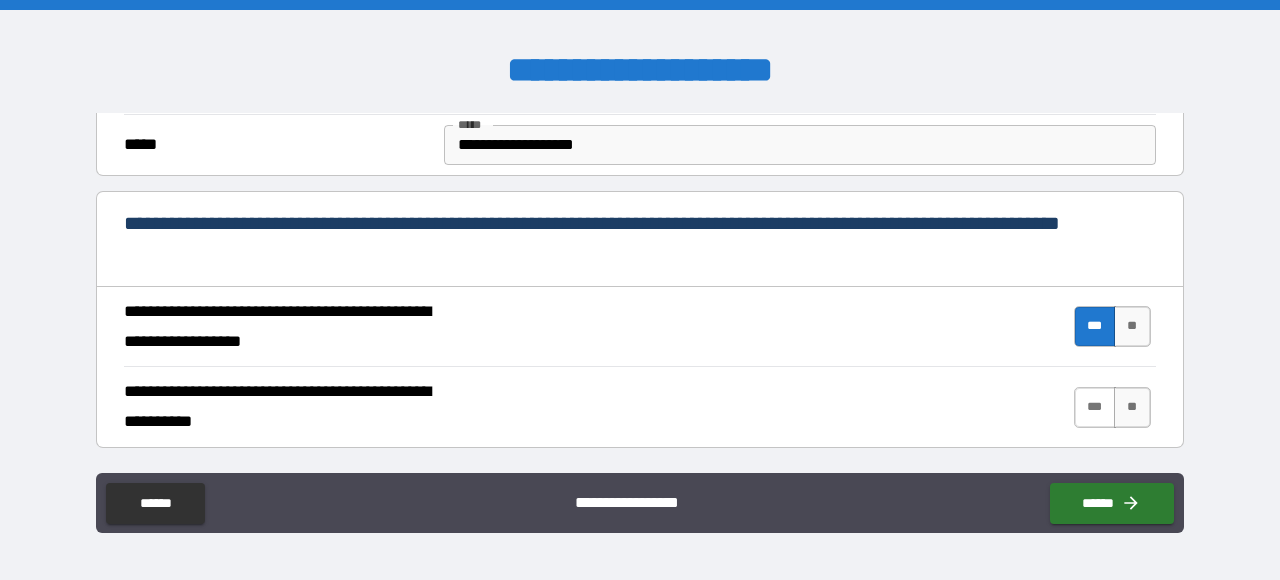 click on "***" at bounding box center [1095, 407] 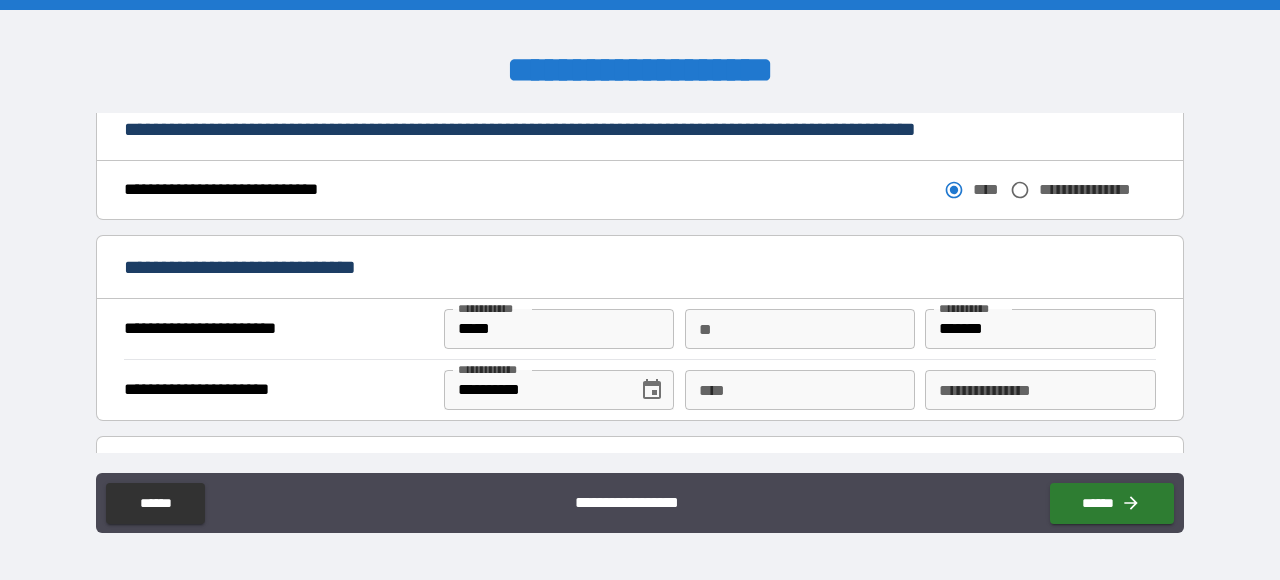 scroll, scrollTop: 1254, scrollLeft: 0, axis: vertical 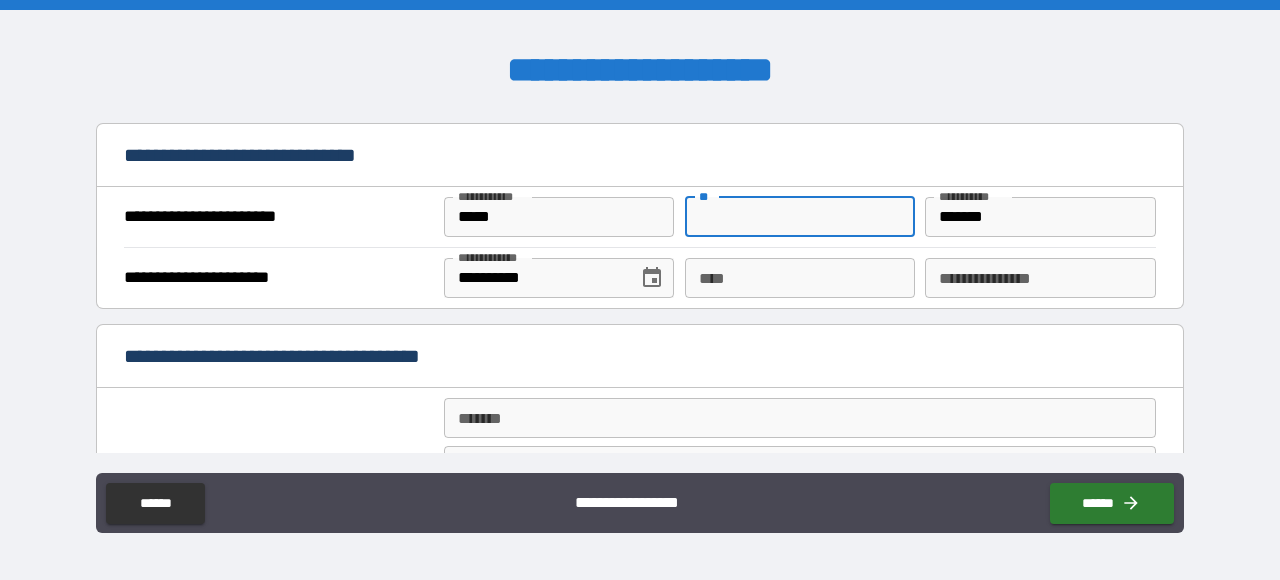 click on "**" at bounding box center [800, 217] 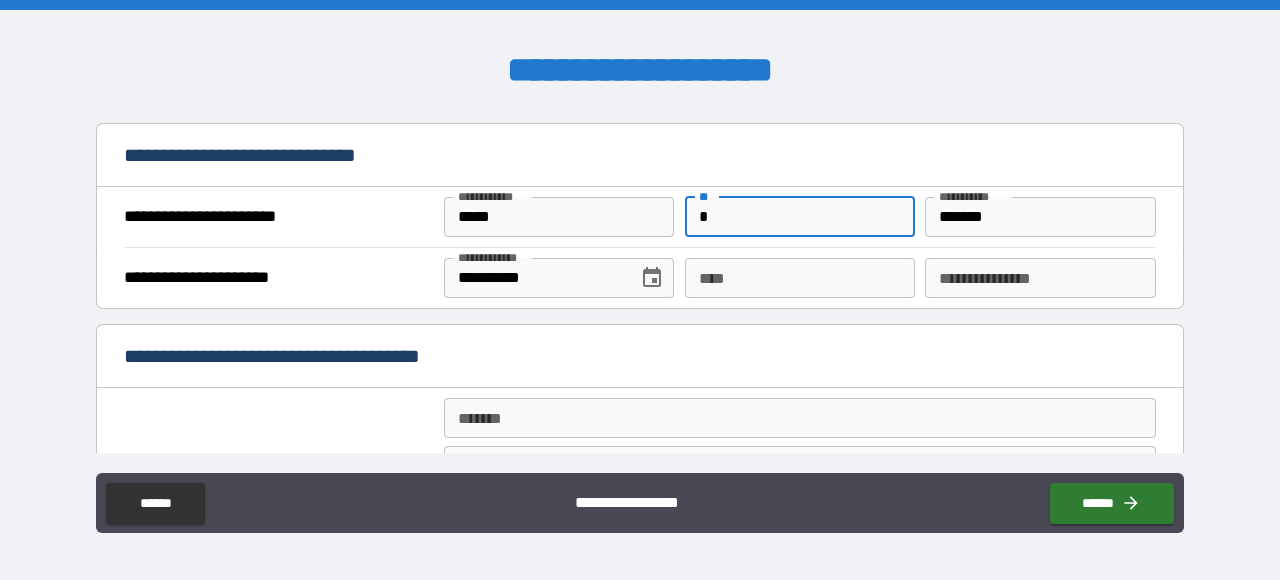 type on "*" 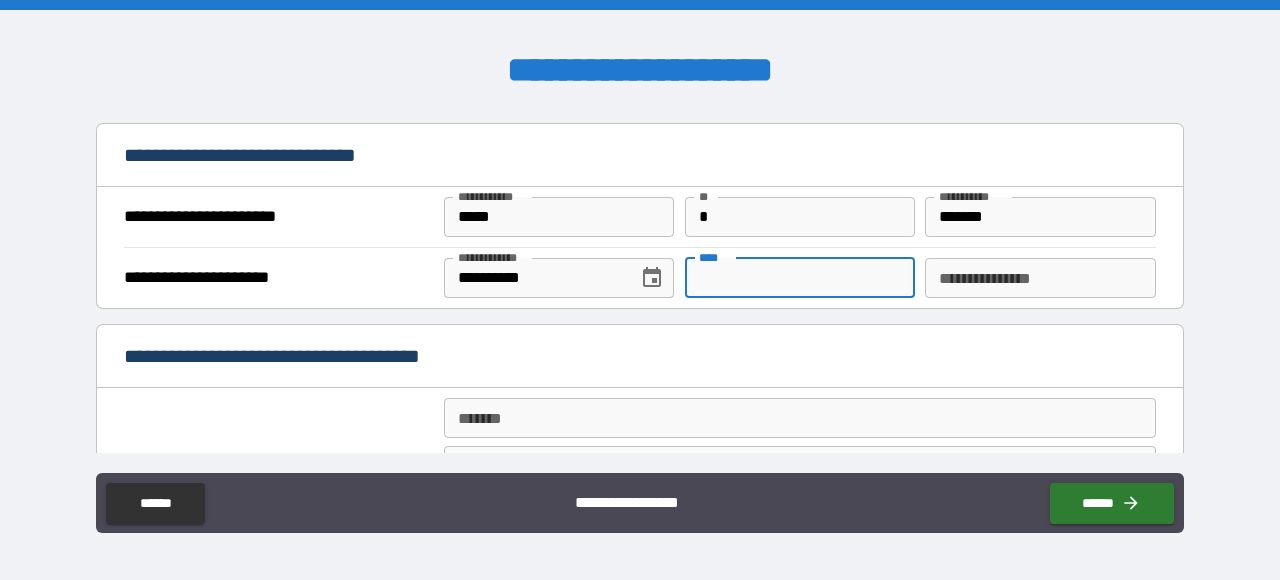 click on "****" at bounding box center (800, 278) 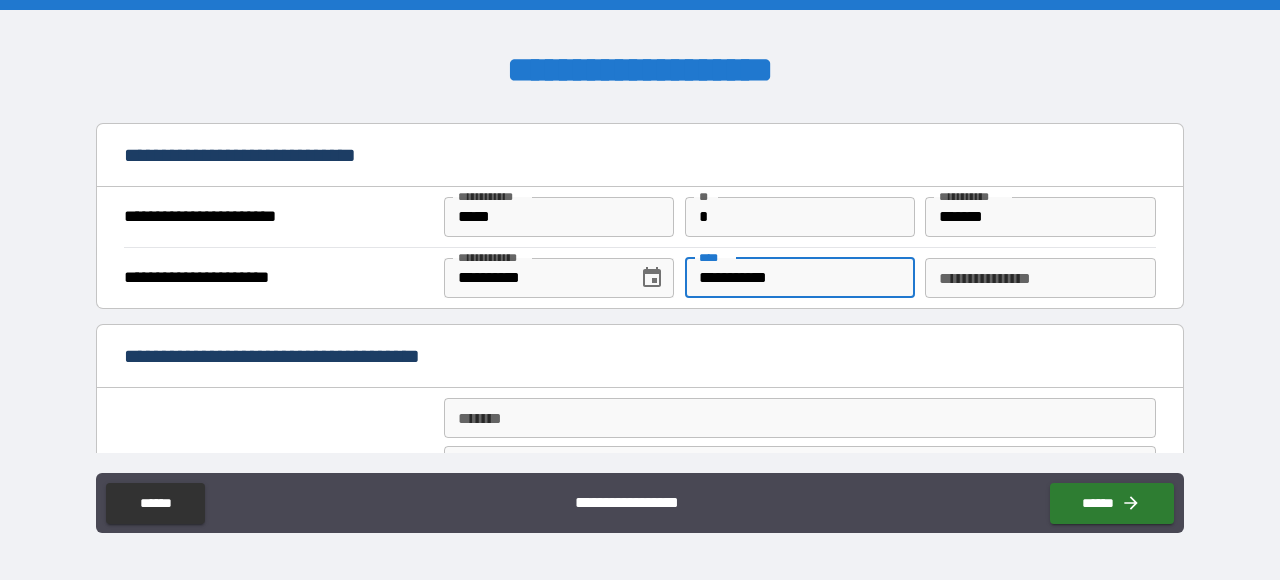 type on "**********" 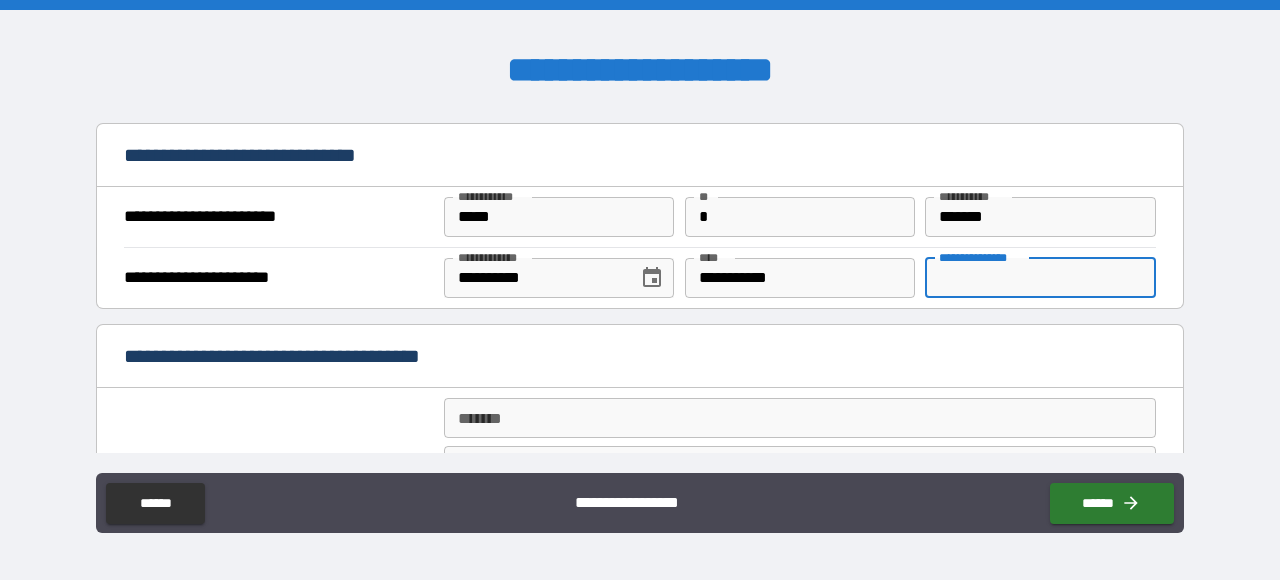 click on "**********" at bounding box center (1040, 278) 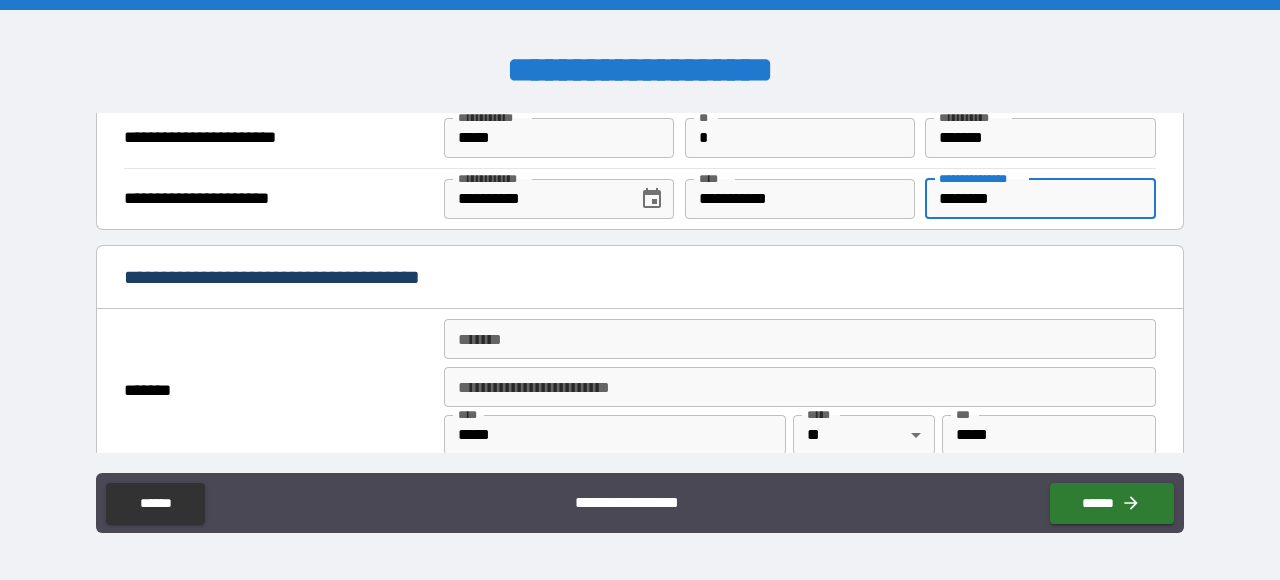 scroll, scrollTop: 1482, scrollLeft: 0, axis: vertical 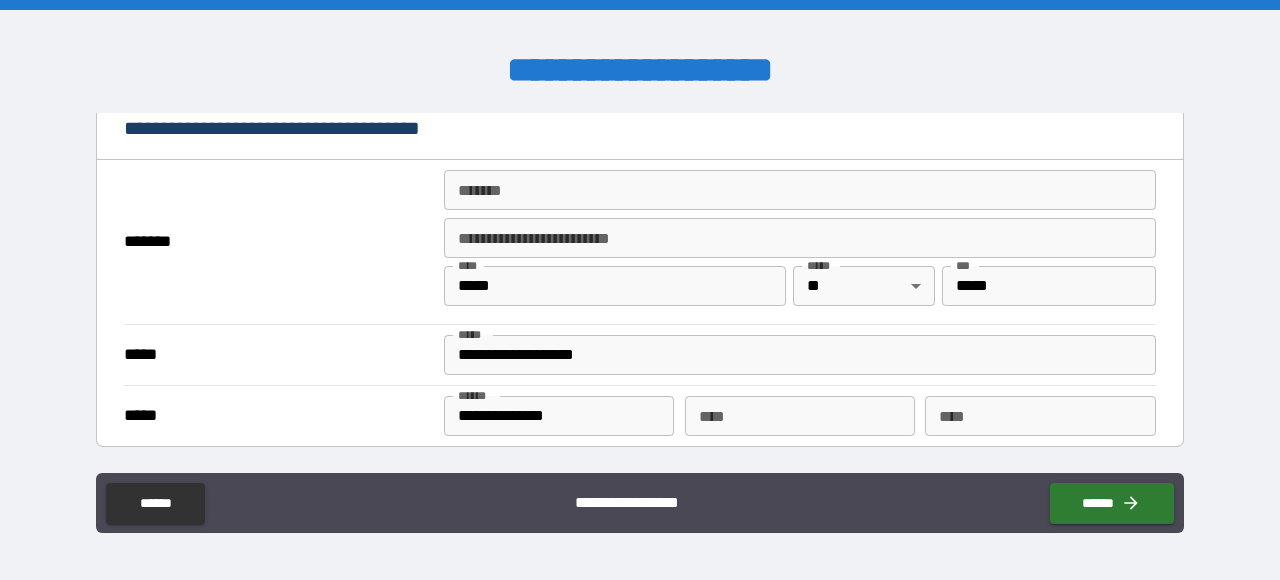 type on "********" 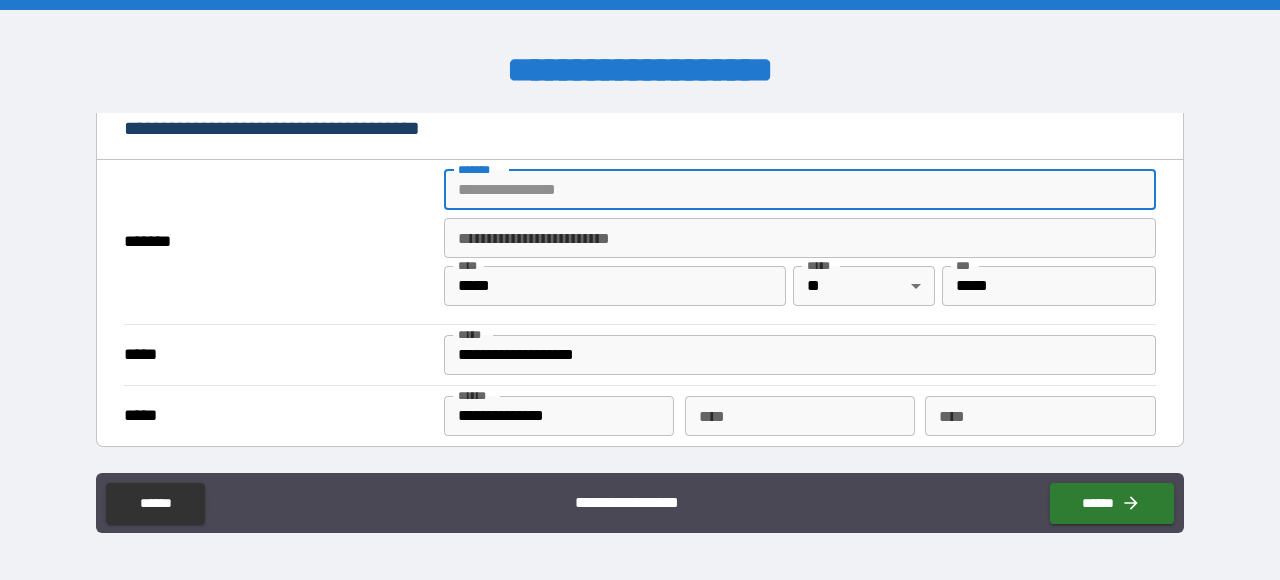 click on "*******" at bounding box center (800, 190) 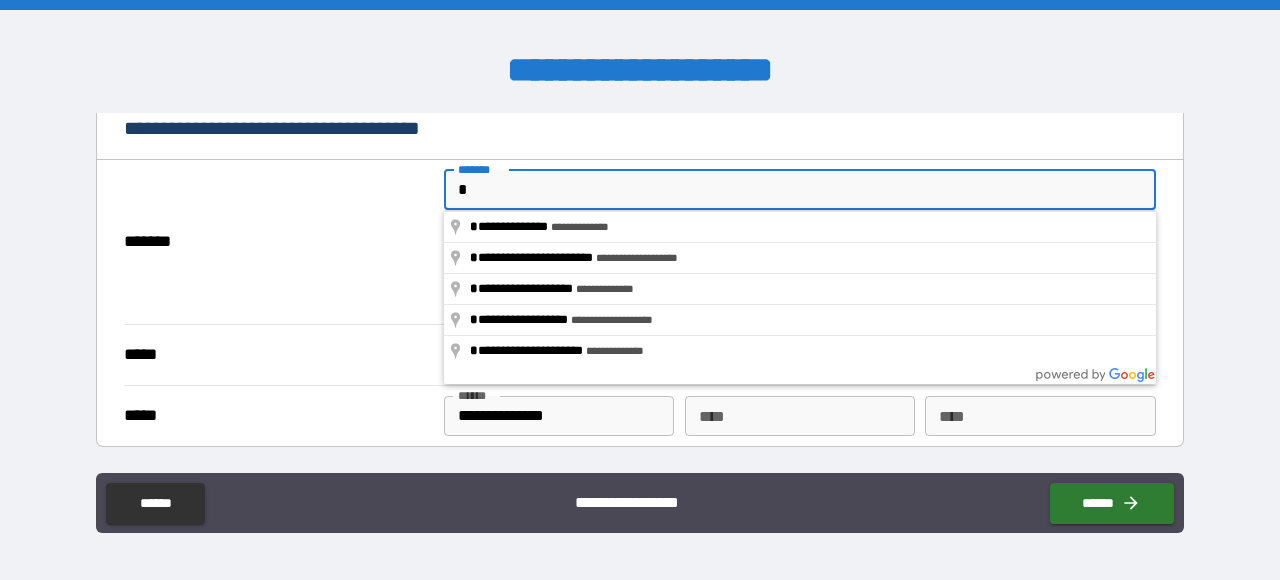 type on "**********" 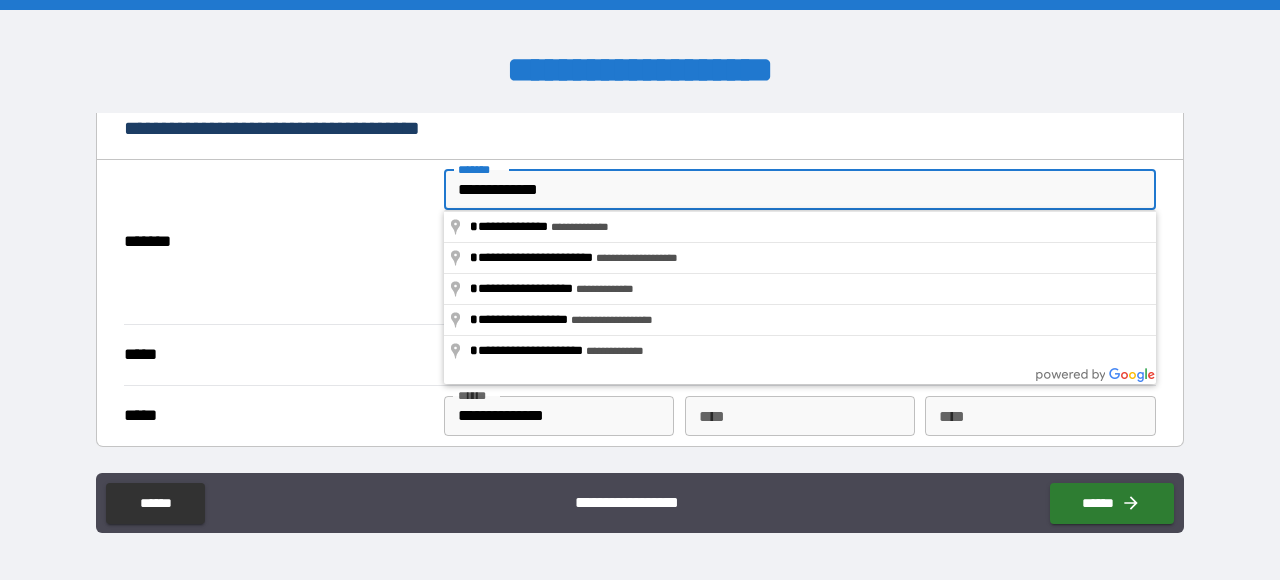 type on "**********" 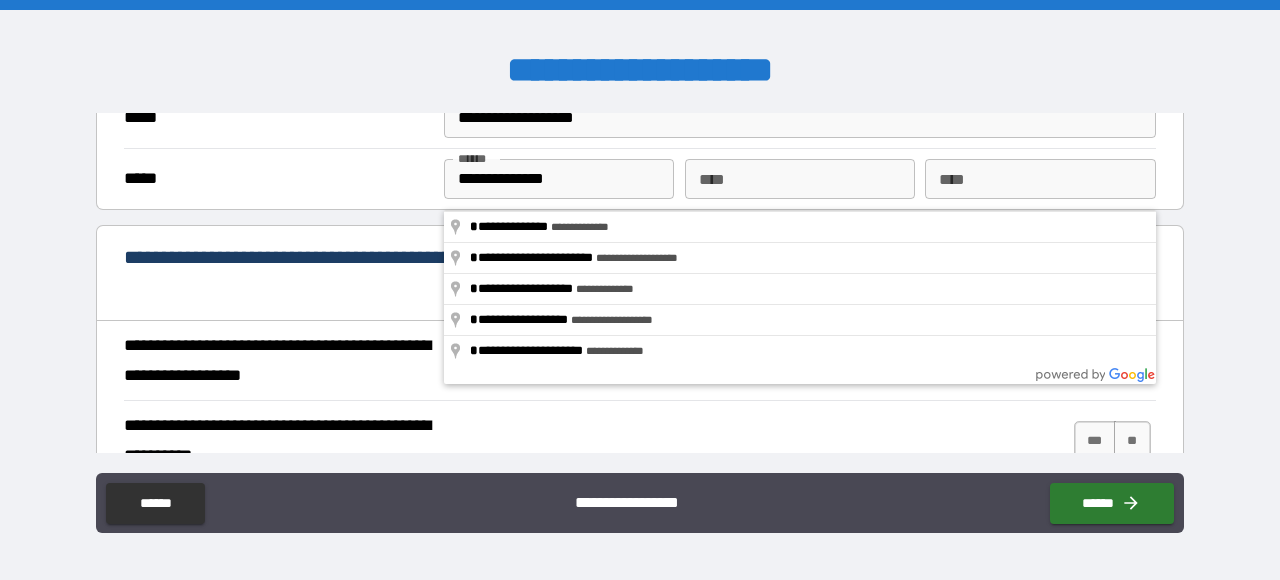 scroll, scrollTop: 1824, scrollLeft: 0, axis: vertical 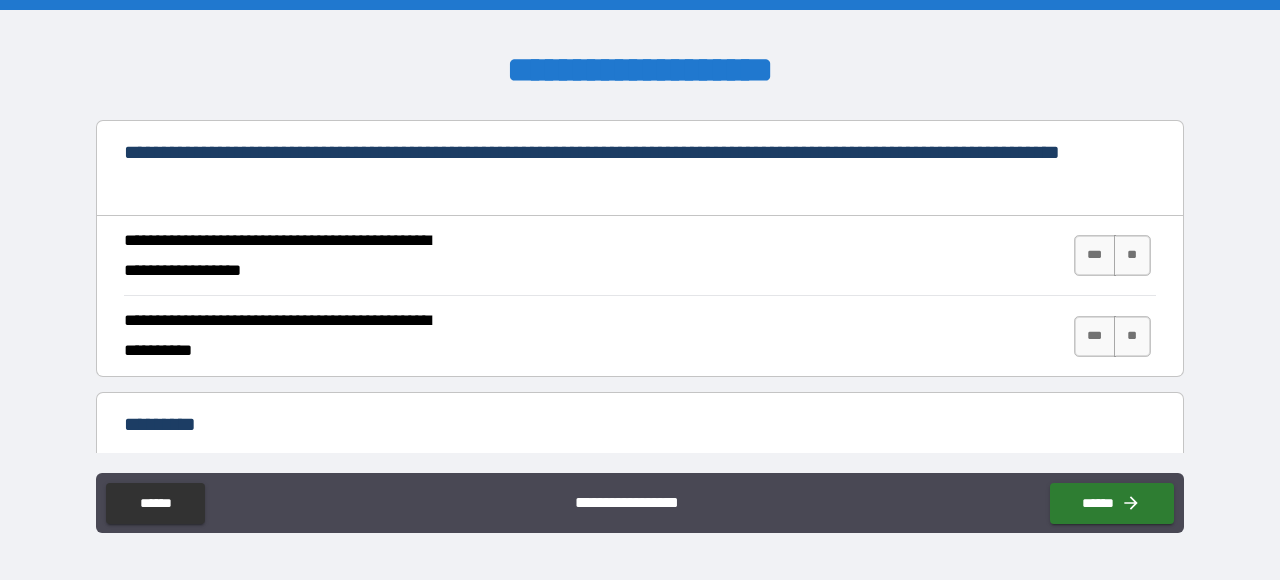 click on "**********" at bounding box center (640, 292) 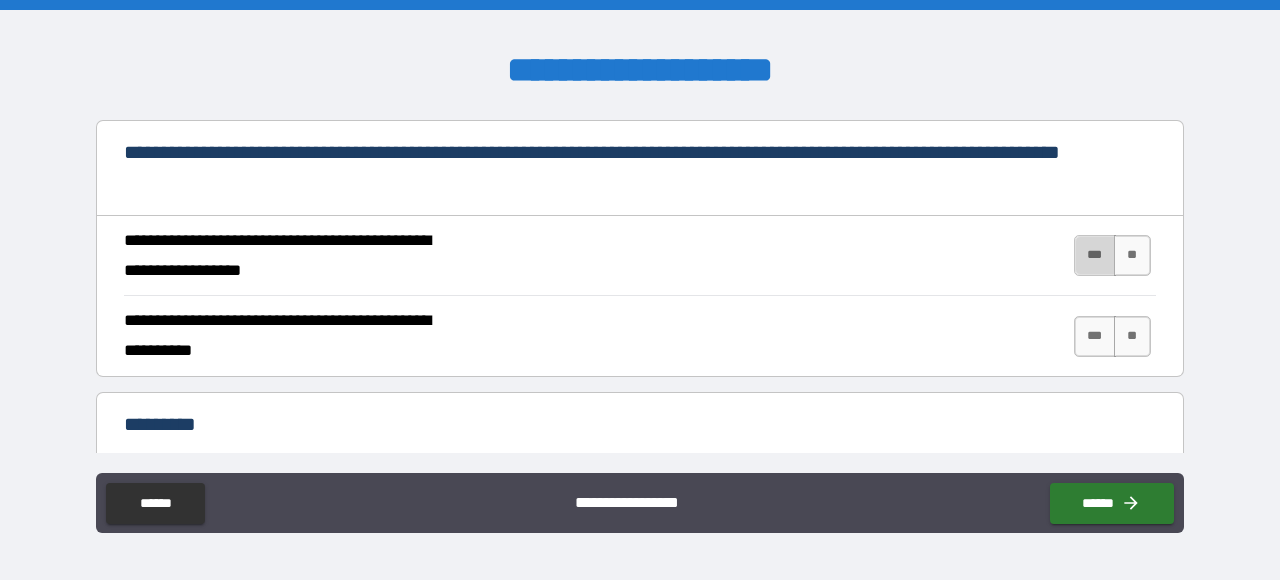 click on "***" at bounding box center [1095, 255] 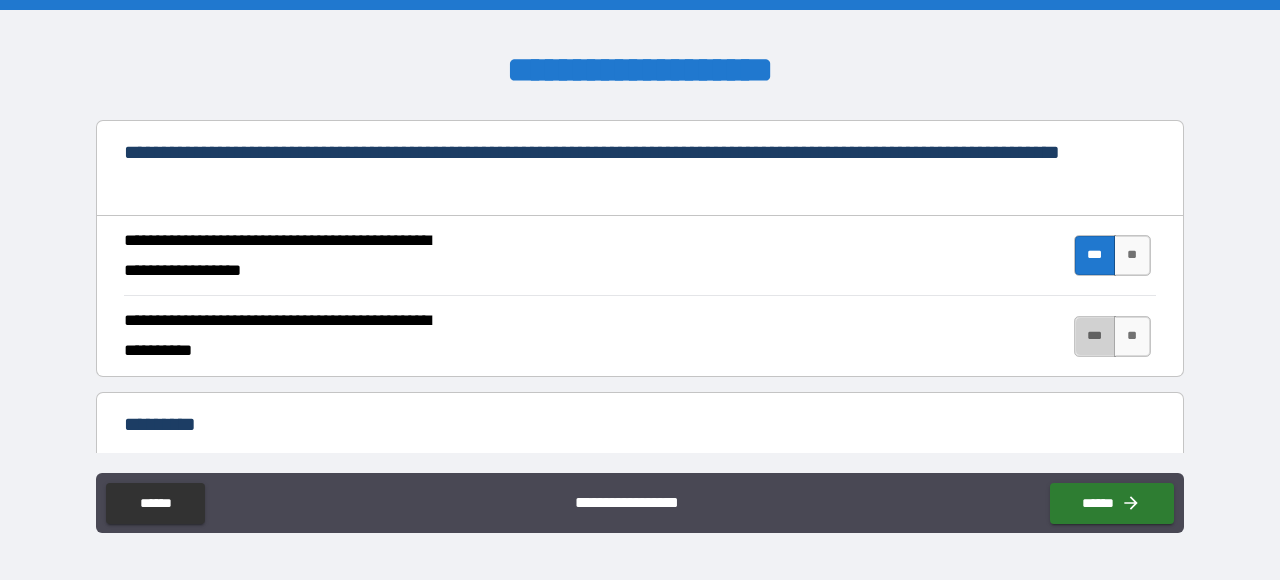 drag, startPoint x: 1093, startPoint y: 332, endPoint x: 1065, endPoint y: 329, distance: 28.160255 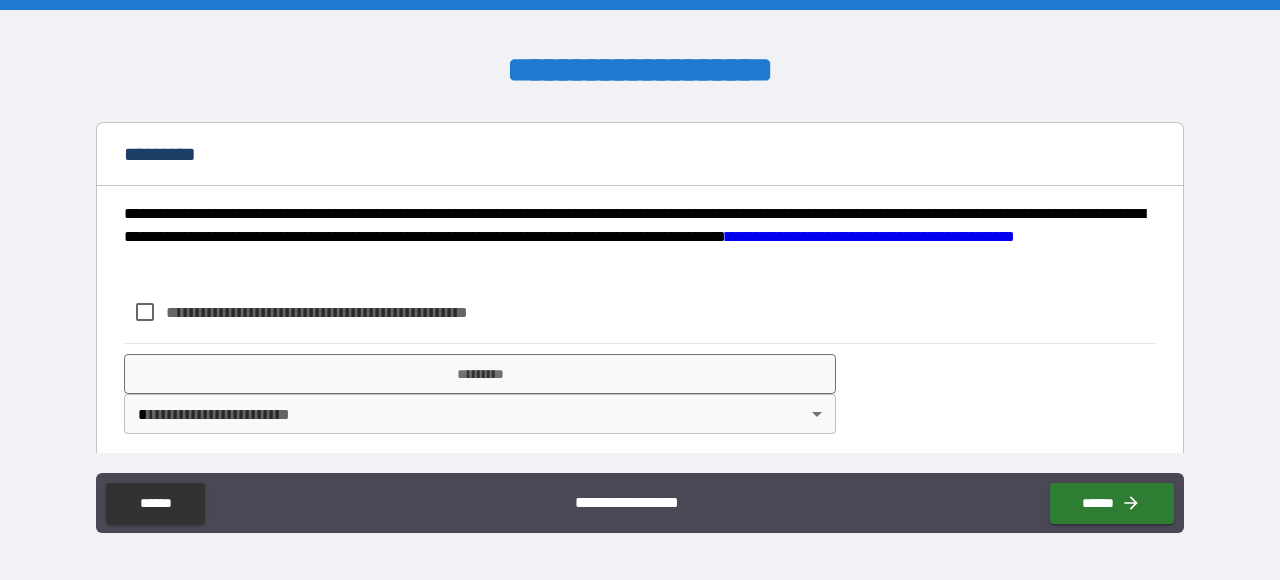 scroll, scrollTop: 2106, scrollLeft: 0, axis: vertical 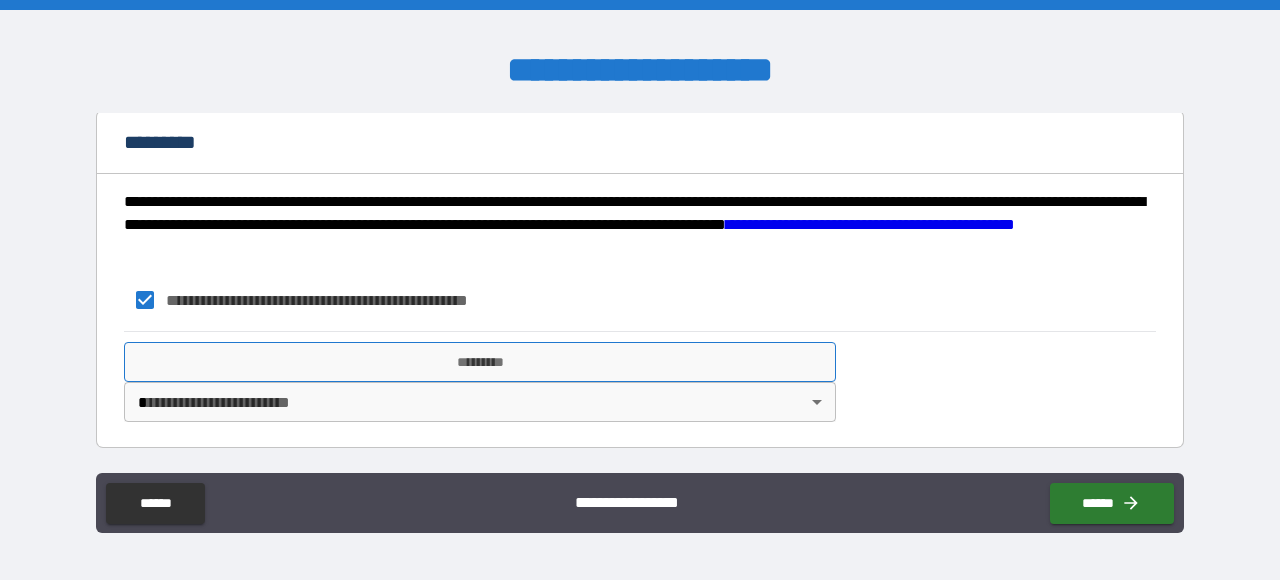 drag, startPoint x: 145, startPoint y: 347, endPoint x: 127, endPoint y: 376, distance: 34.132095 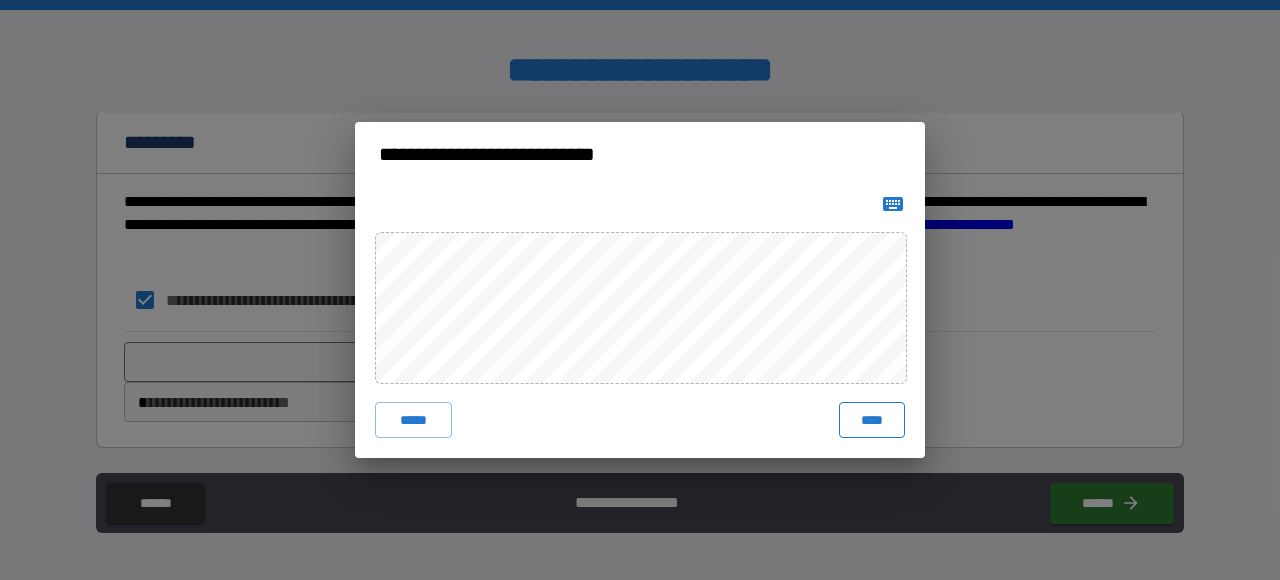 click on "****" at bounding box center [872, 420] 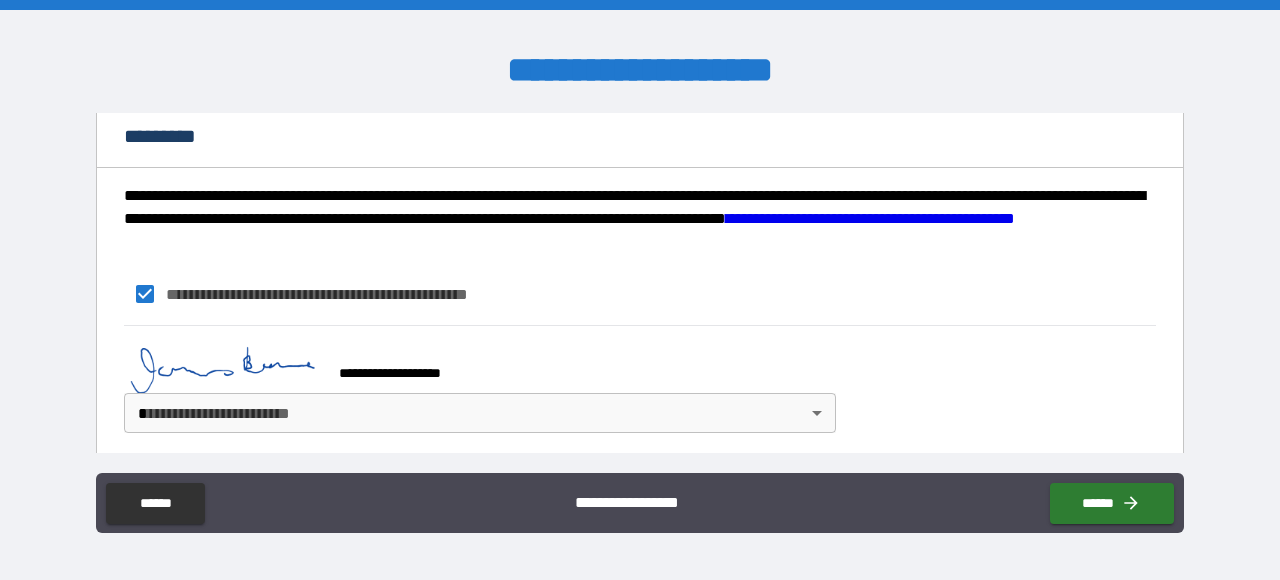 scroll, scrollTop: 2123, scrollLeft: 0, axis: vertical 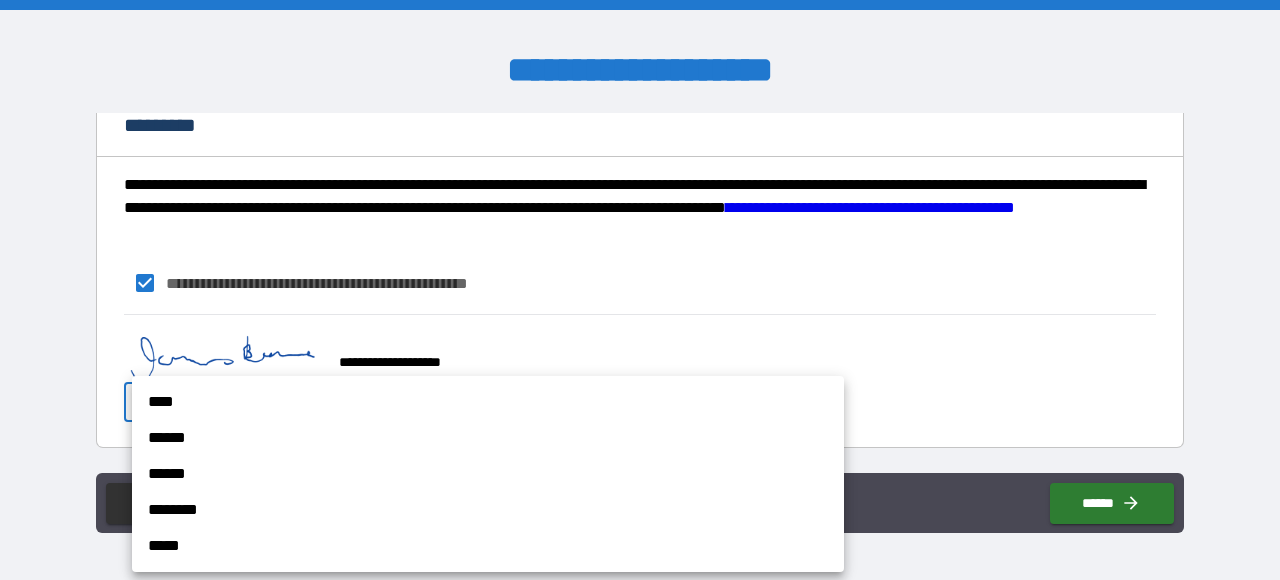 click on "**********" at bounding box center (640, 290) 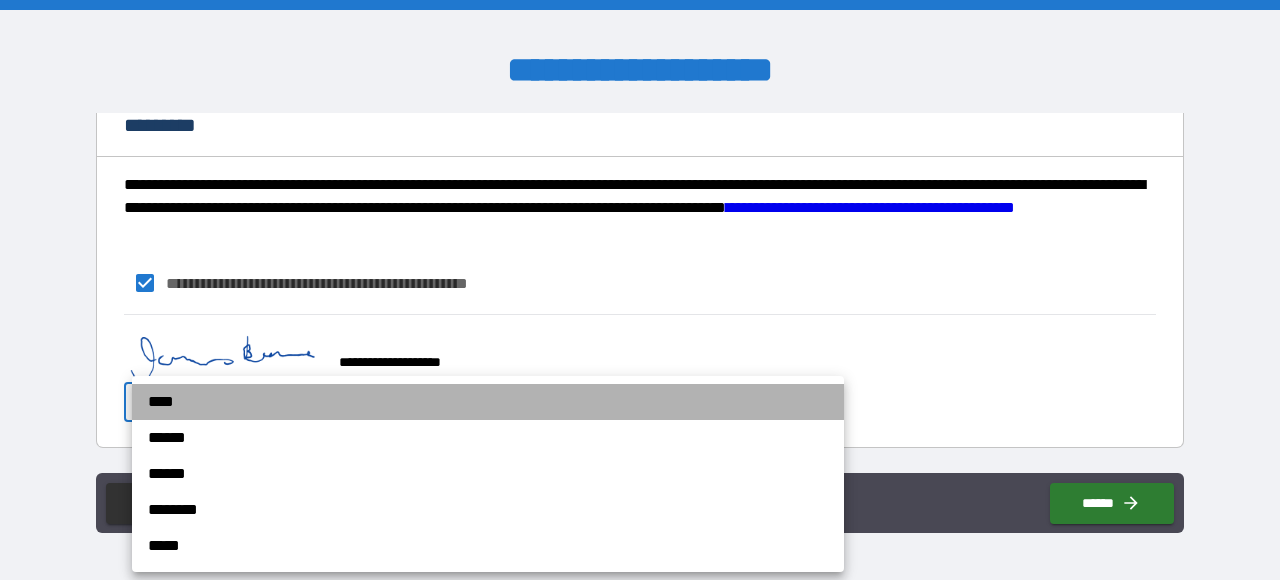 click on "****" at bounding box center (488, 402) 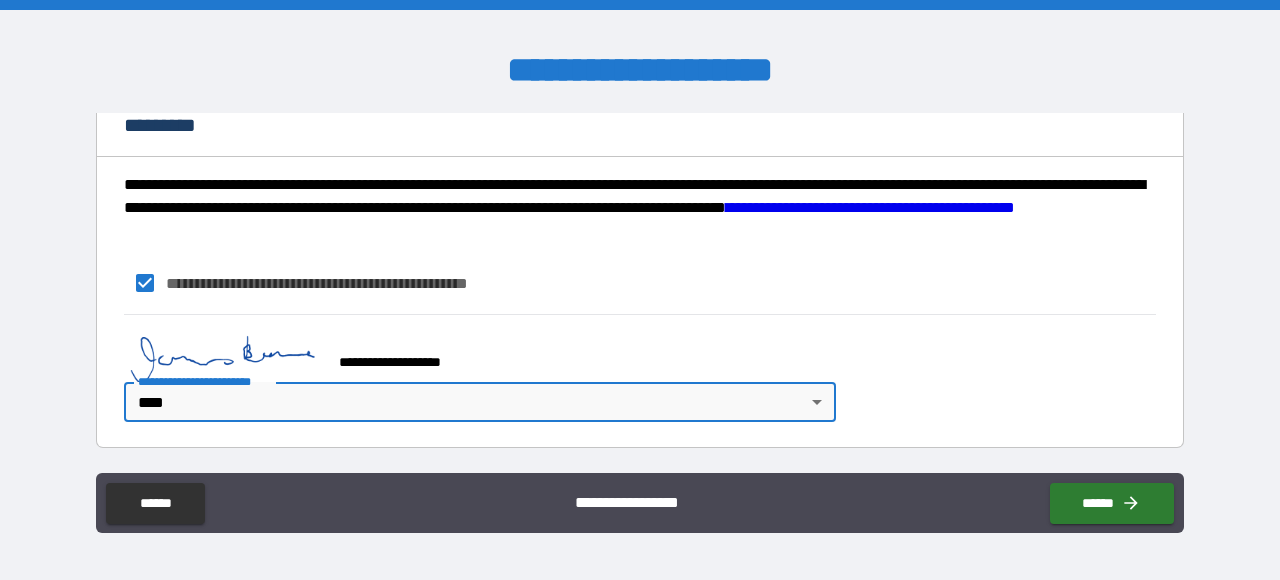 type on "*" 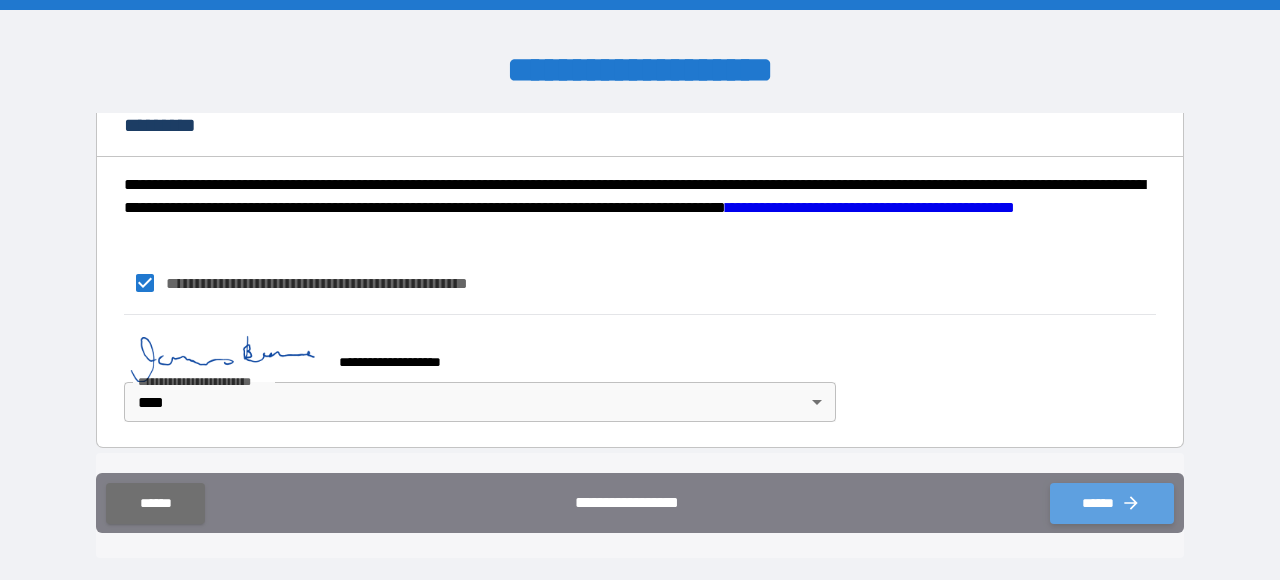 click on "******" at bounding box center [1112, 503] 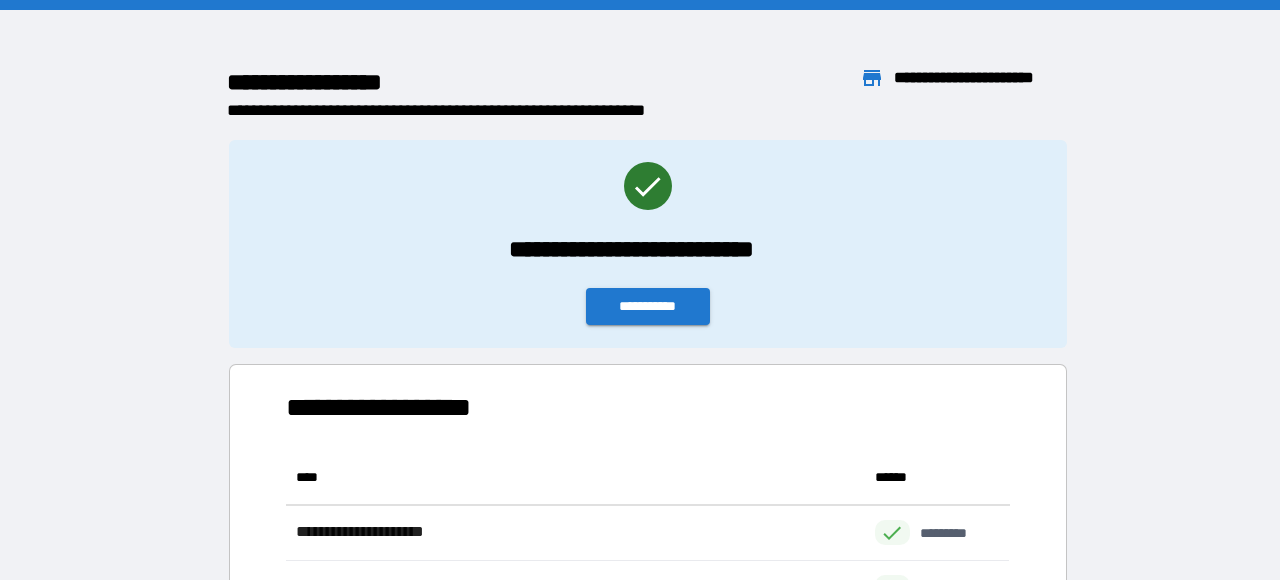 scroll, scrollTop: 221, scrollLeft: 723, axis: both 